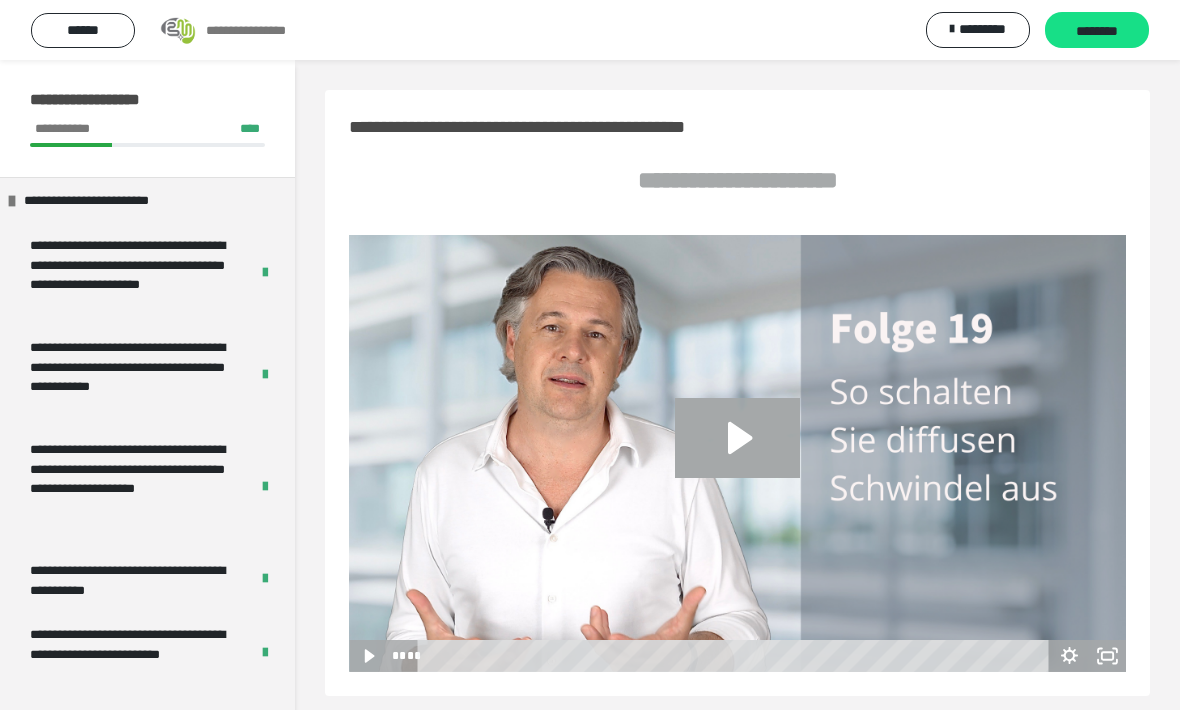 scroll, scrollTop: 0, scrollLeft: 0, axis: both 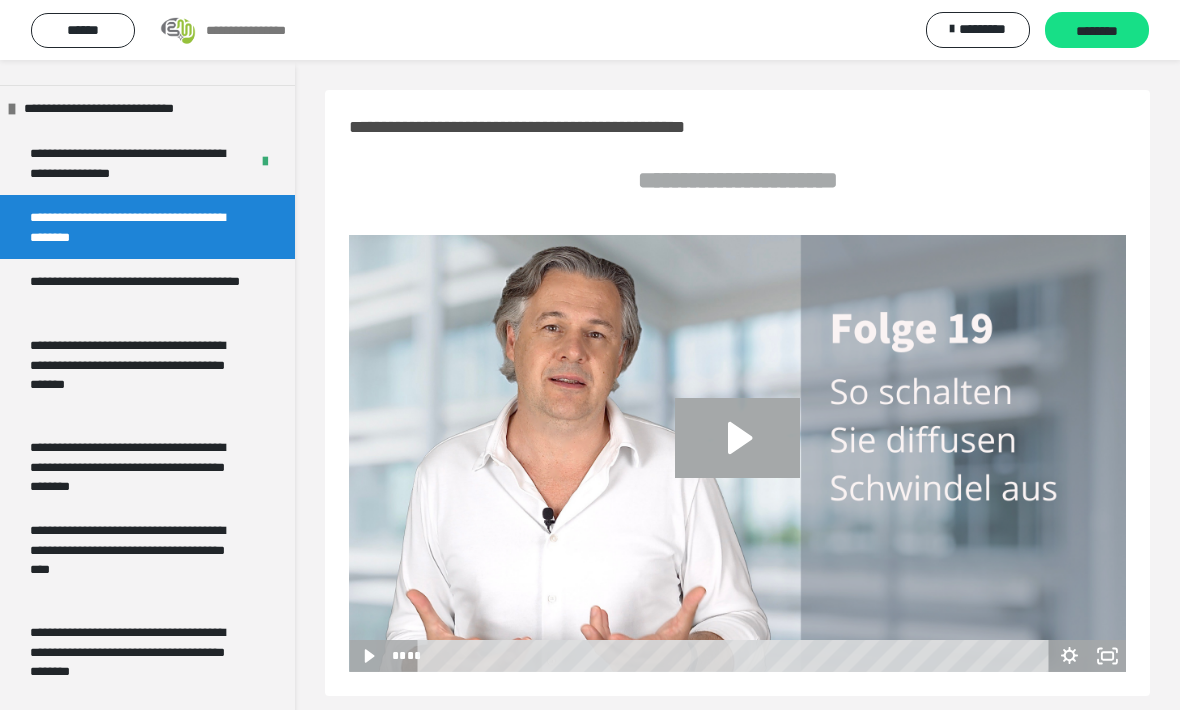 click on "**********" at bounding box center (139, 291) 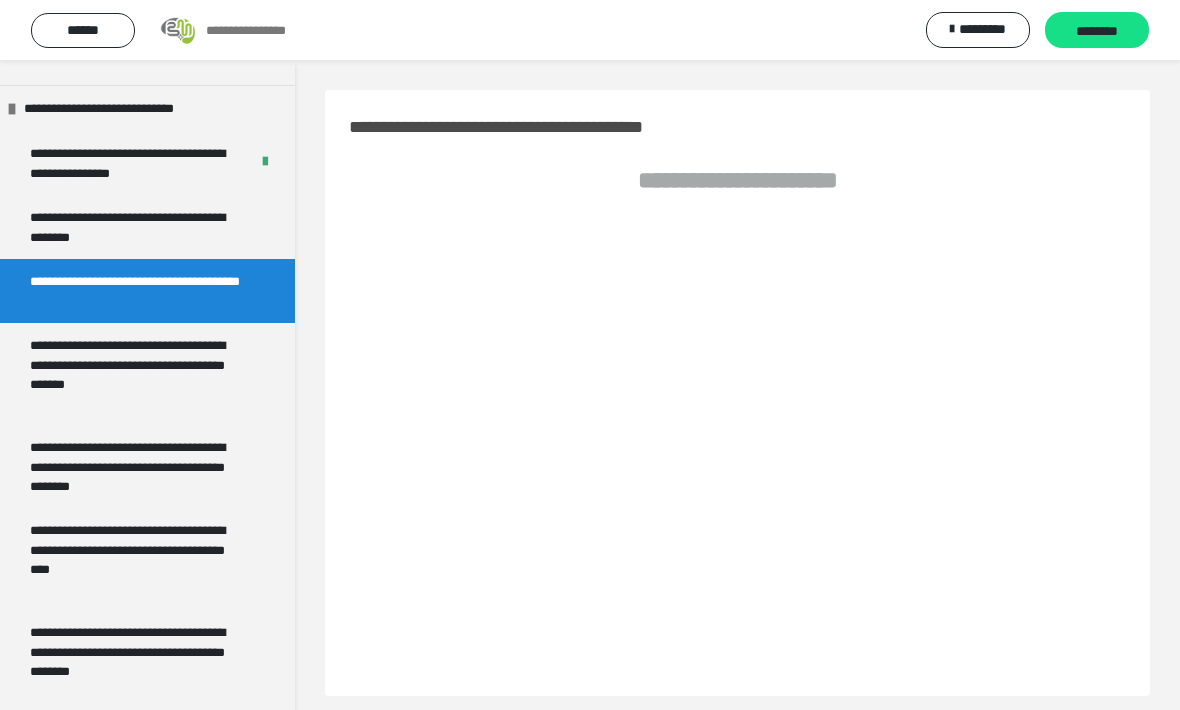 click on "**********" at bounding box center (139, 374) 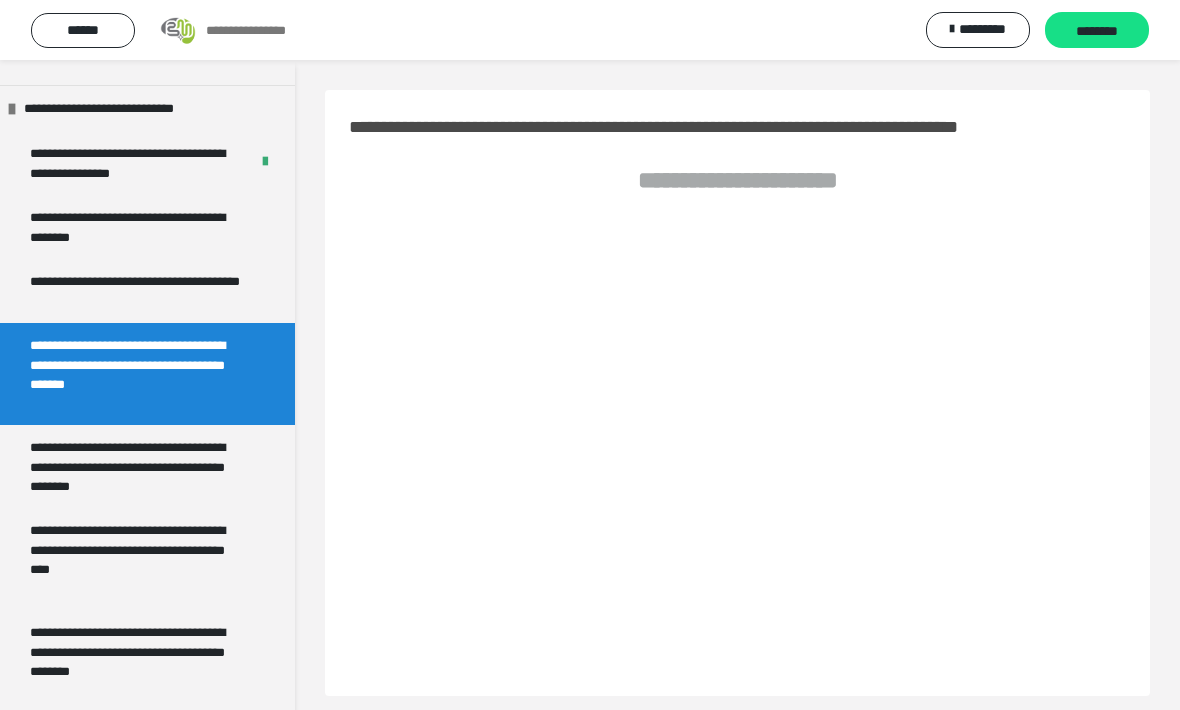 click on "**********" at bounding box center (139, 227) 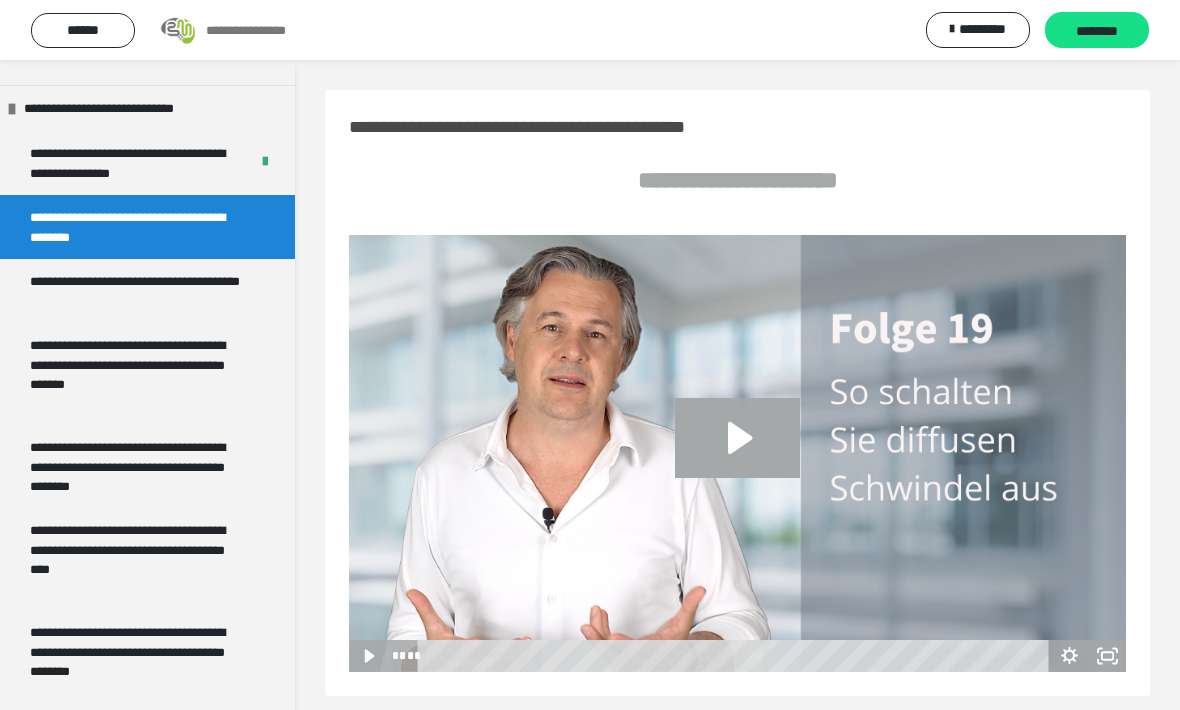 click on "**********" at bounding box center (131, 163) 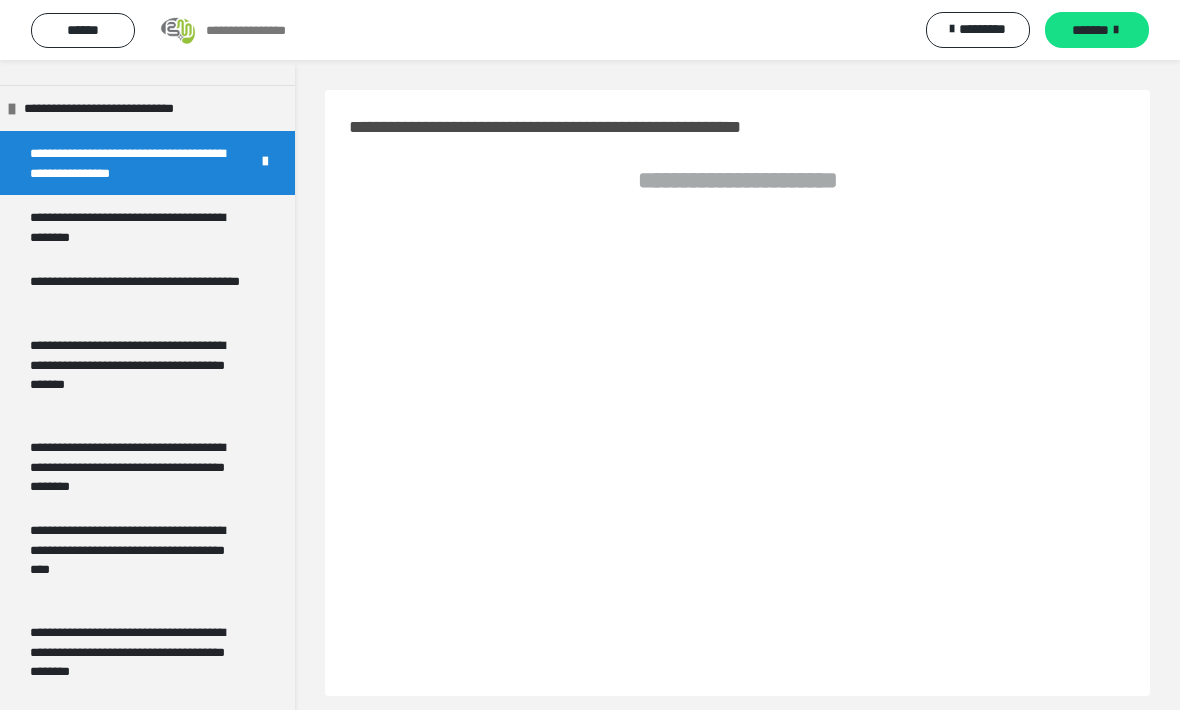 click on "**********" at bounding box center [139, 227] 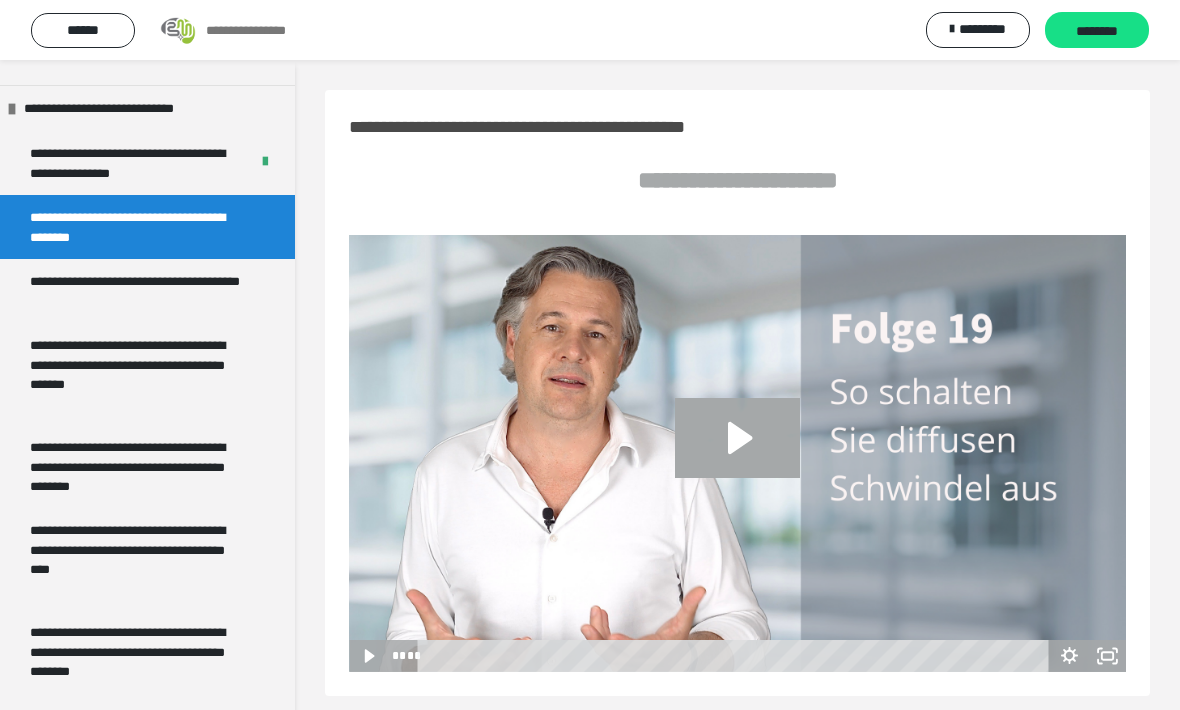 click on "**********" at bounding box center [131, 163] 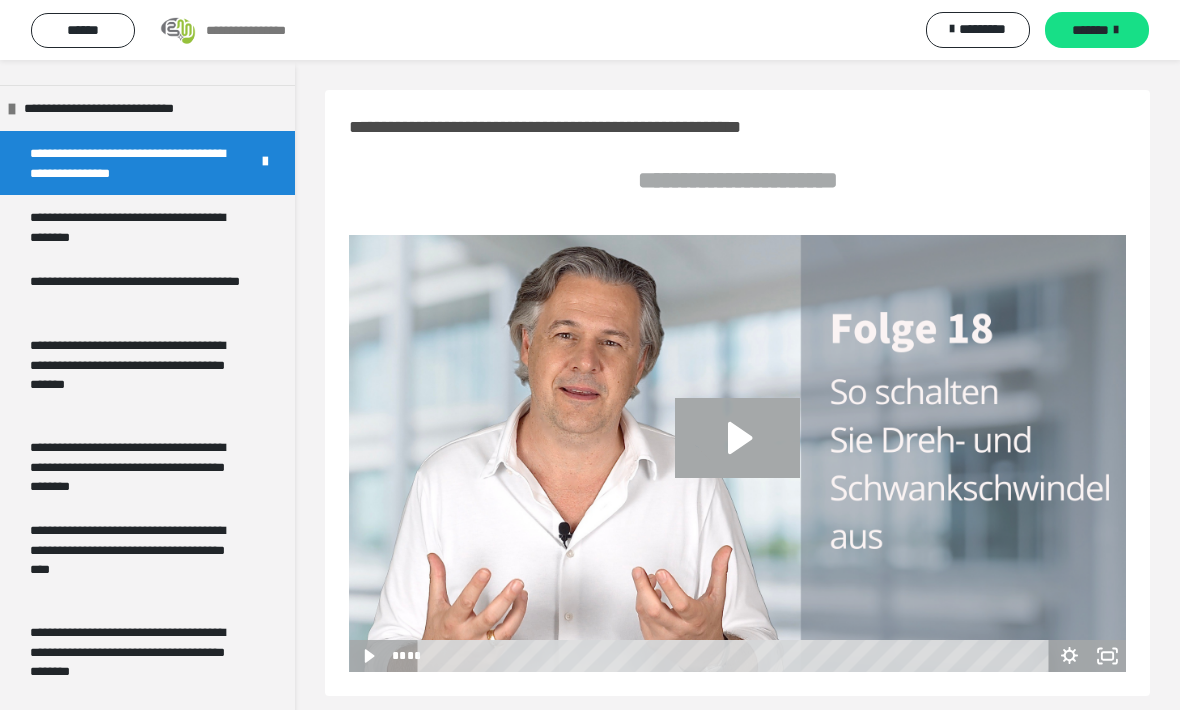 click on "**********" at bounding box center [139, 227] 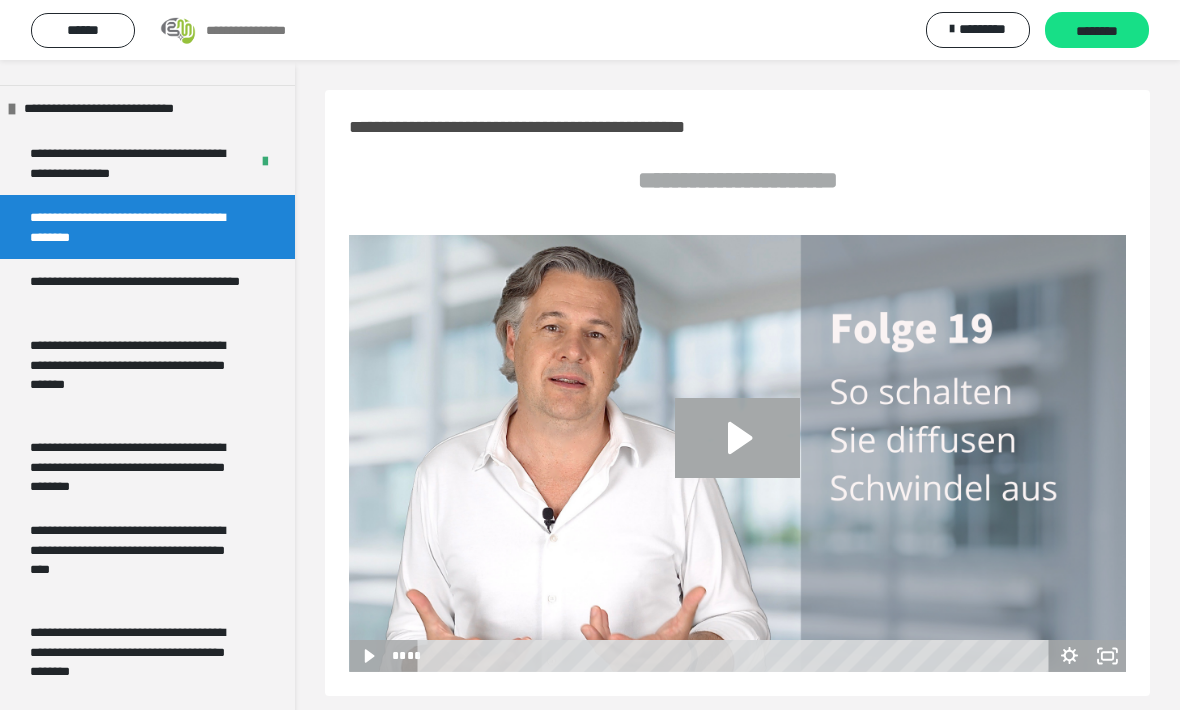 click 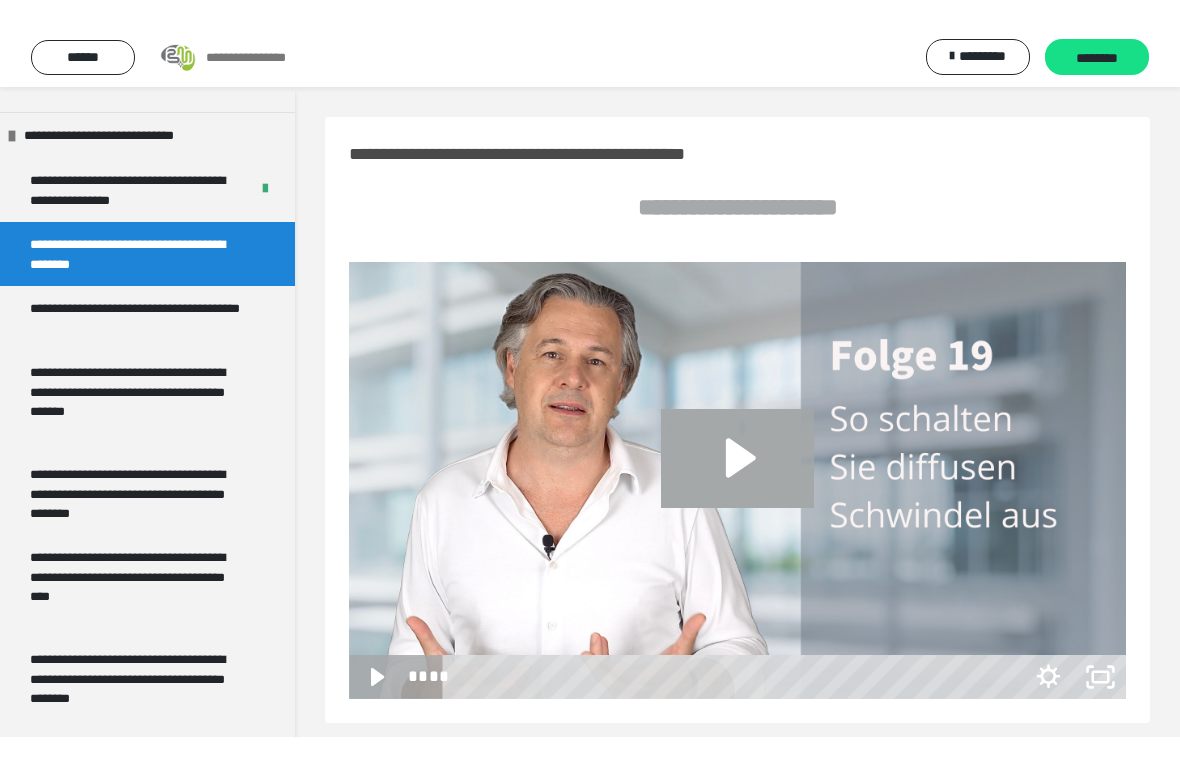 scroll, scrollTop: 24, scrollLeft: 0, axis: vertical 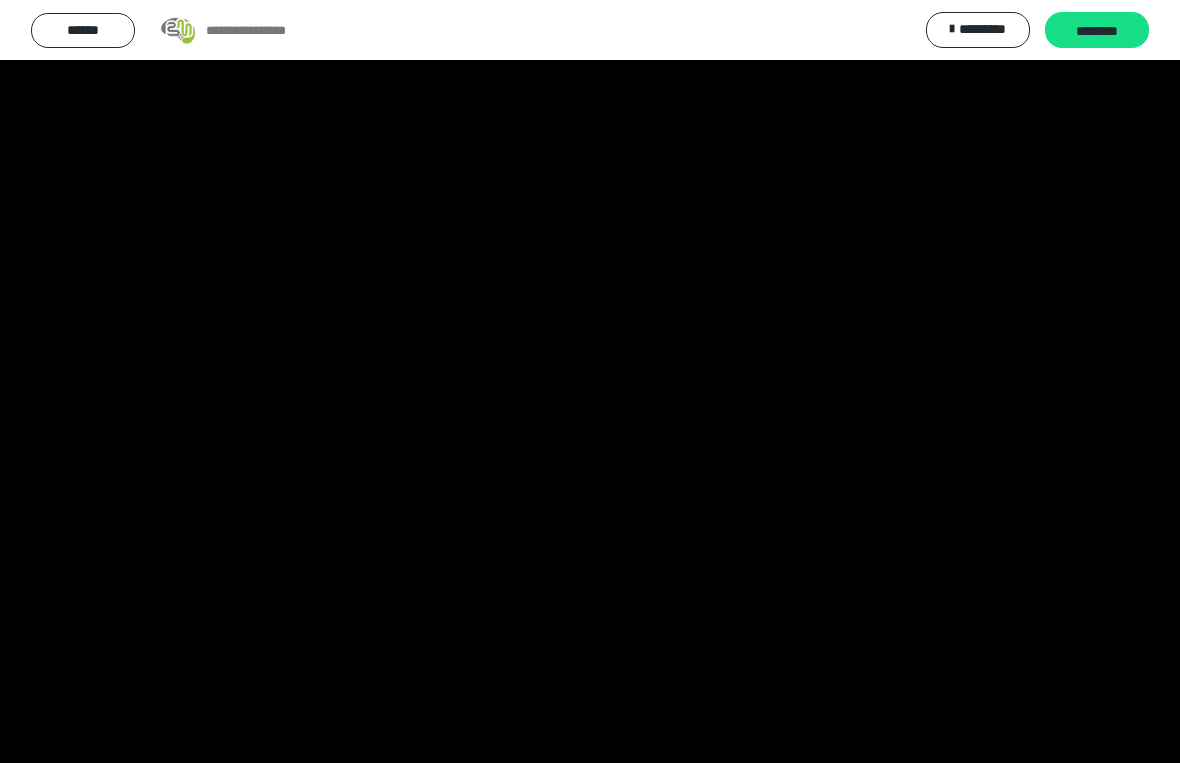 click at bounding box center (590, 381) 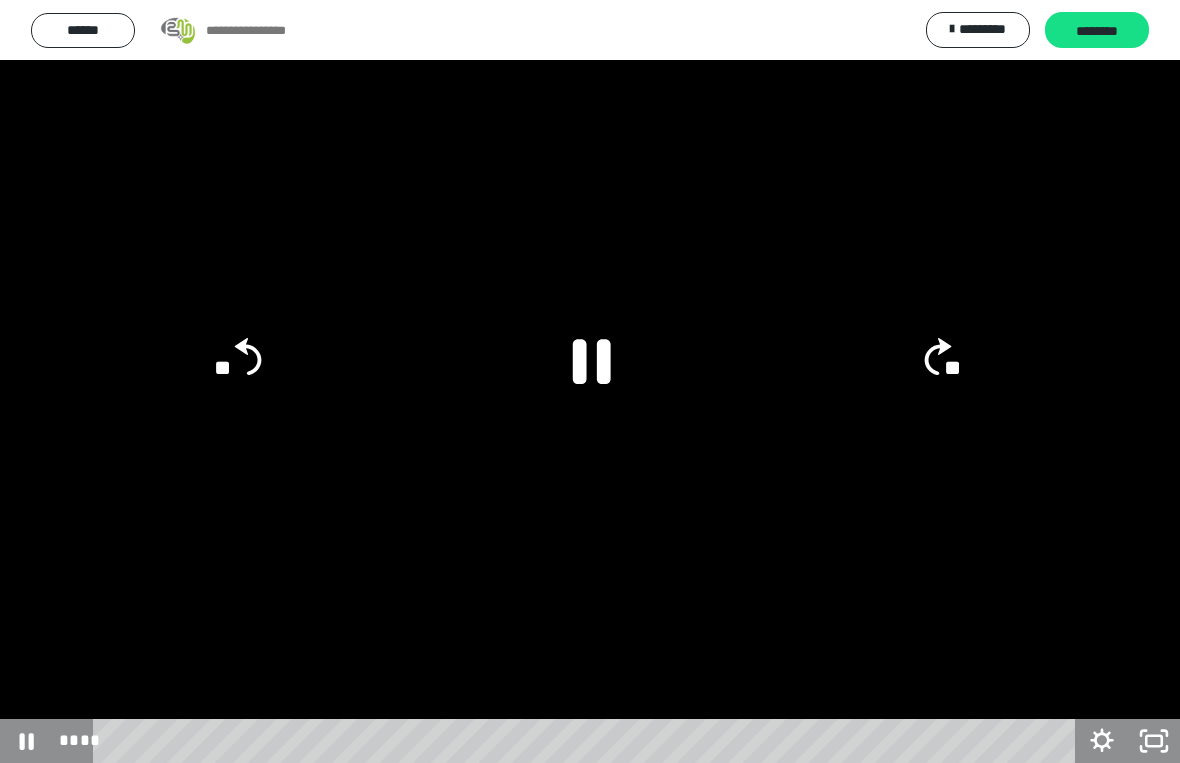 click 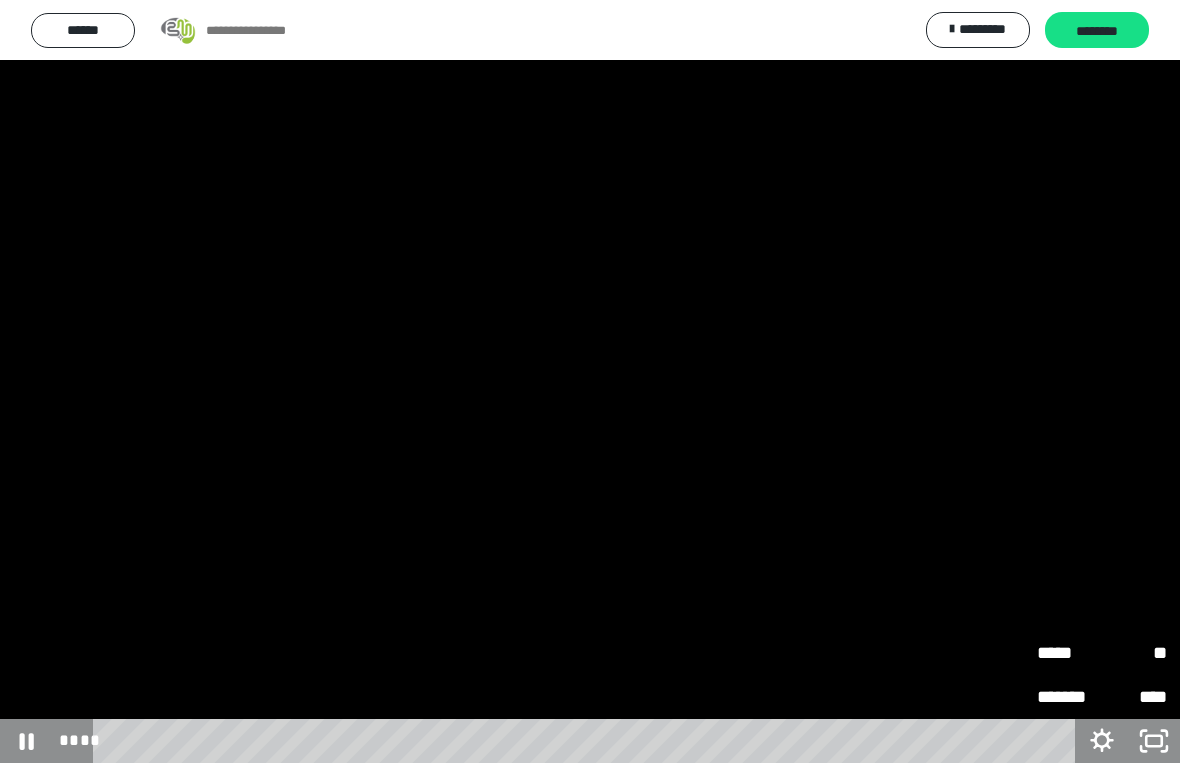 click on "**" at bounding box center [1134, 653] 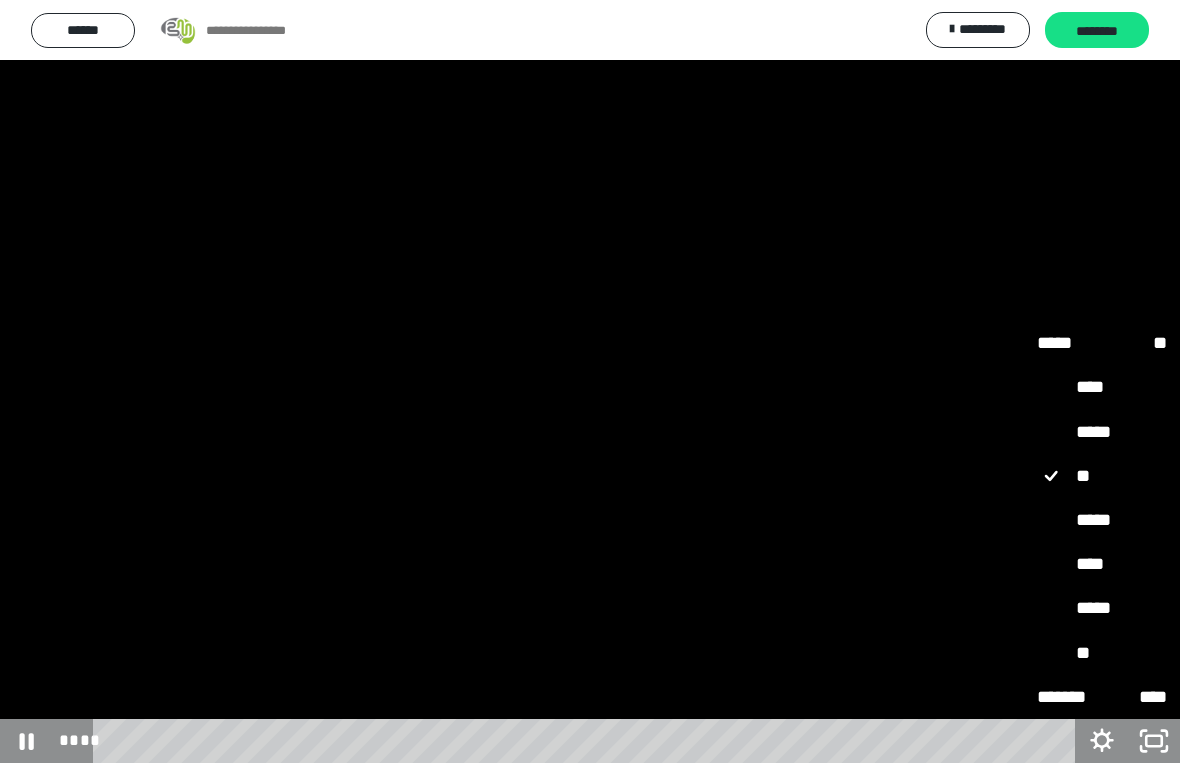 click on "*****" at bounding box center [1102, 520] 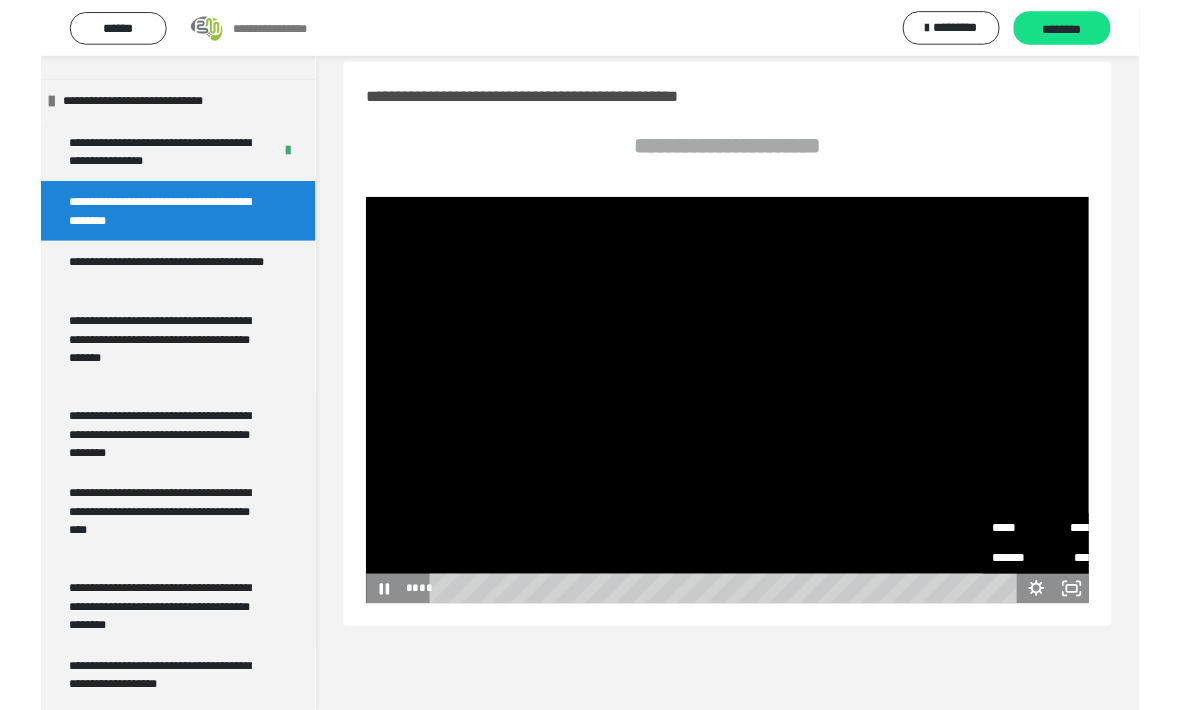scroll, scrollTop: 0, scrollLeft: 0, axis: both 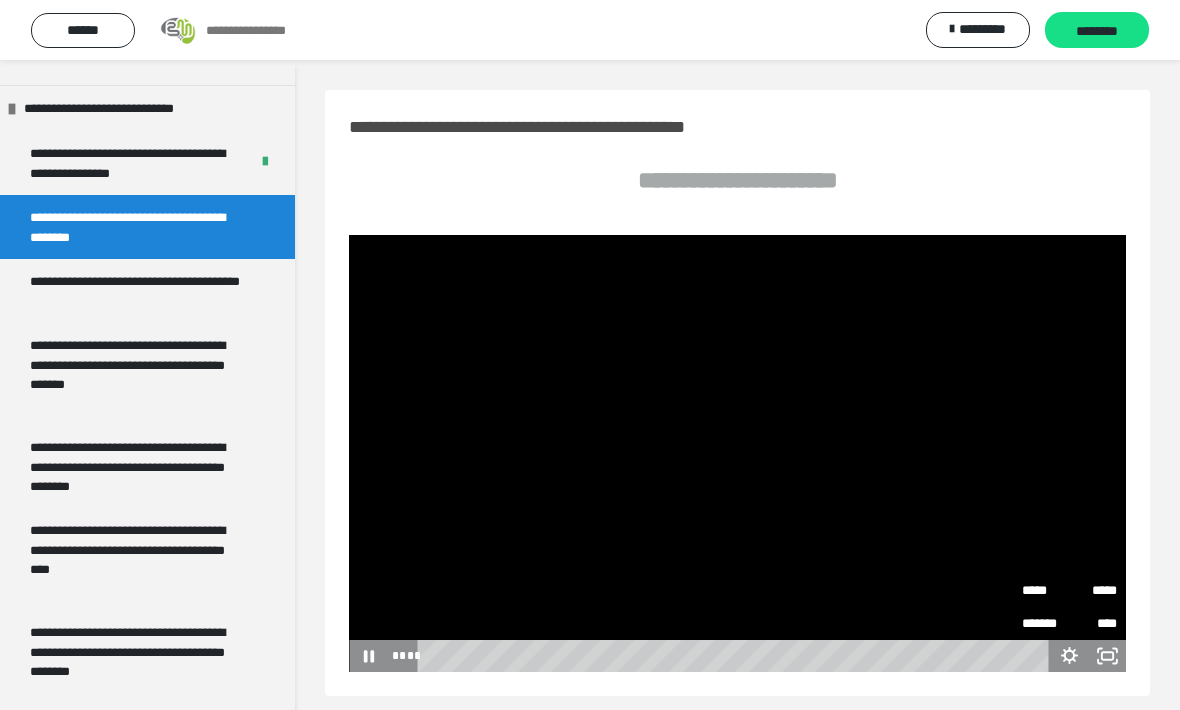 click 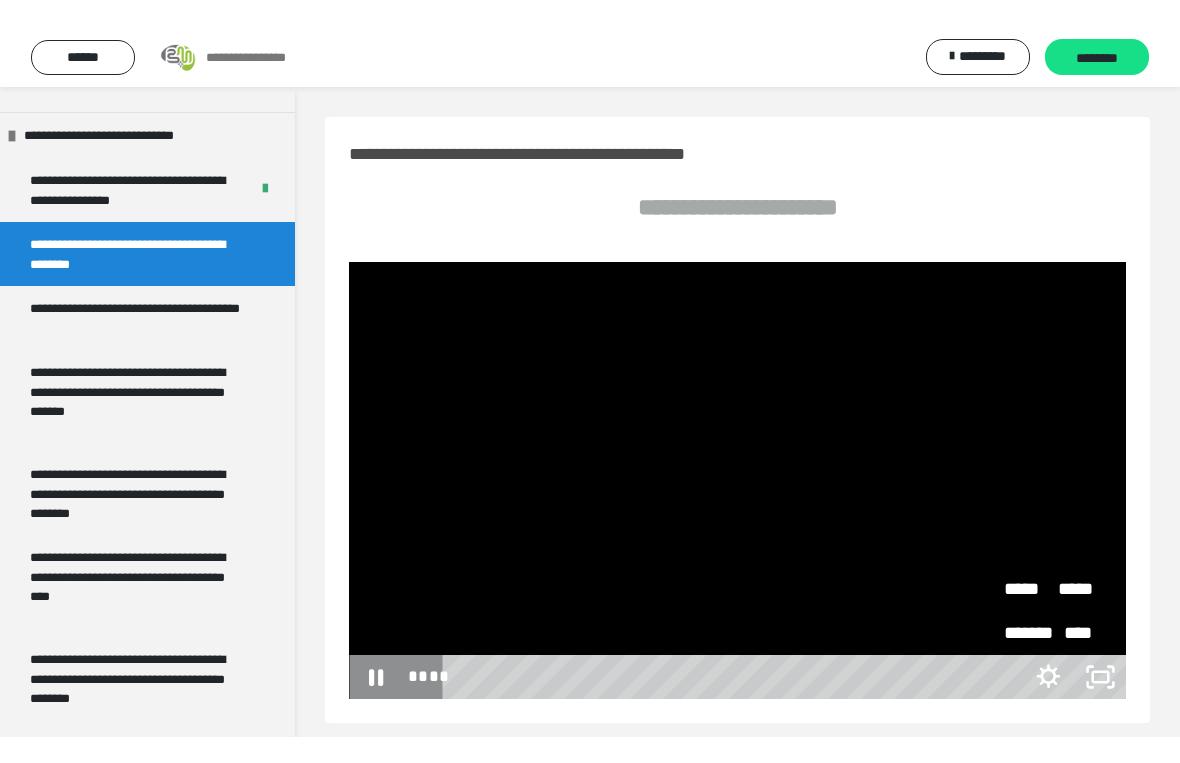 scroll, scrollTop: 24, scrollLeft: 0, axis: vertical 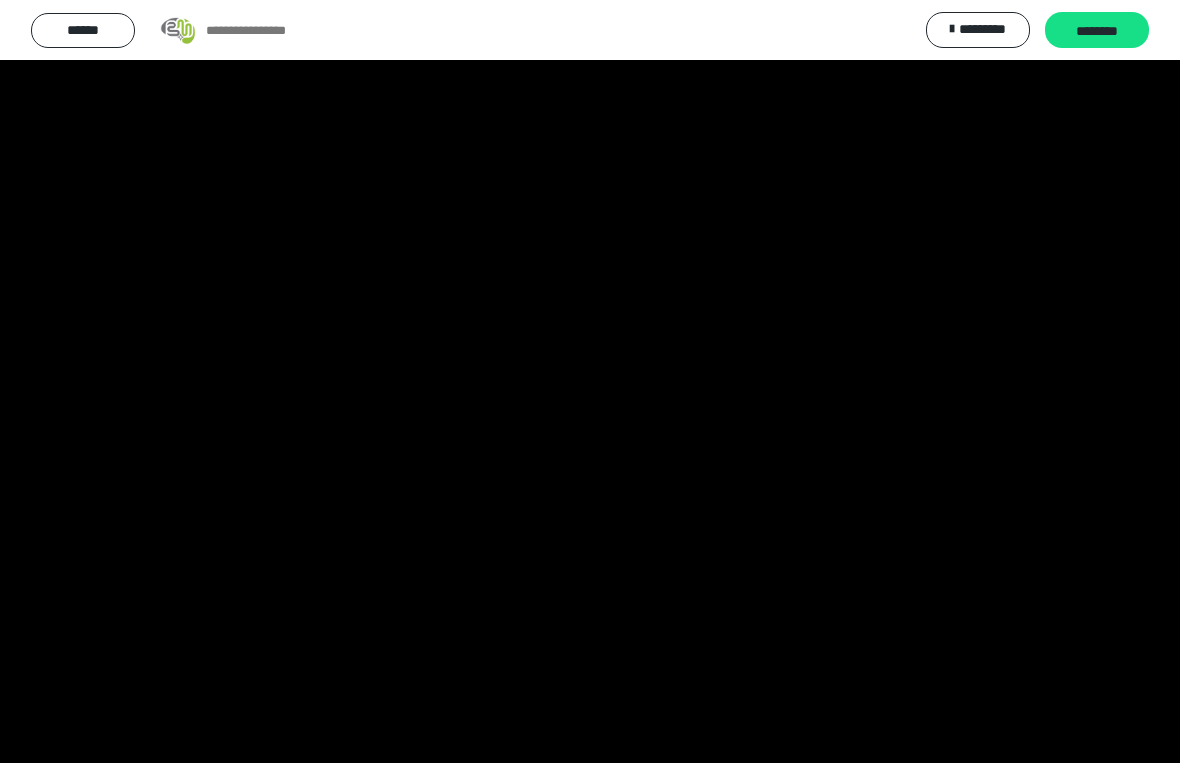 click at bounding box center (590, 381) 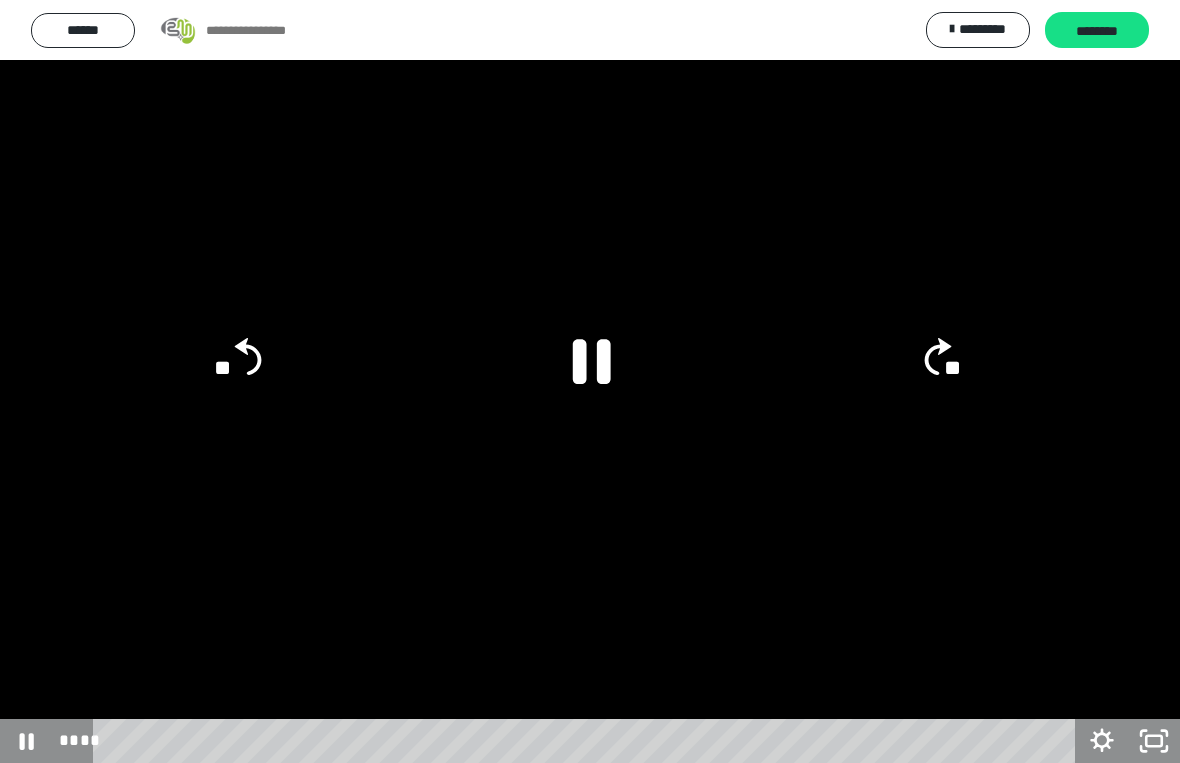 click at bounding box center (590, 381) 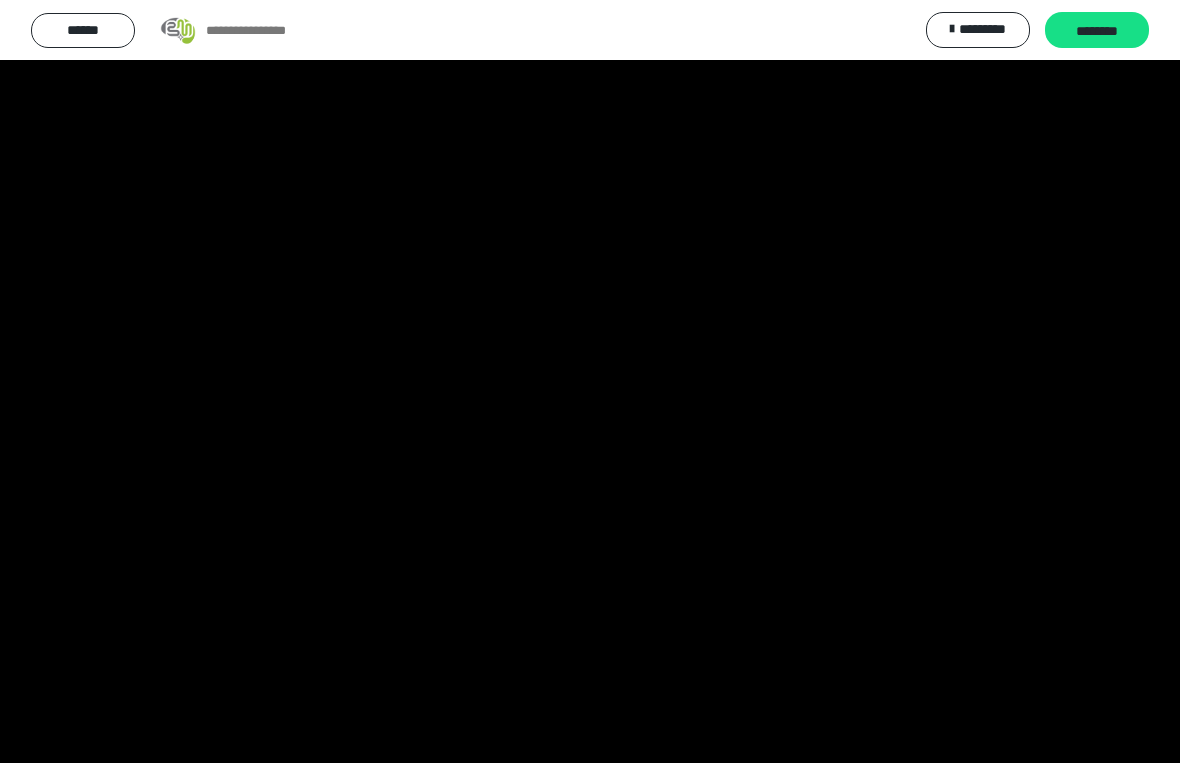 click at bounding box center (590, 381) 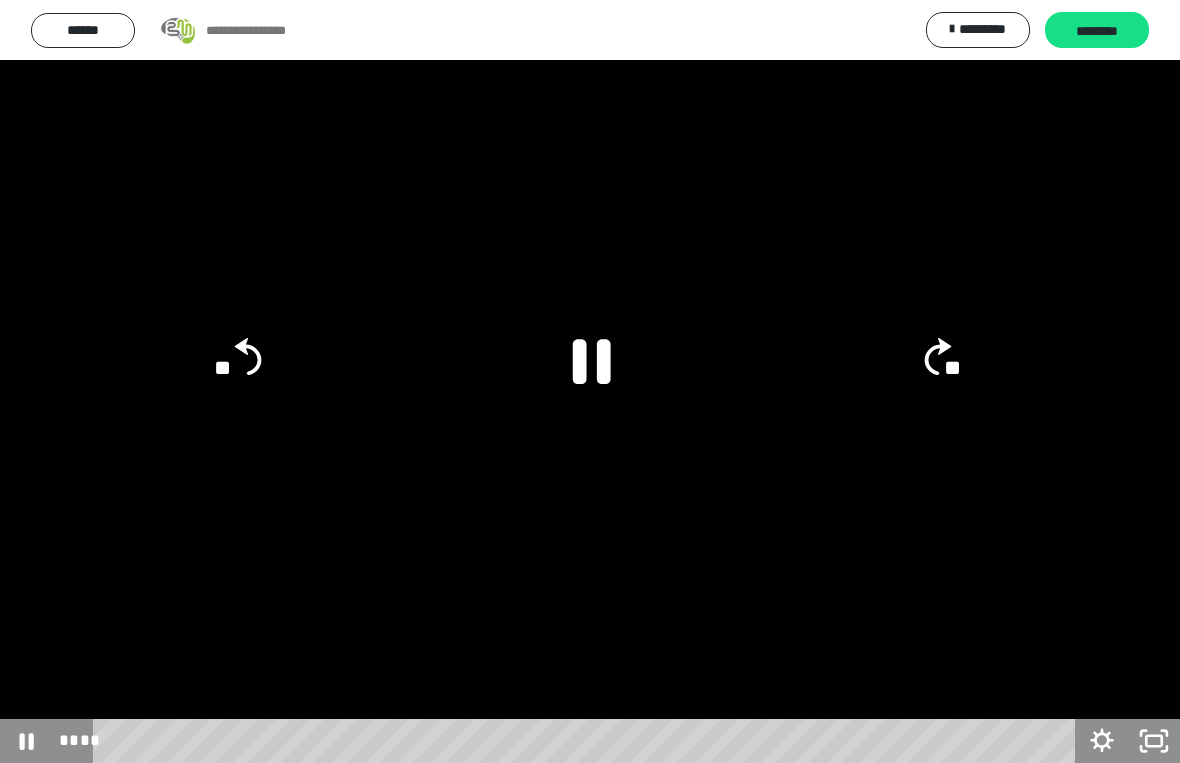 click at bounding box center (590, 381) 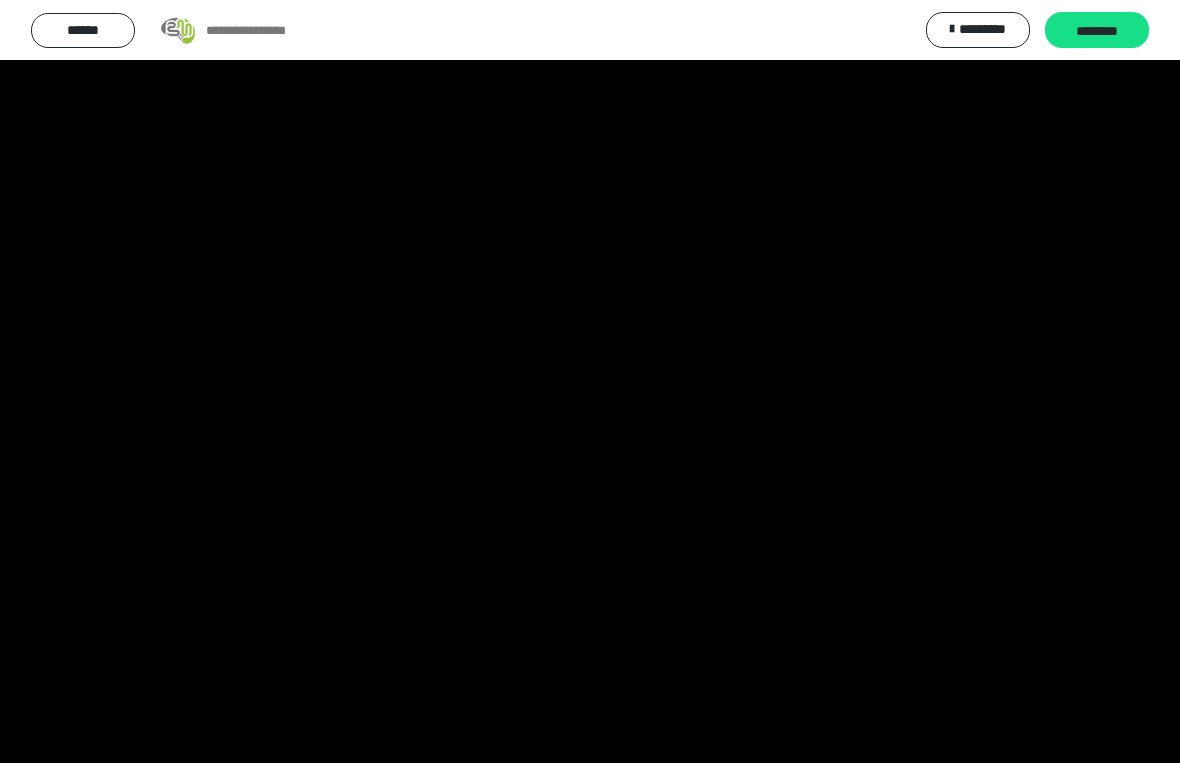 click at bounding box center (590, 381) 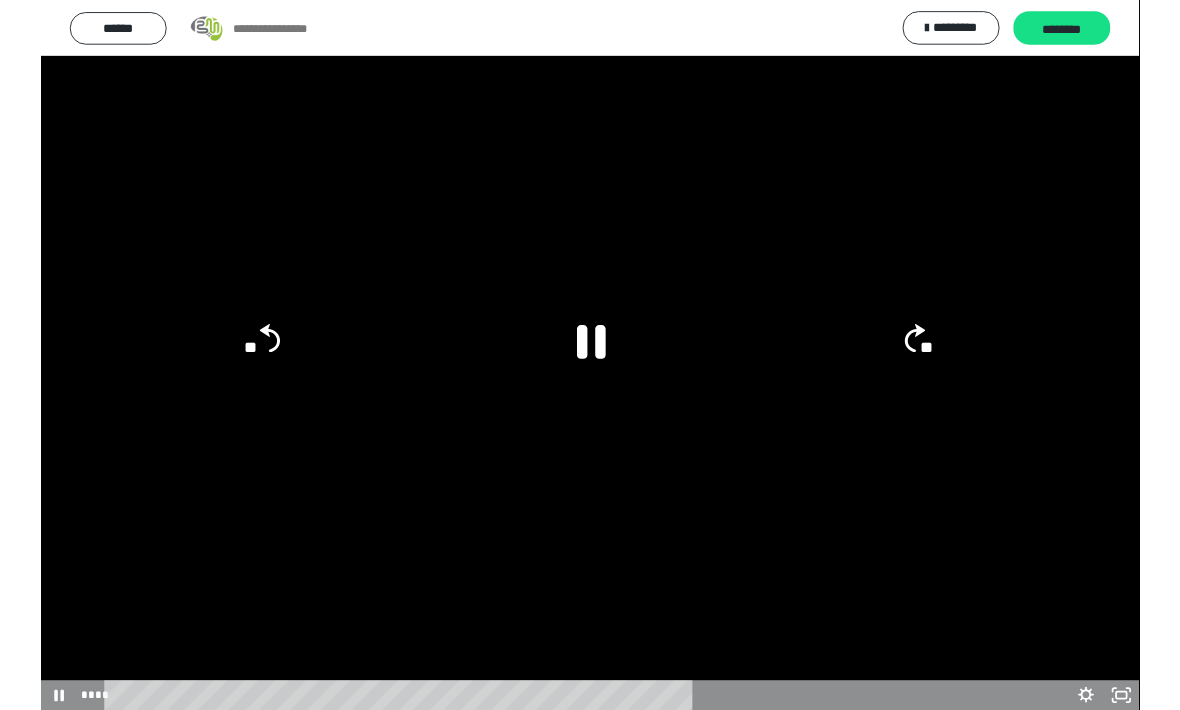 scroll, scrollTop: 0, scrollLeft: 0, axis: both 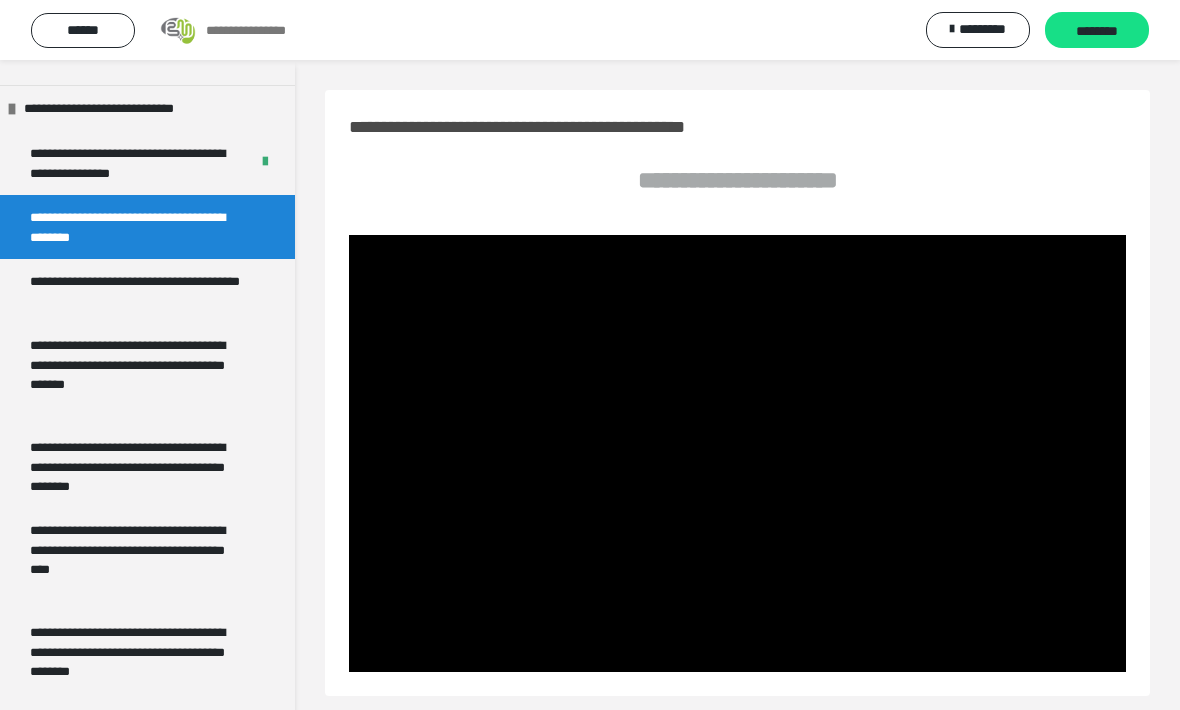 click on "********" at bounding box center (1097, 31) 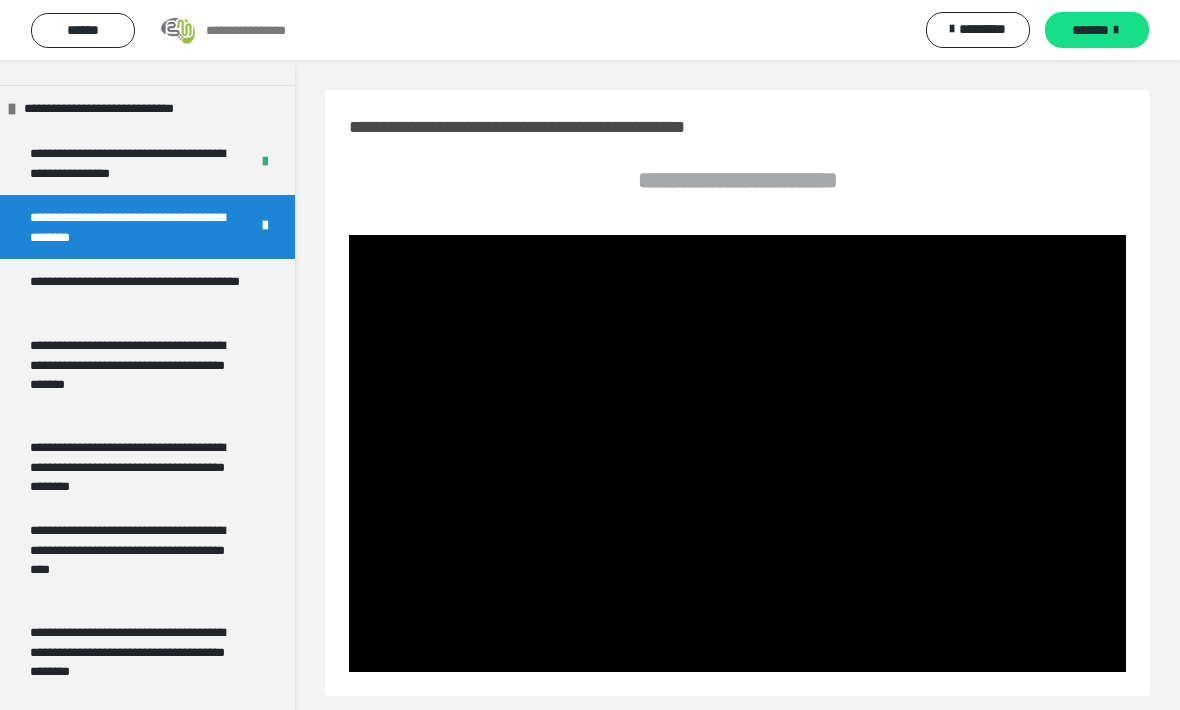 click on "*******" at bounding box center [1090, 30] 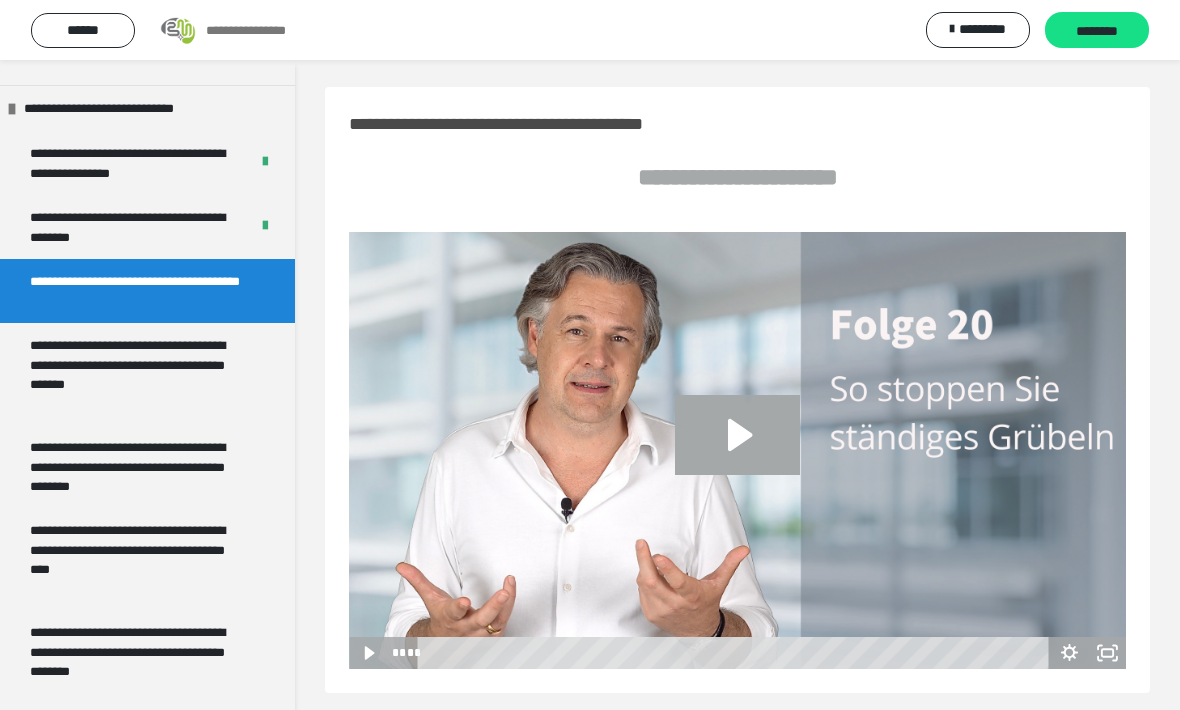 scroll, scrollTop: 4, scrollLeft: 0, axis: vertical 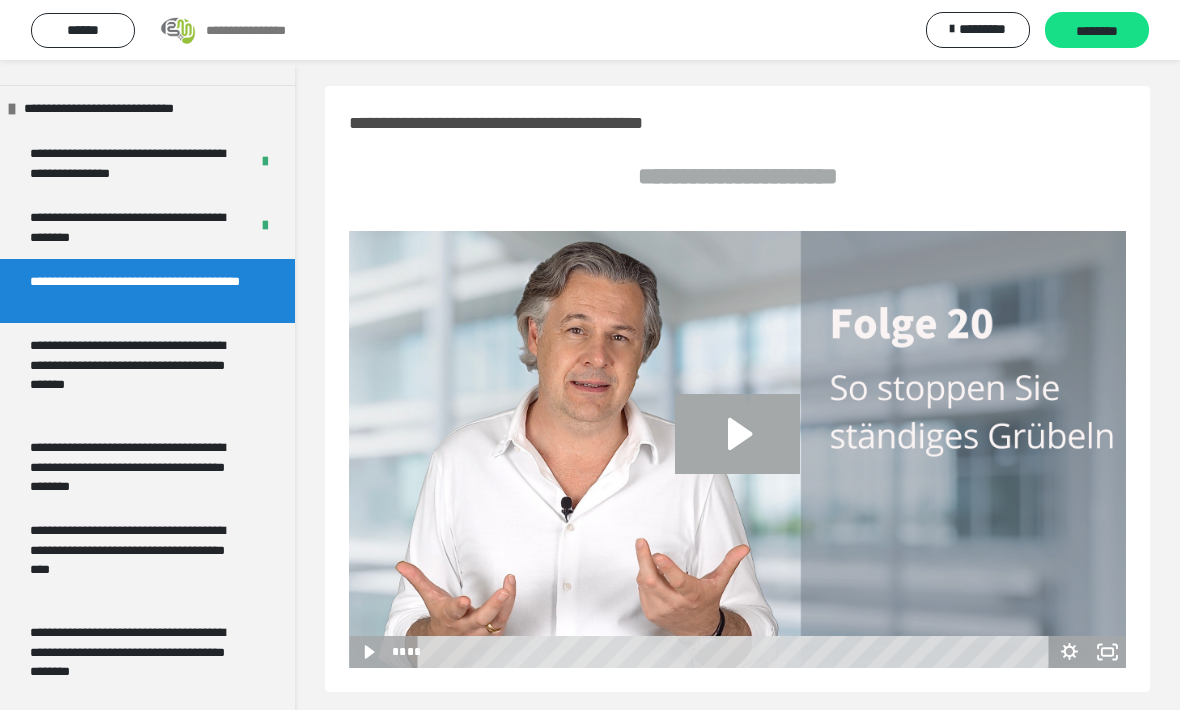 click on "********" at bounding box center (1097, 30) 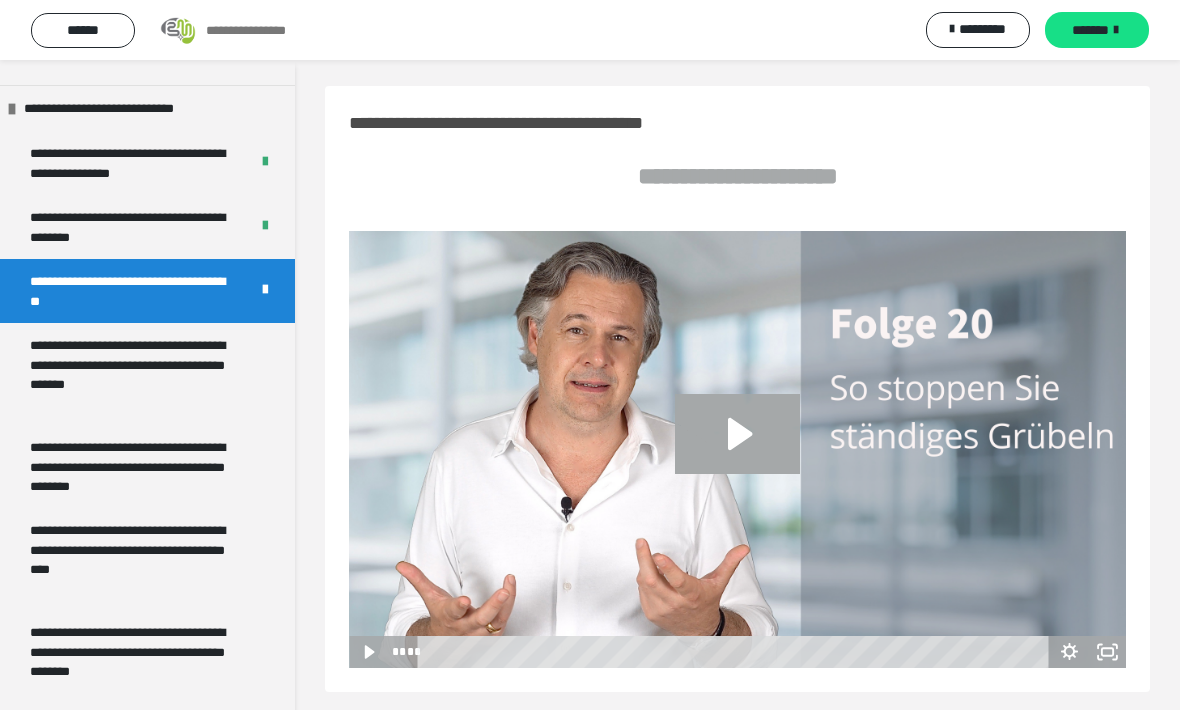 click on "*******" at bounding box center [1090, 30] 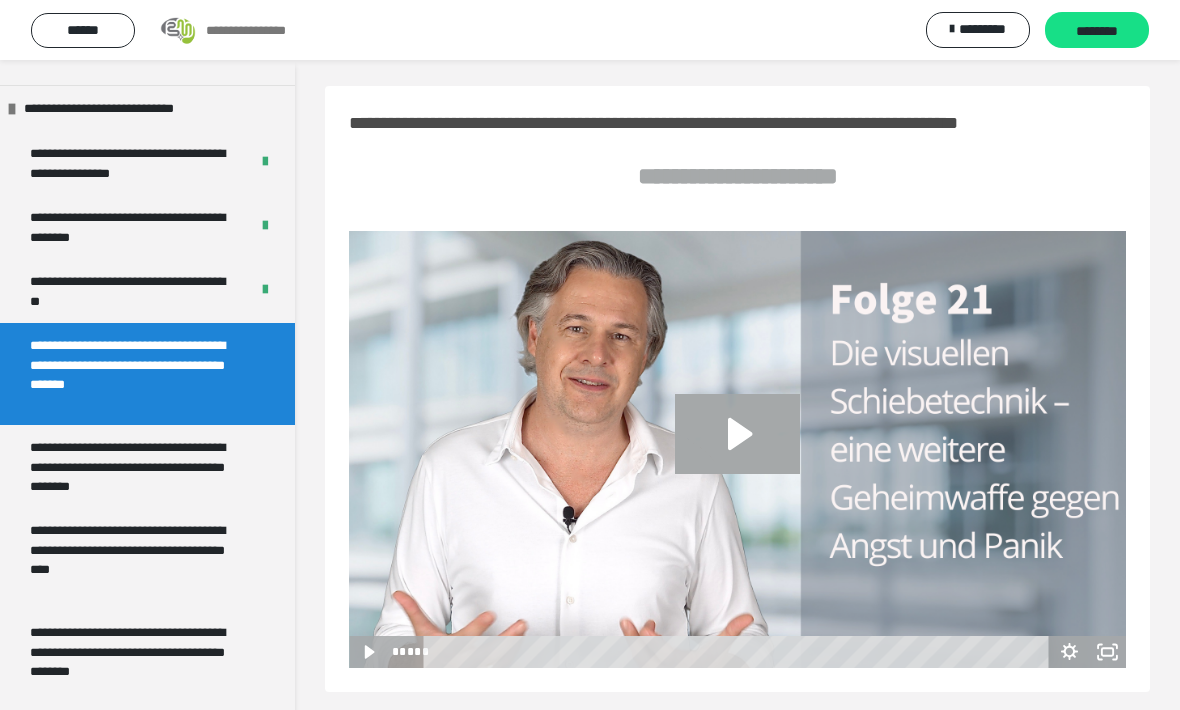 click at bounding box center (737, 449) 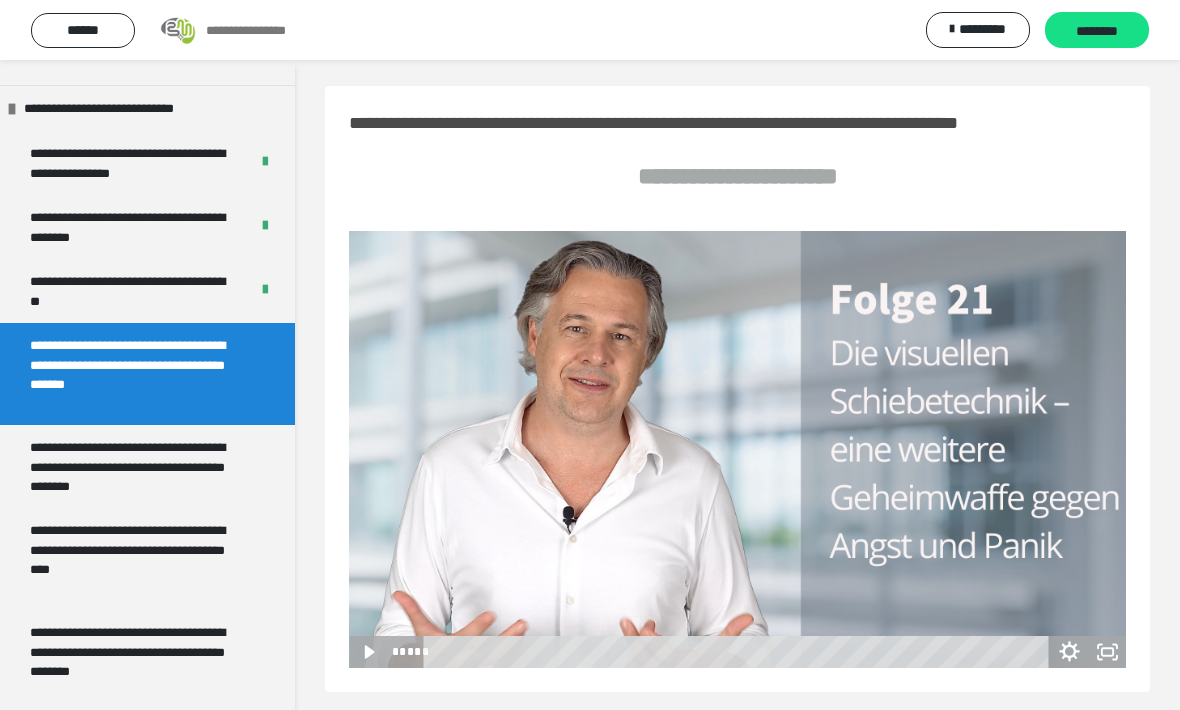 click 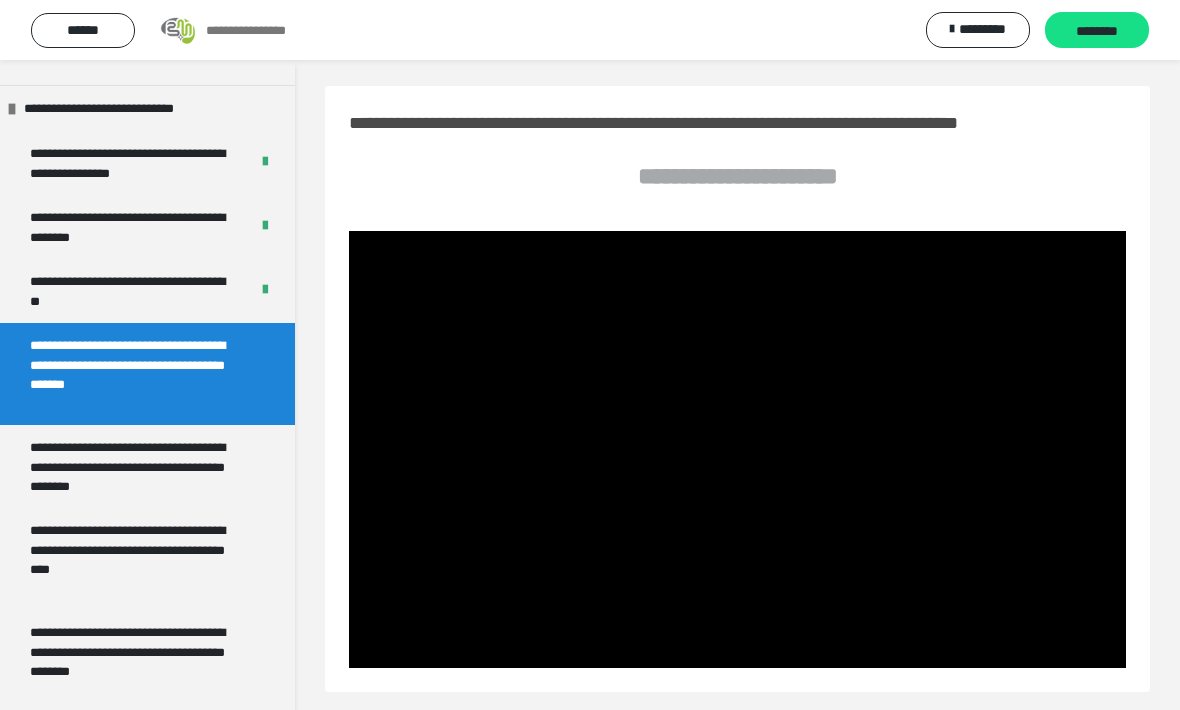 click at bounding box center (737, 449) 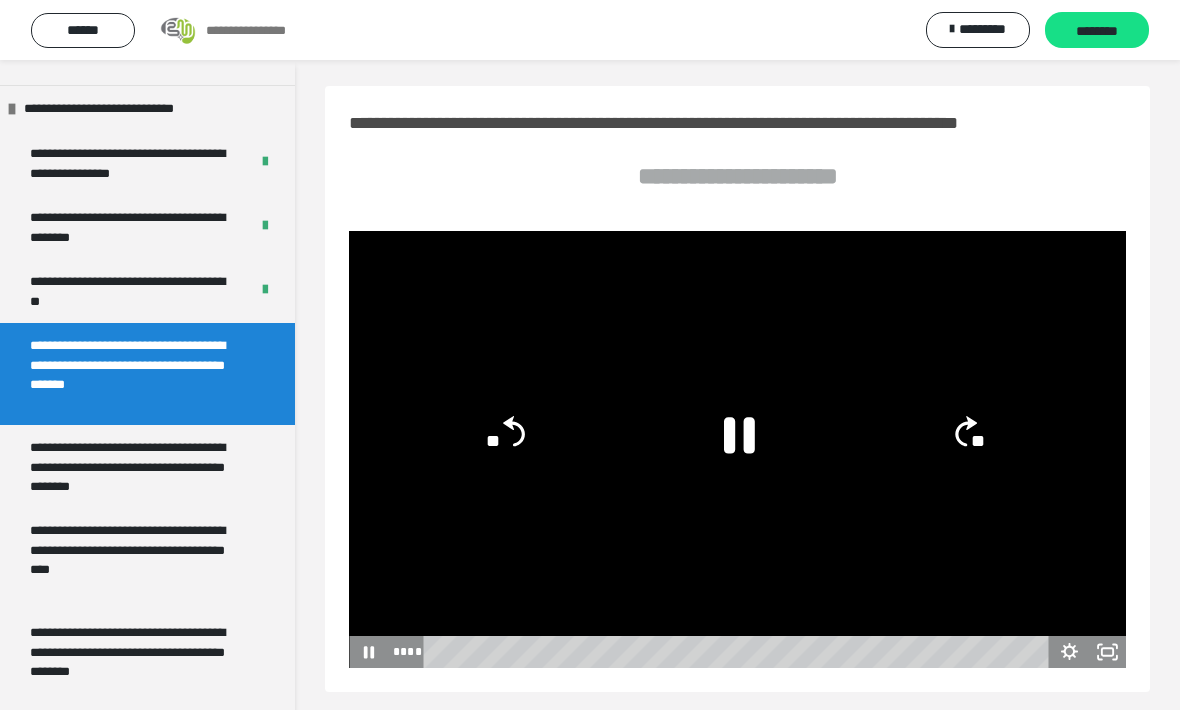 click 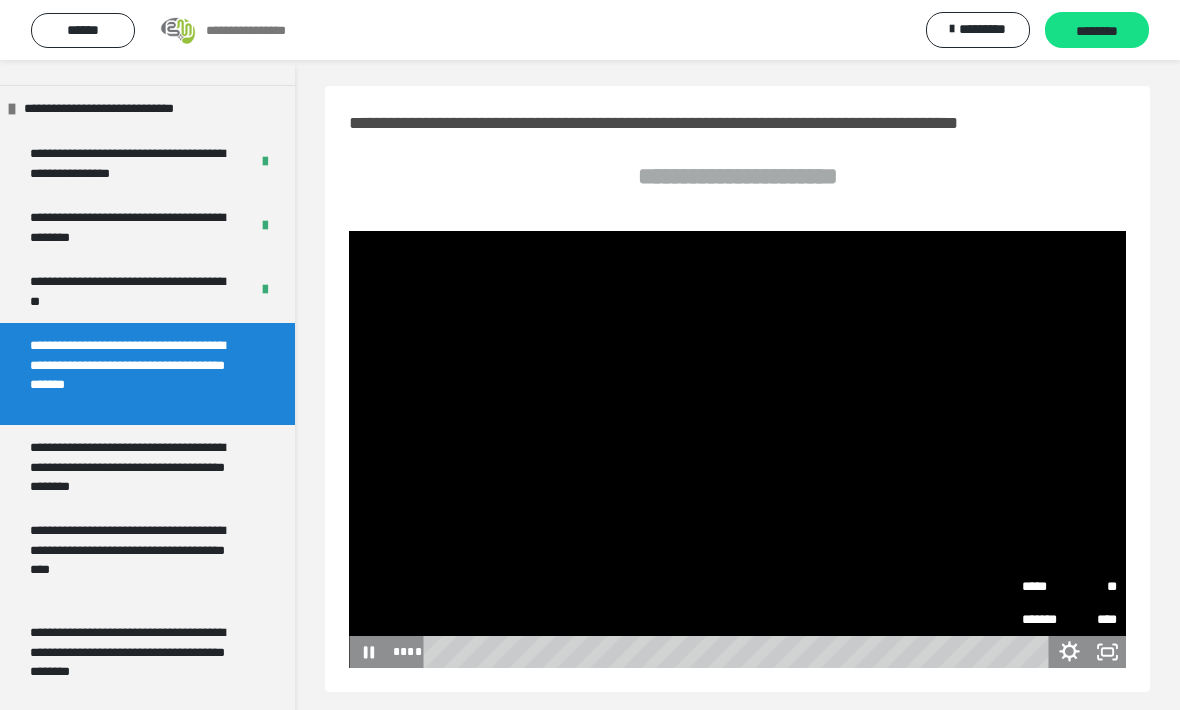 click 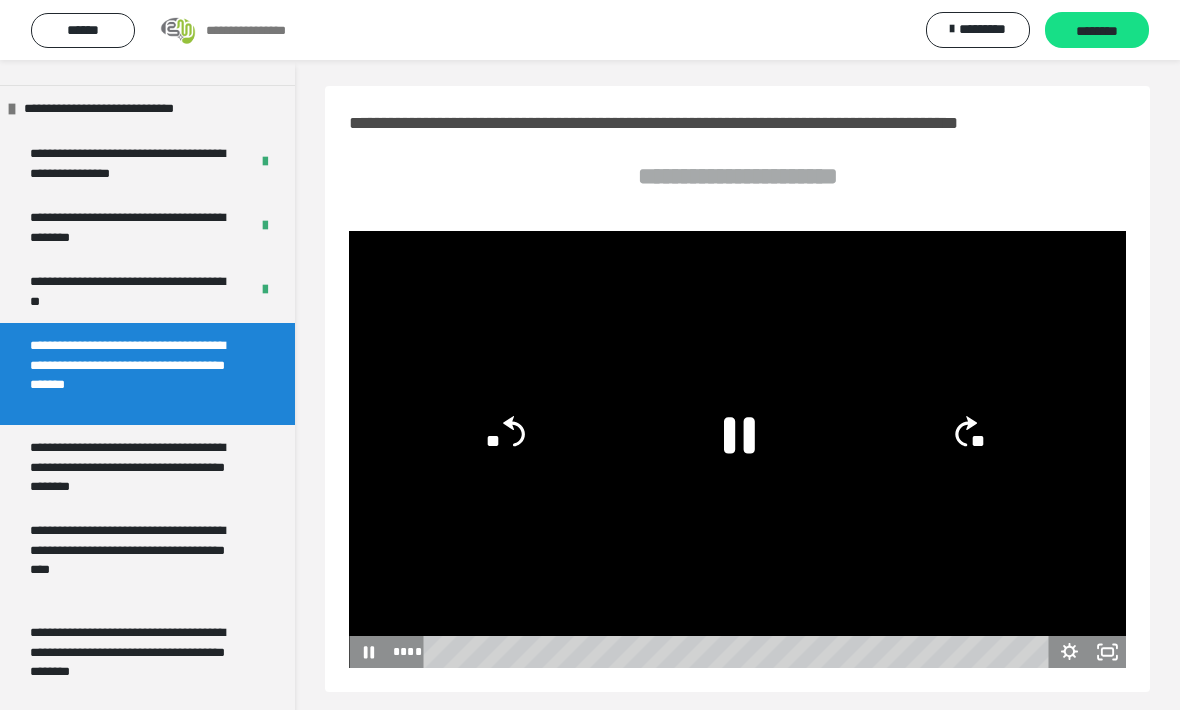 click 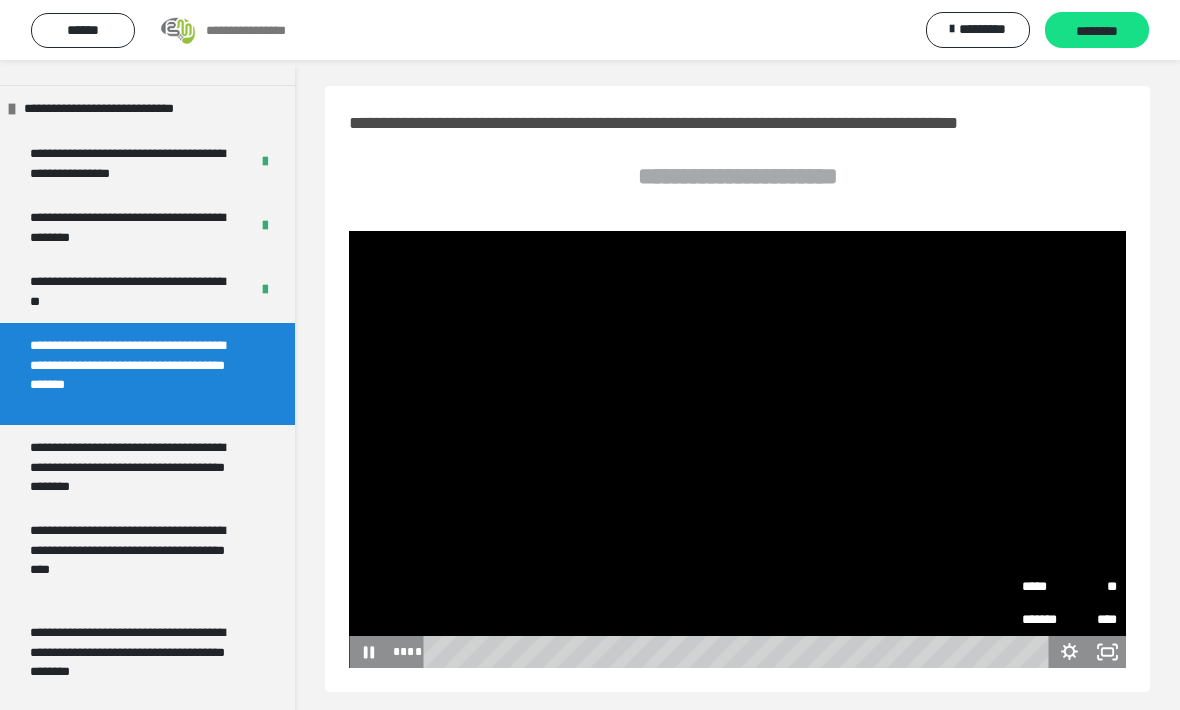 click on "**" at bounding box center [1093, 582] 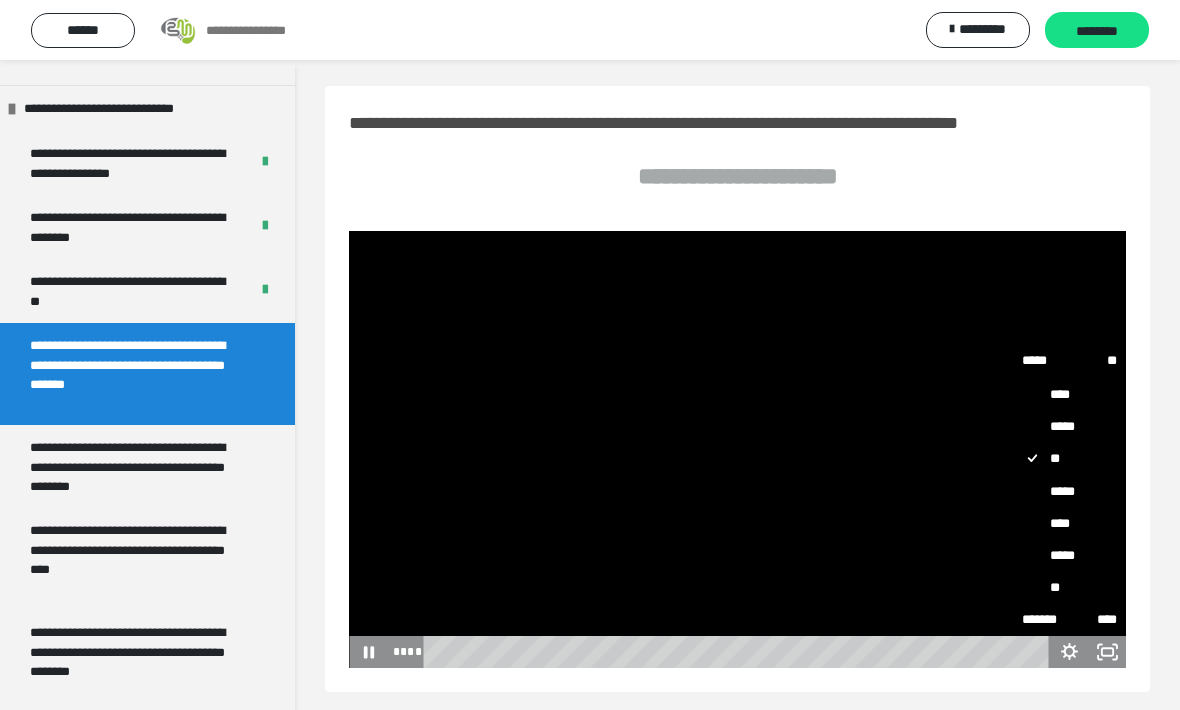 click on "*****" at bounding box center [1069, 491] 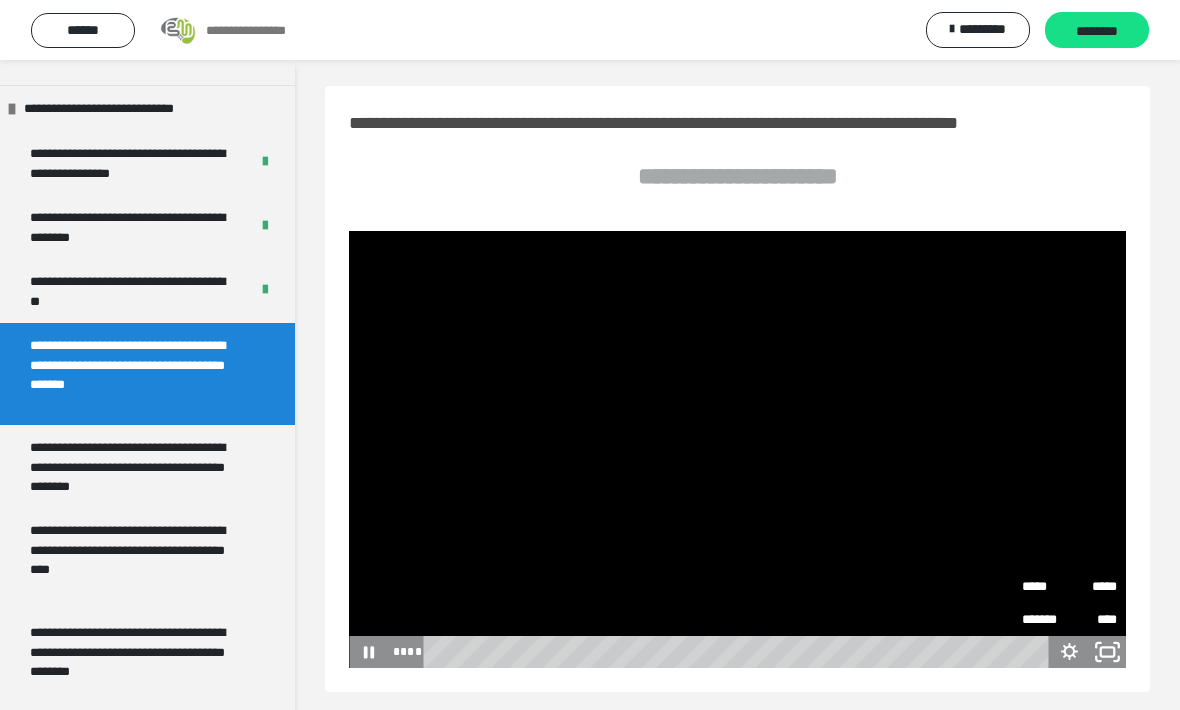 click 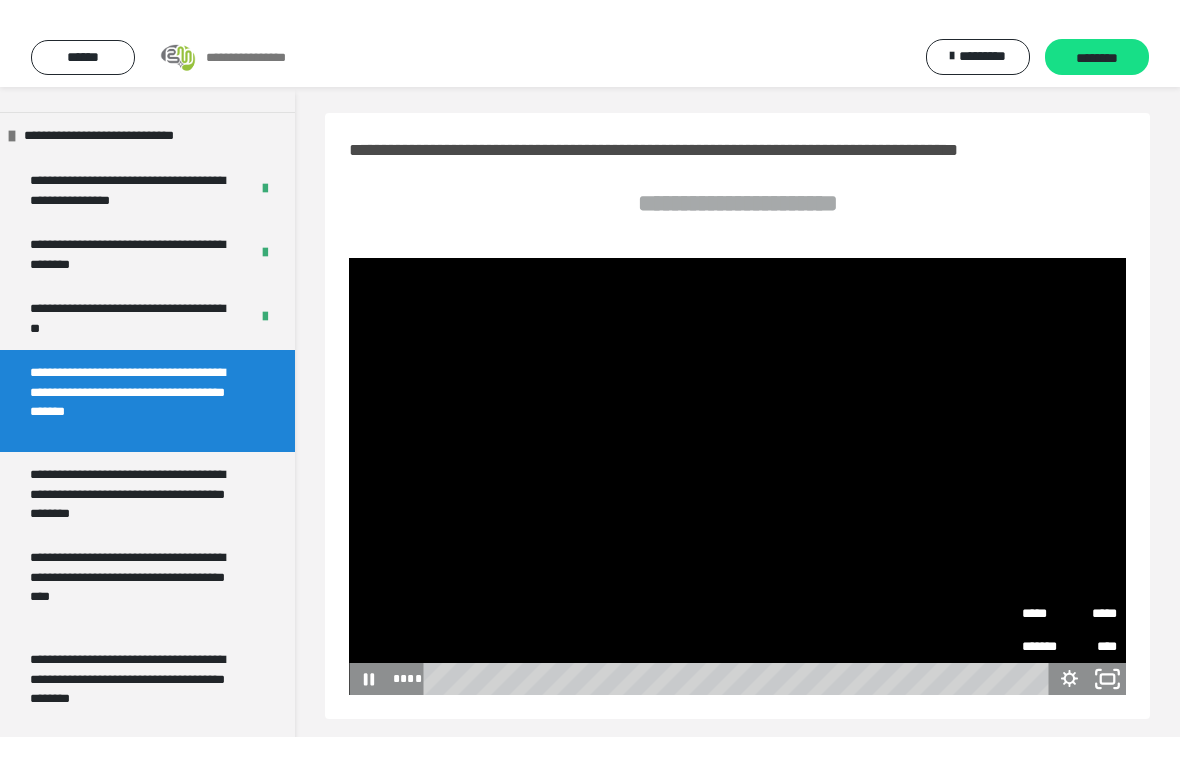 scroll, scrollTop: 24, scrollLeft: 0, axis: vertical 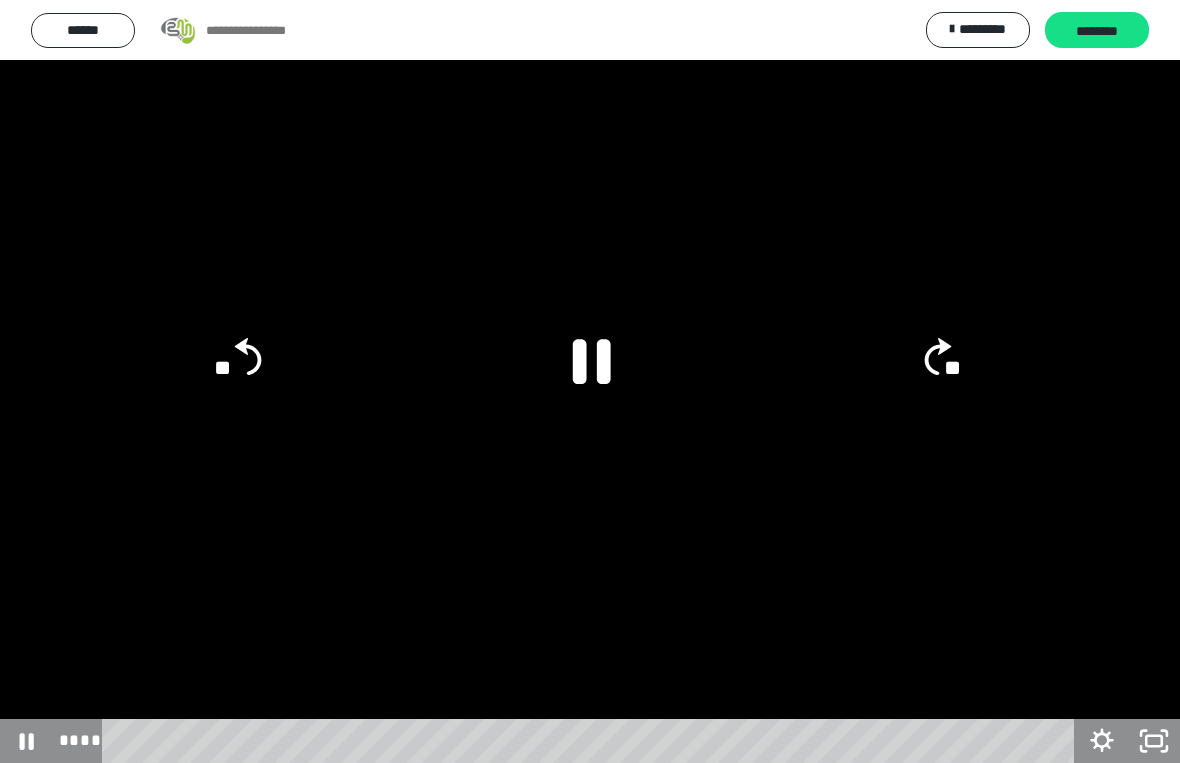 click 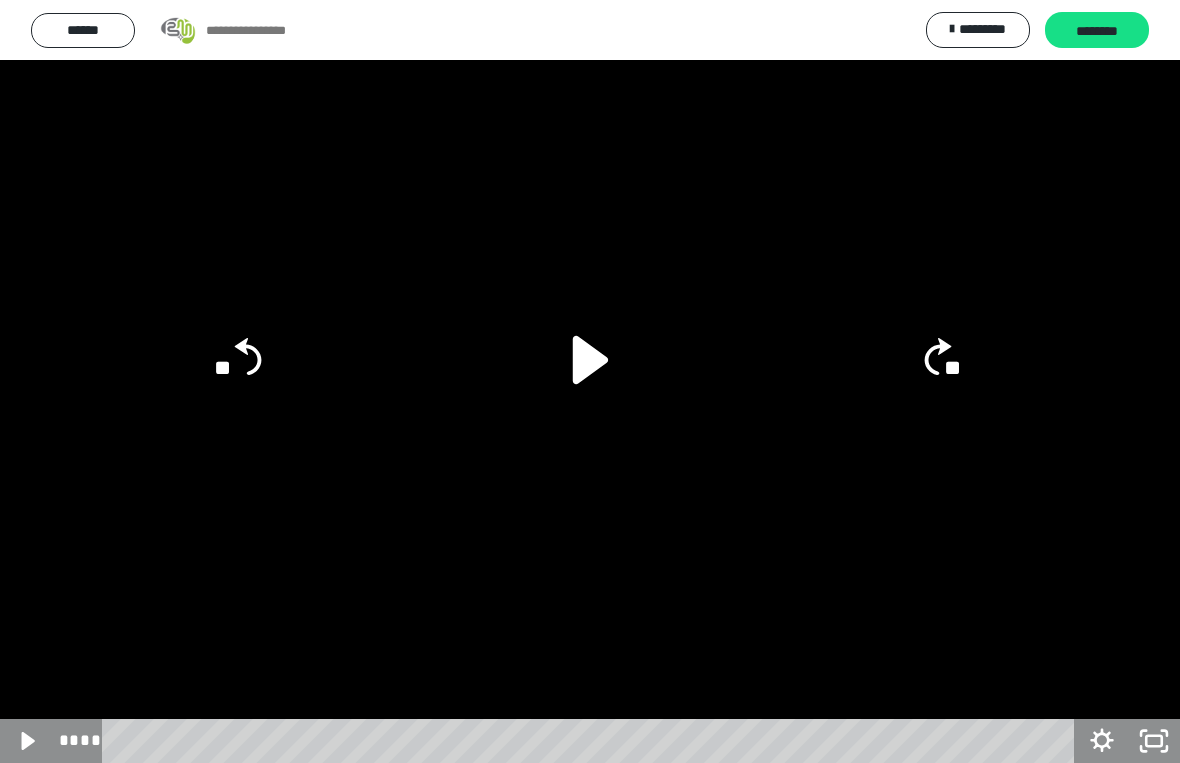 click 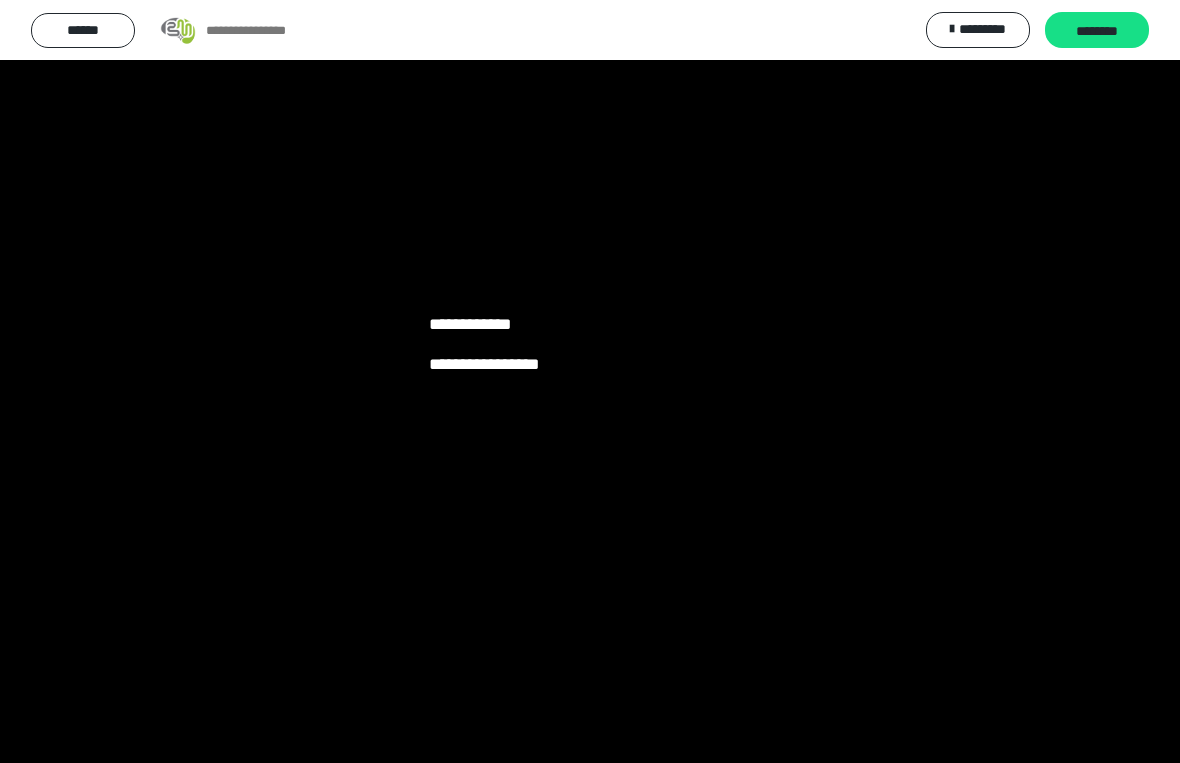 click at bounding box center [590, 381] 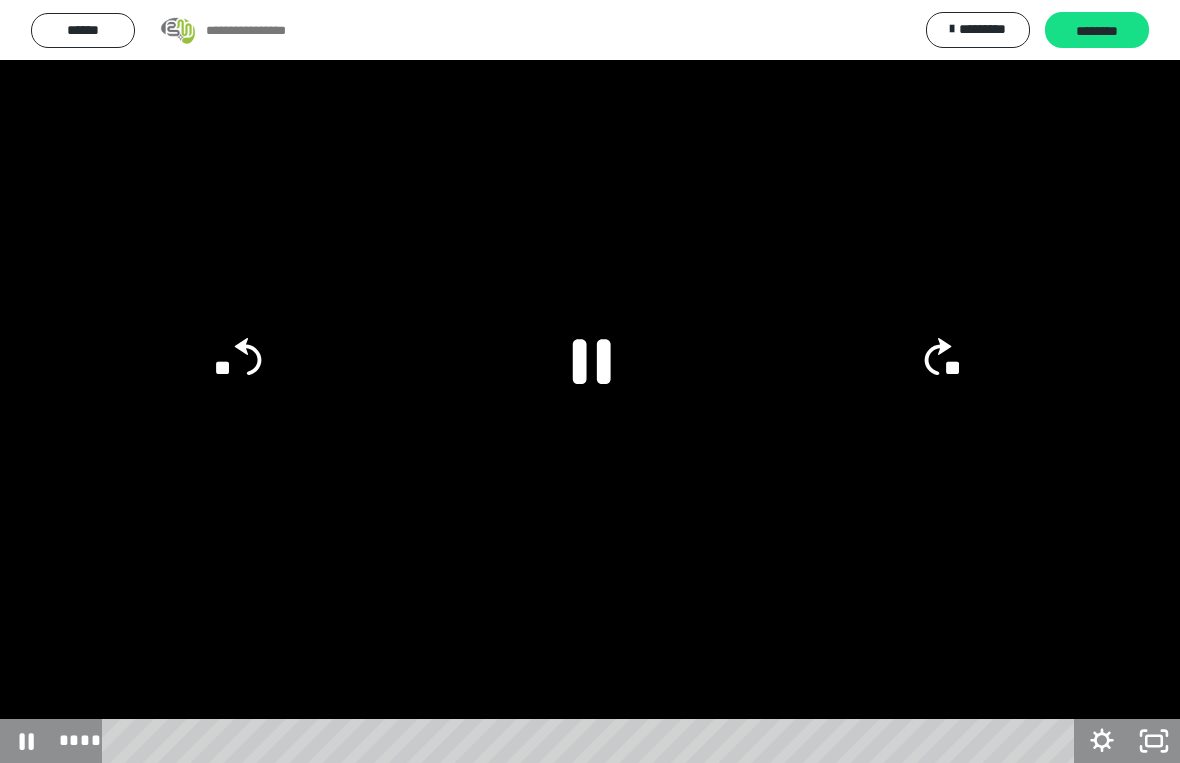 click at bounding box center (590, 381) 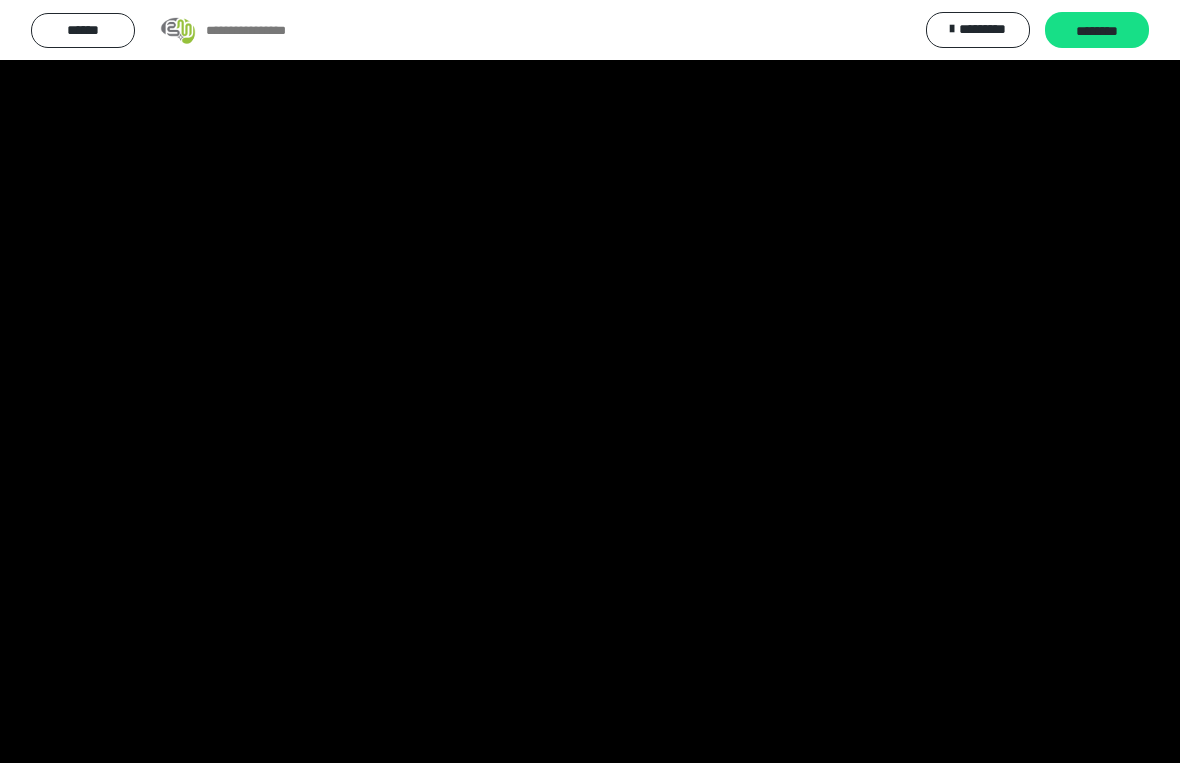 click at bounding box center [590, 381] 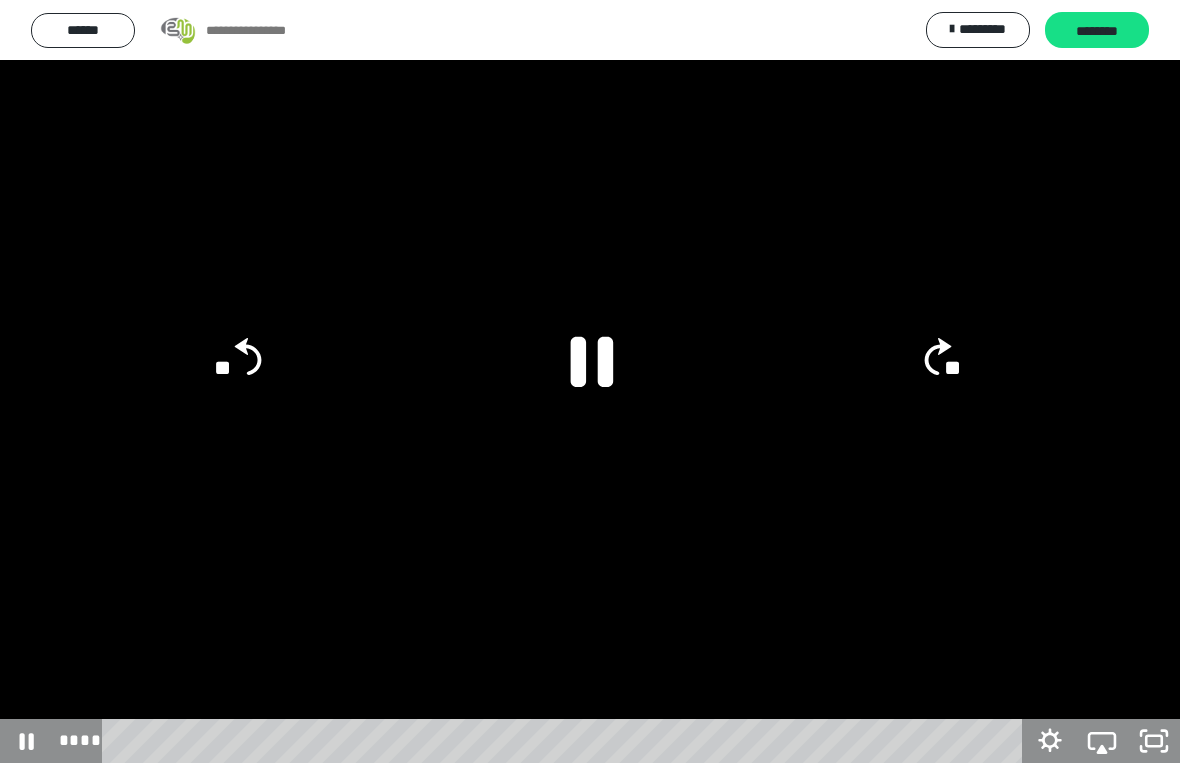click 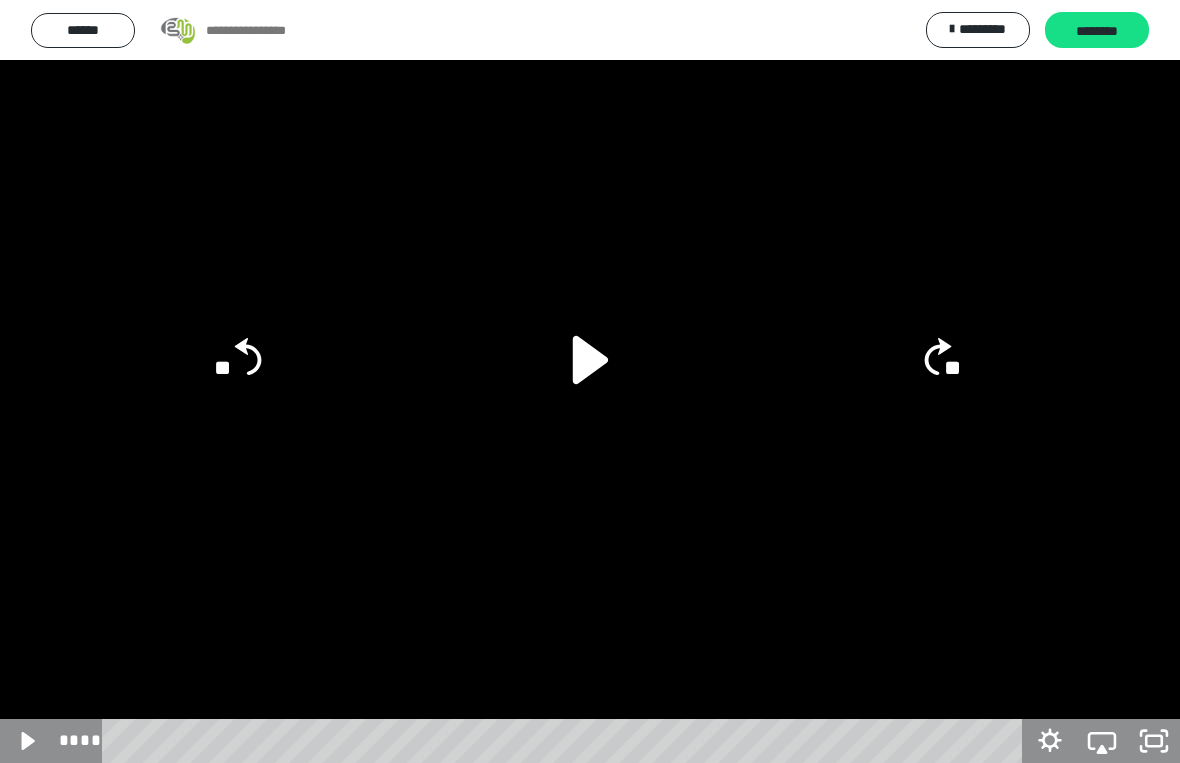 click 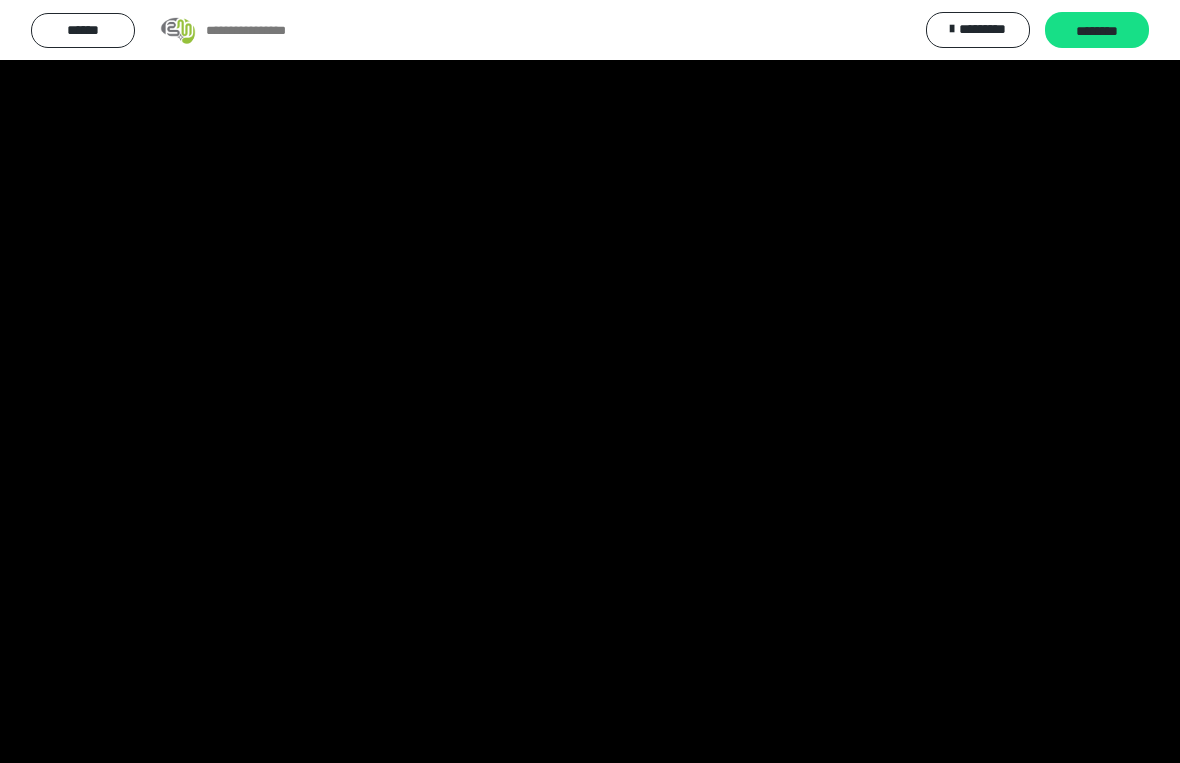 click at bounding box center (590, 381) 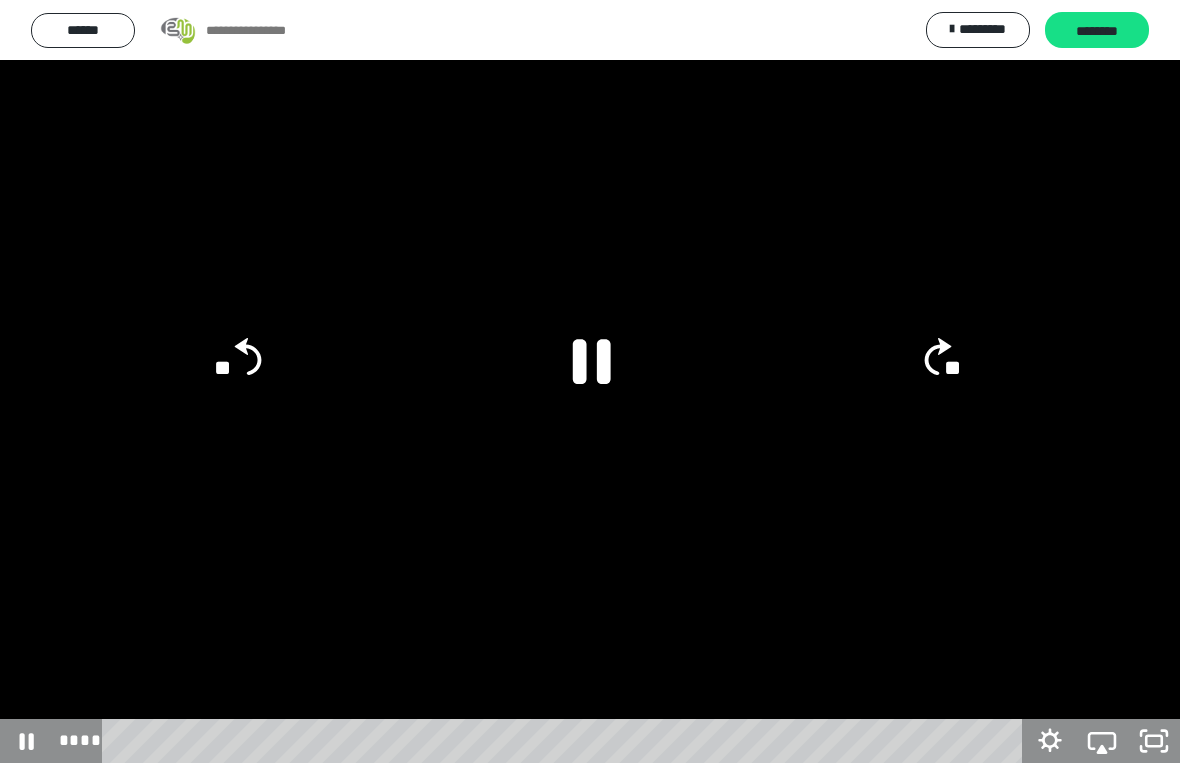 click at bounding box center [590, 381] 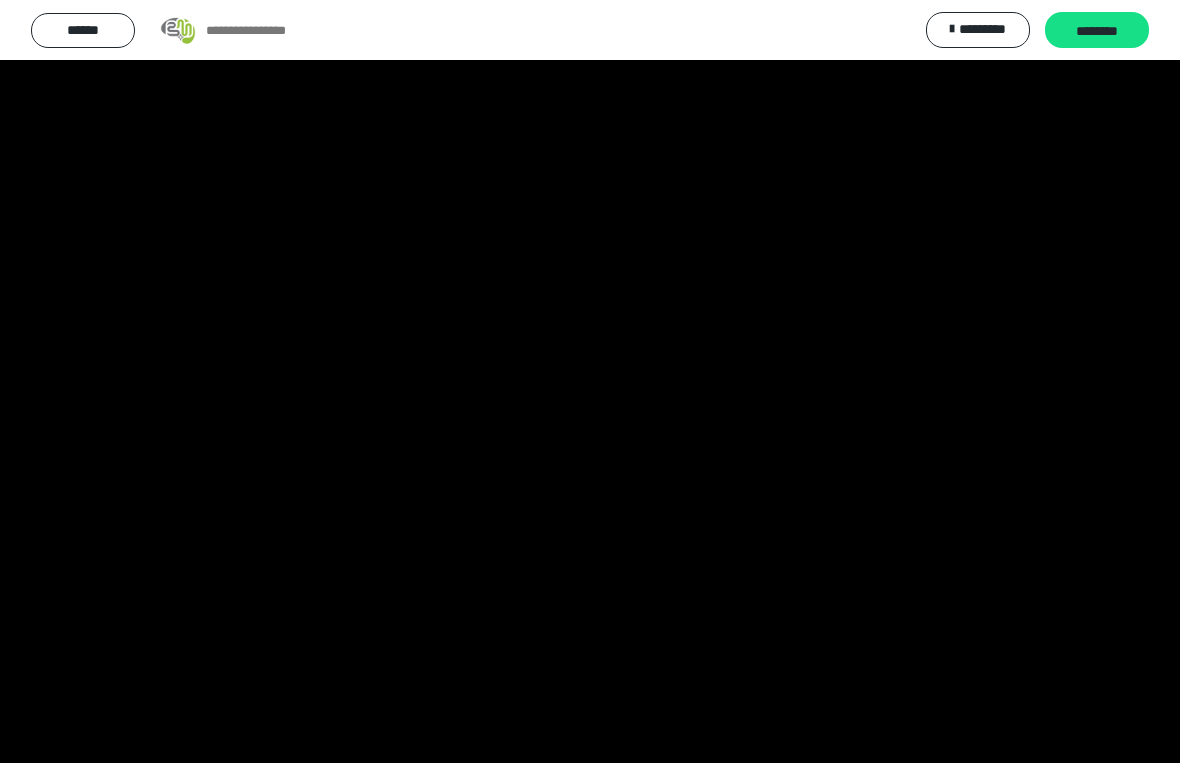click at bounding box center (590, 381) 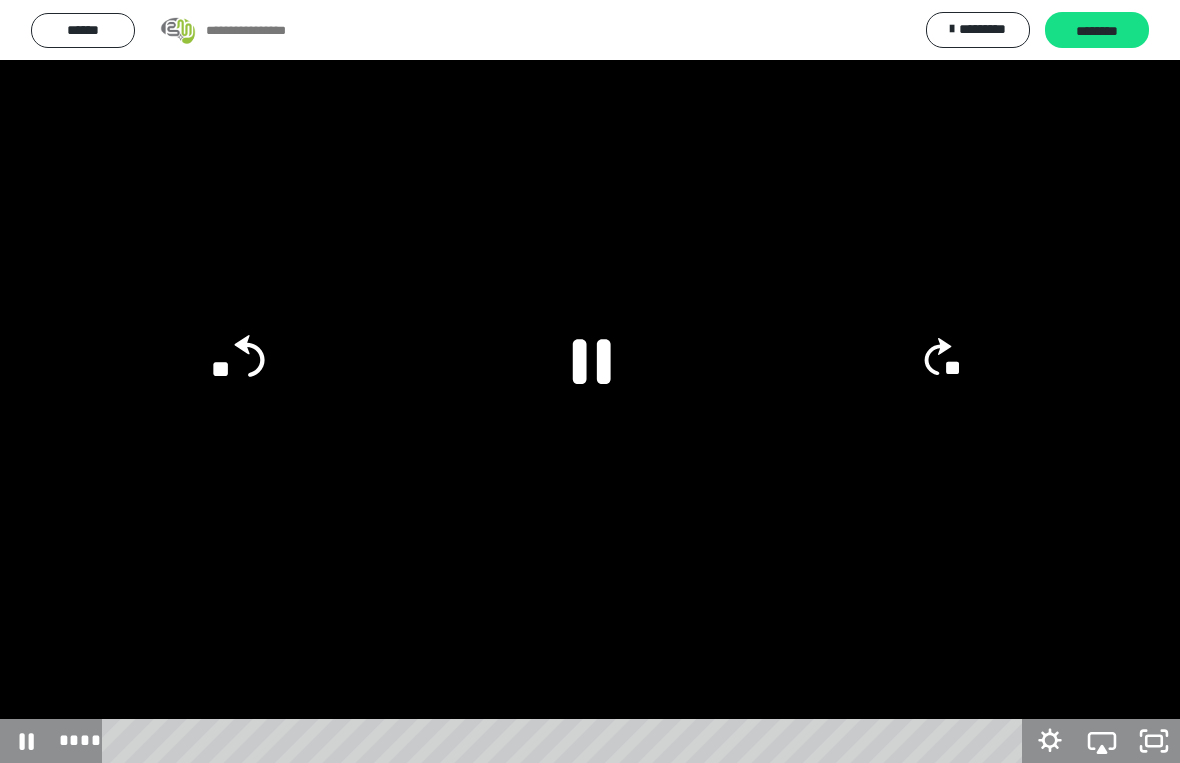 click on "**" 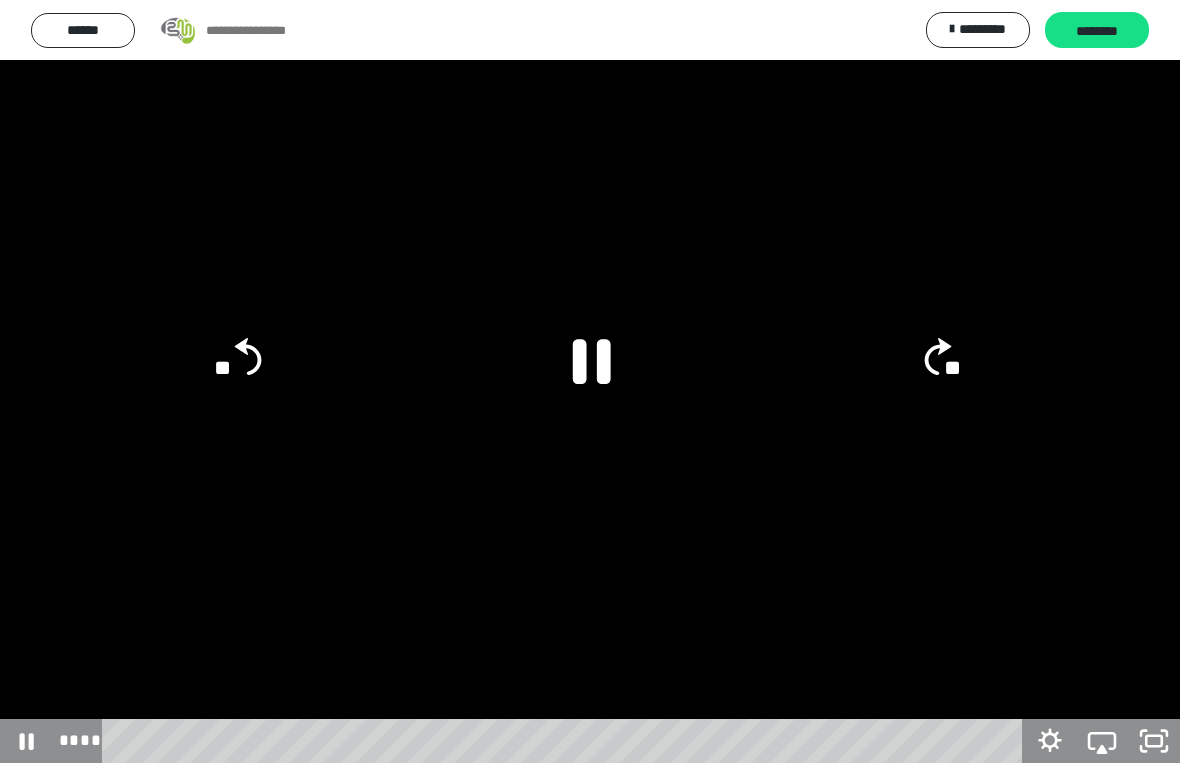 click on "**" 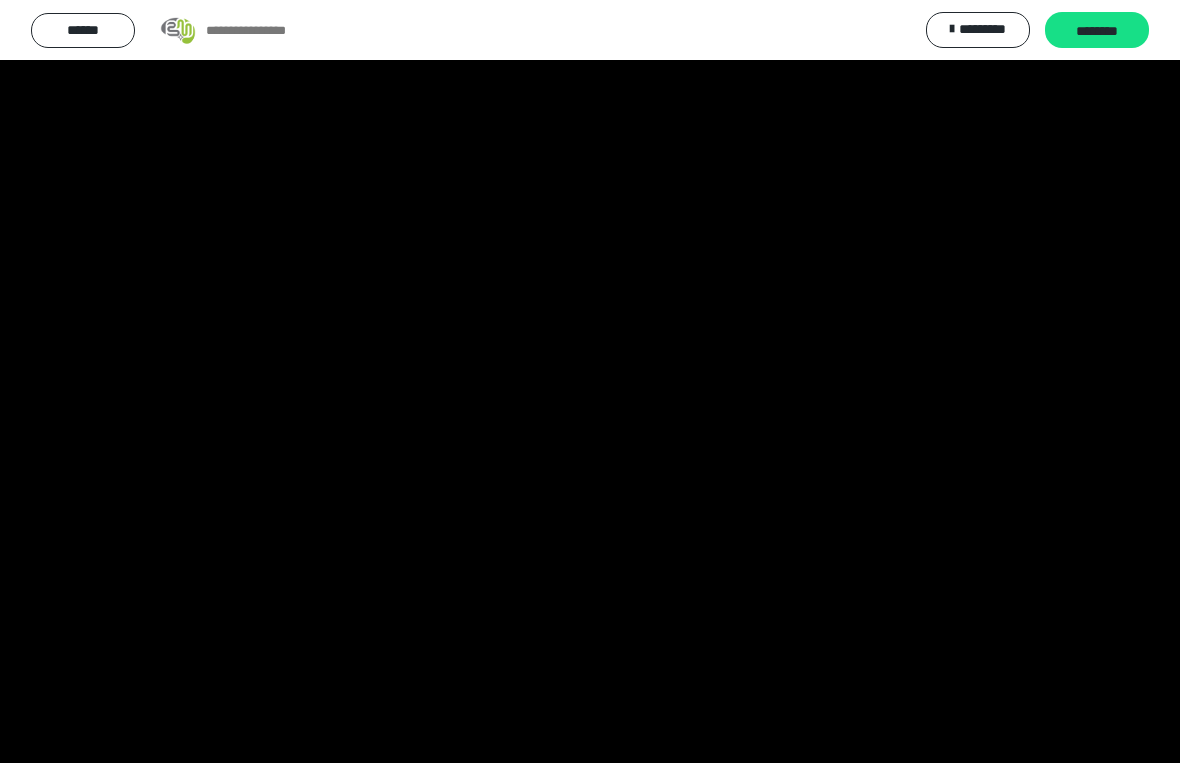 click at bounding box center (590, 381) 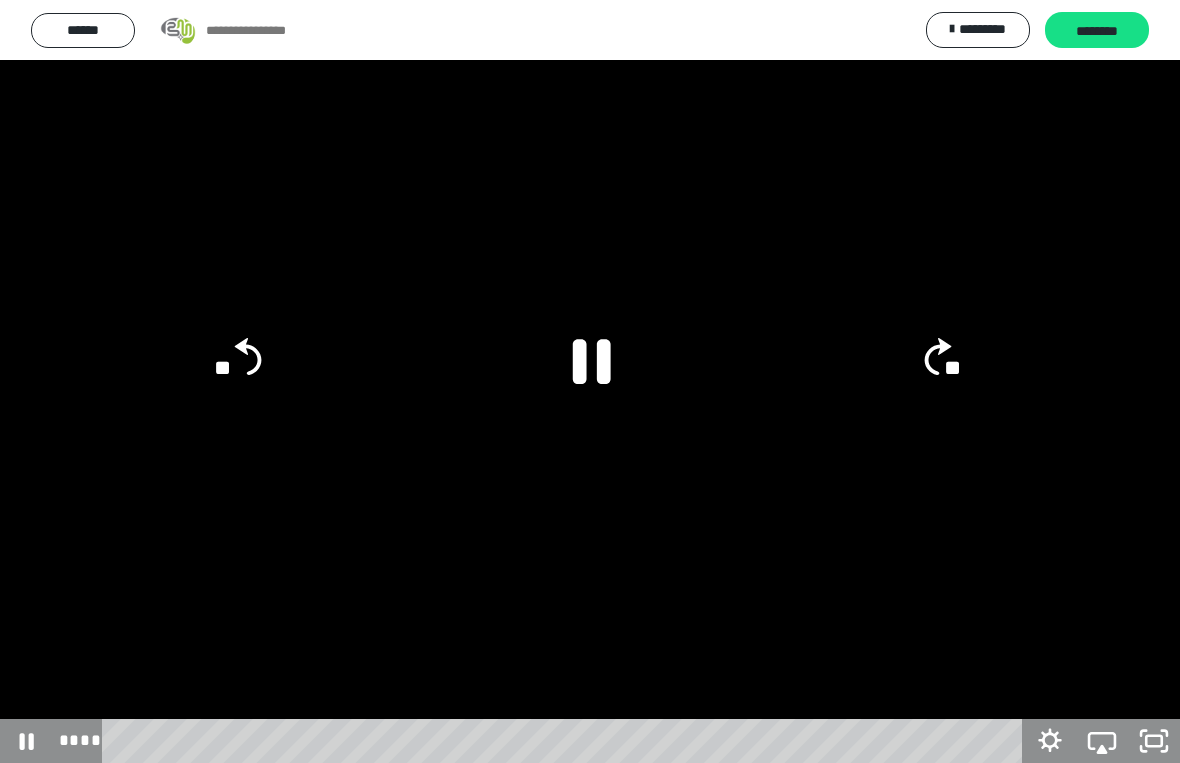 click at bounding box center (590, 381) 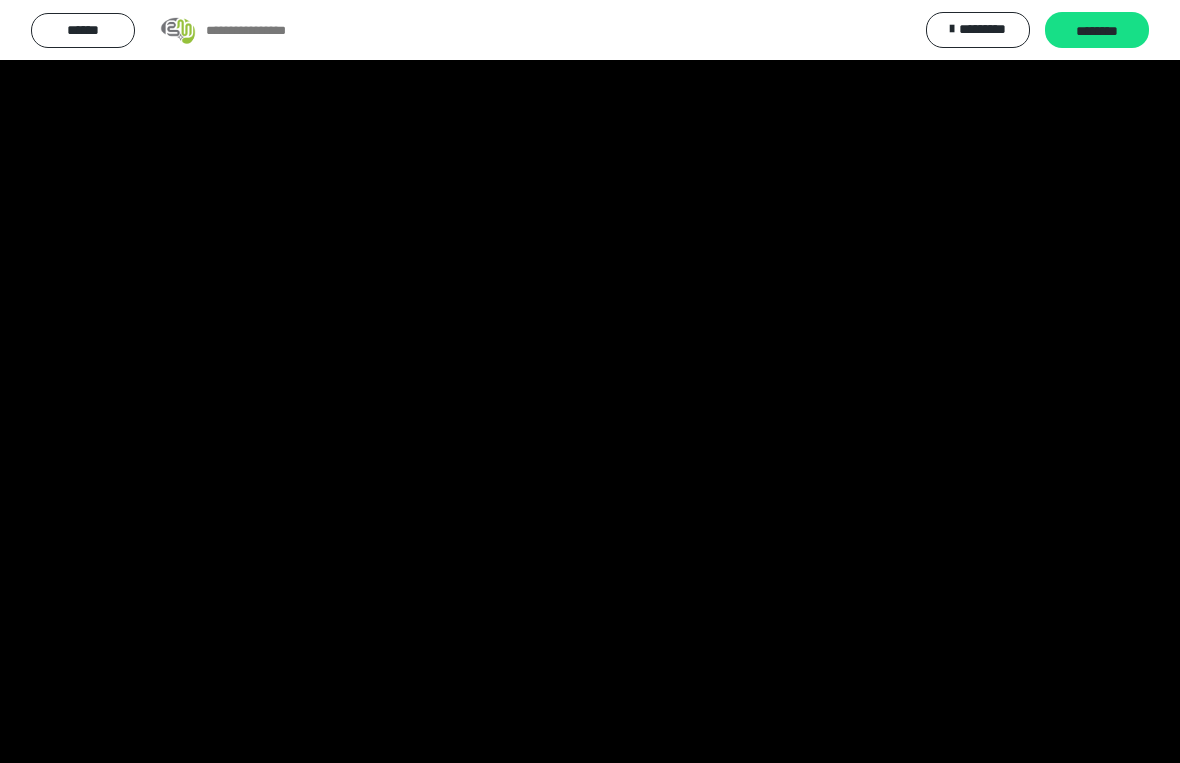 click at bounding box center (590, 381) 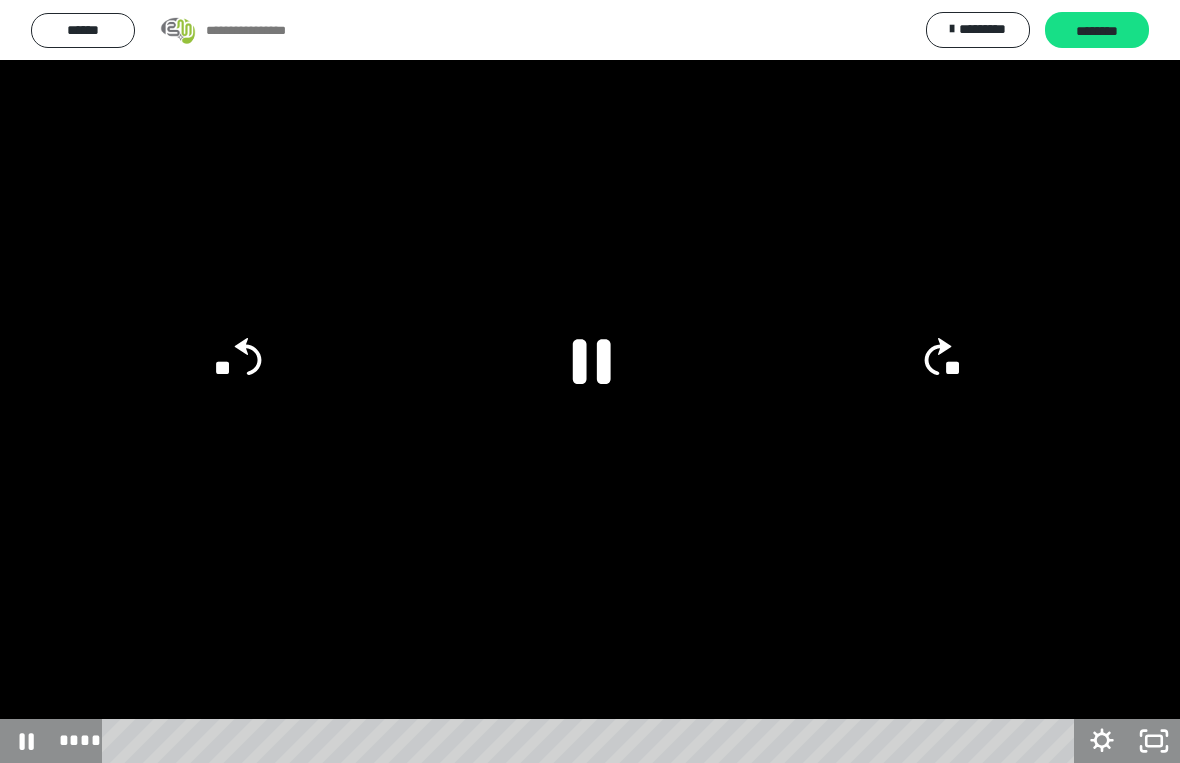 click 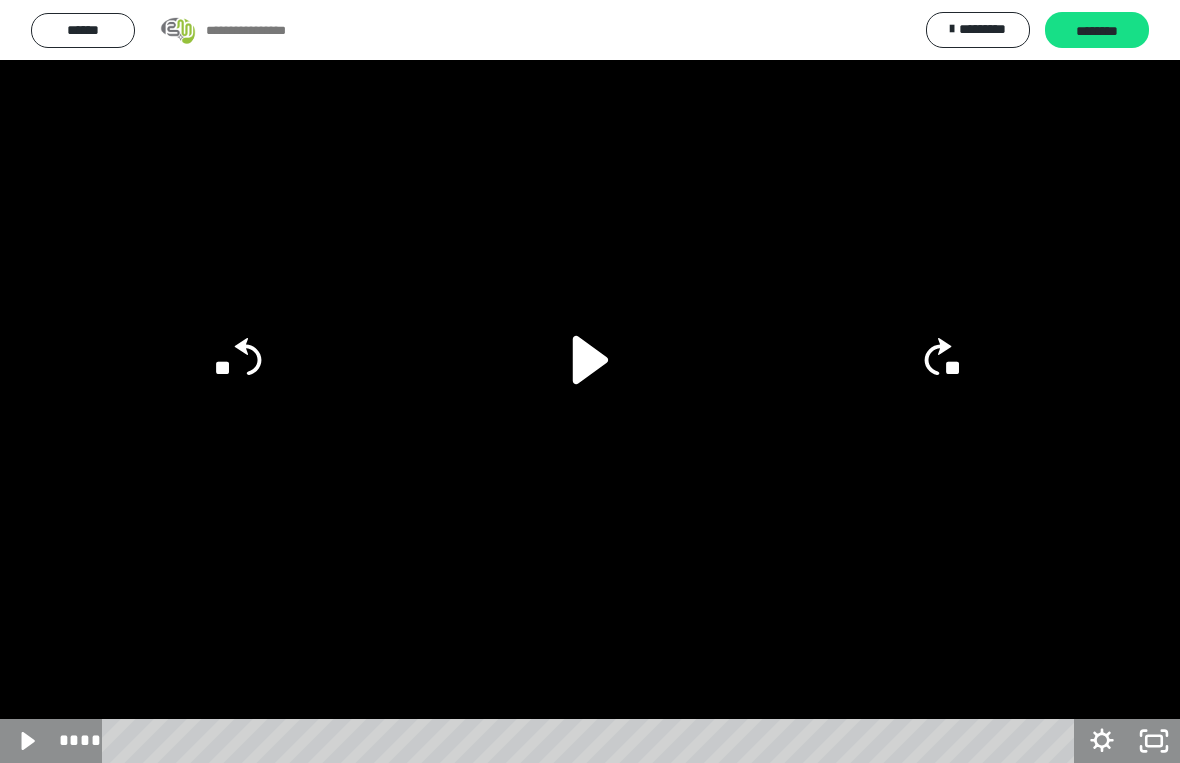 click at bounding box center [590, 381] 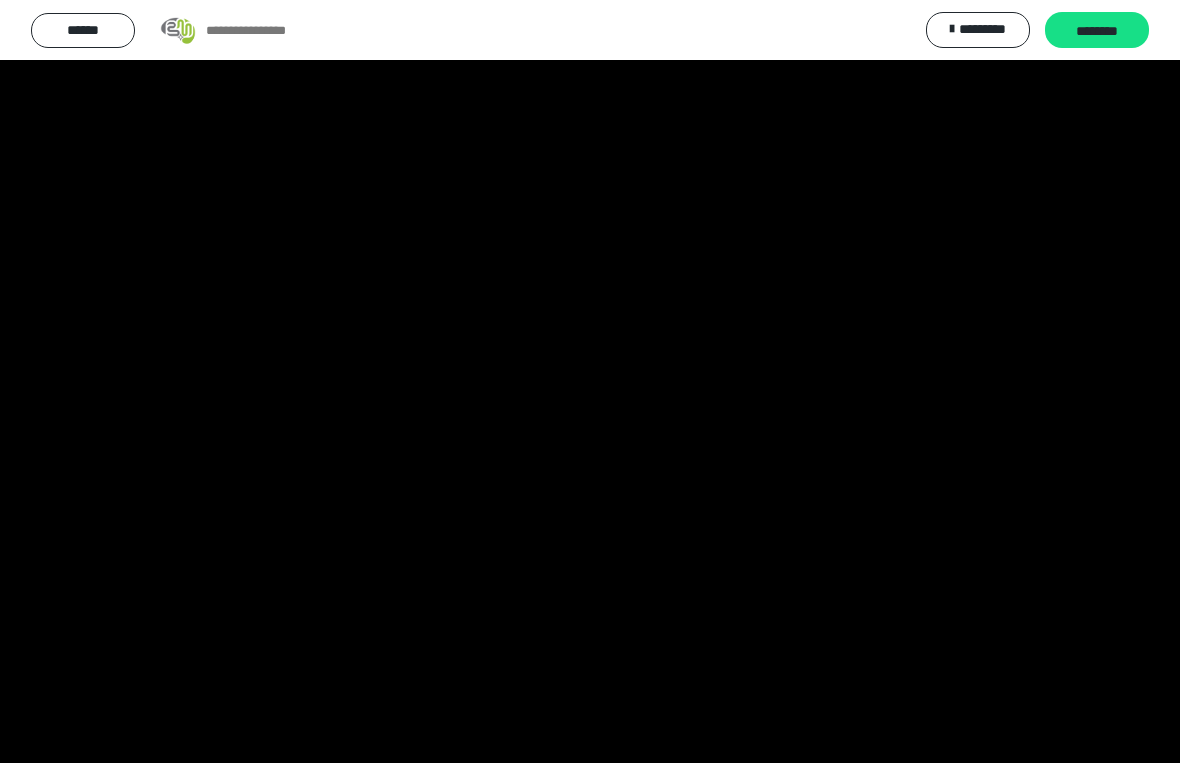 click at bounding box center (590, 381) 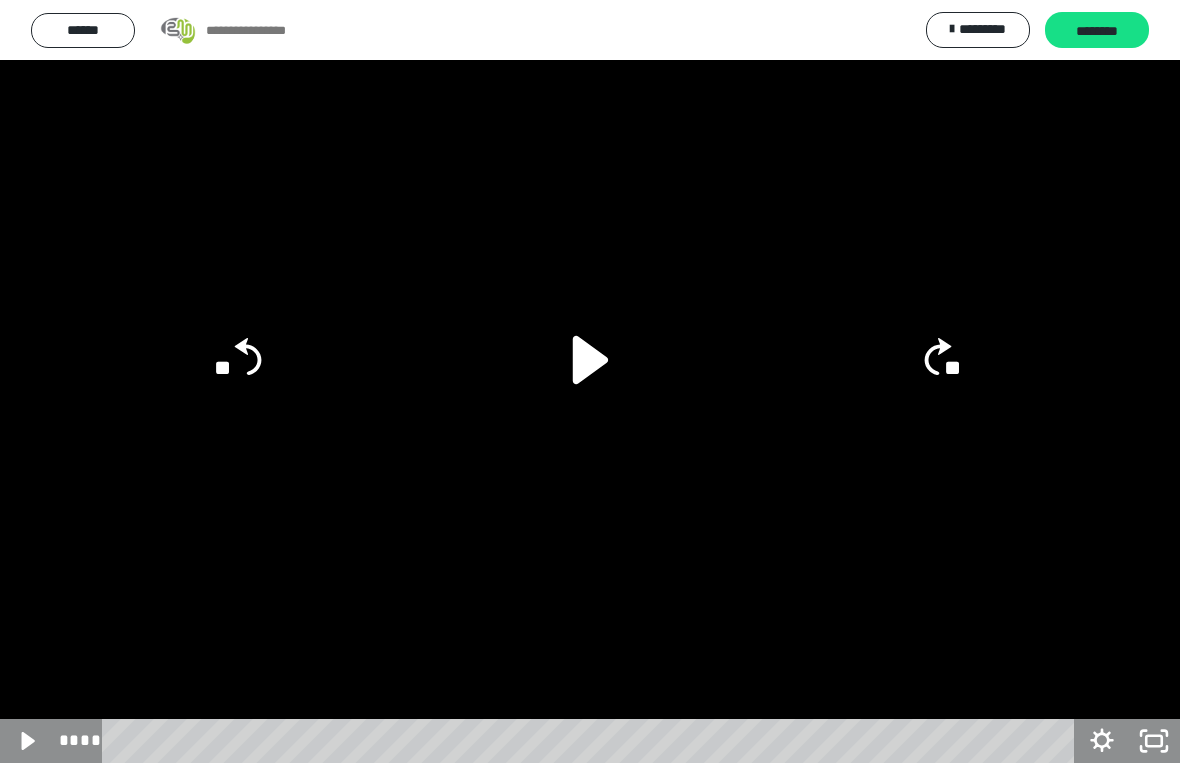 click 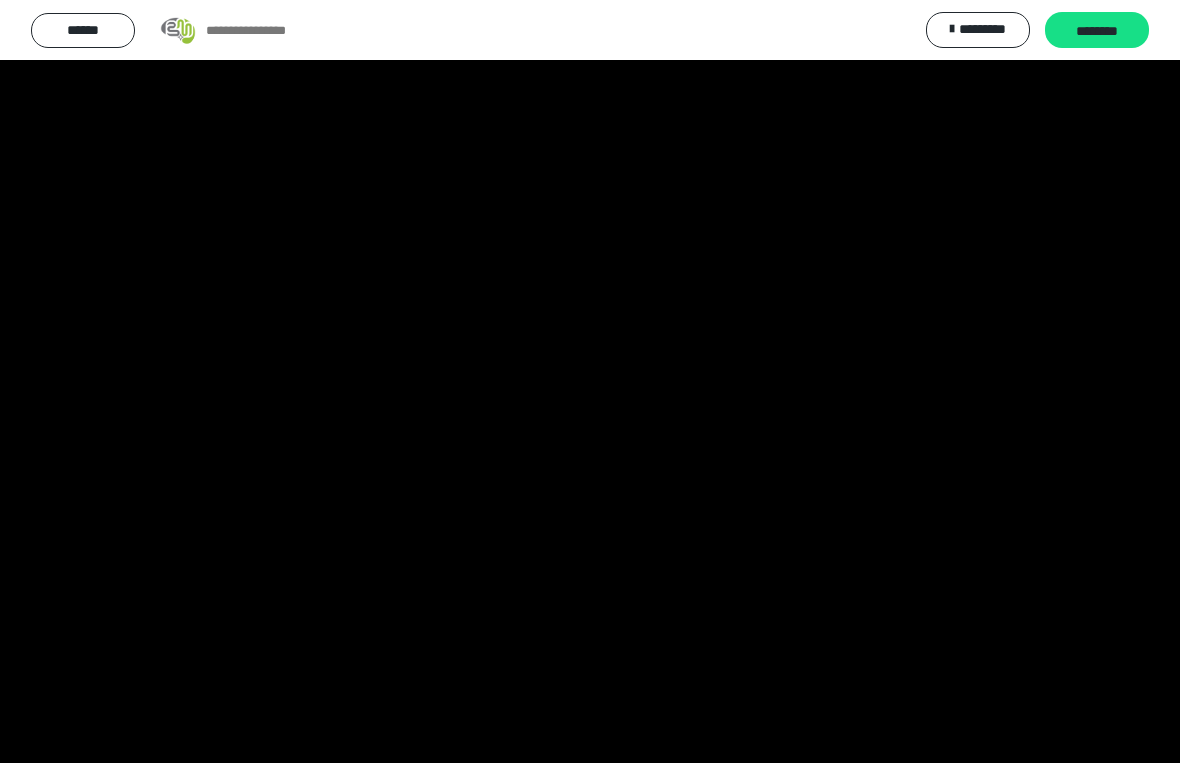 click at bounding box center [590, 381] 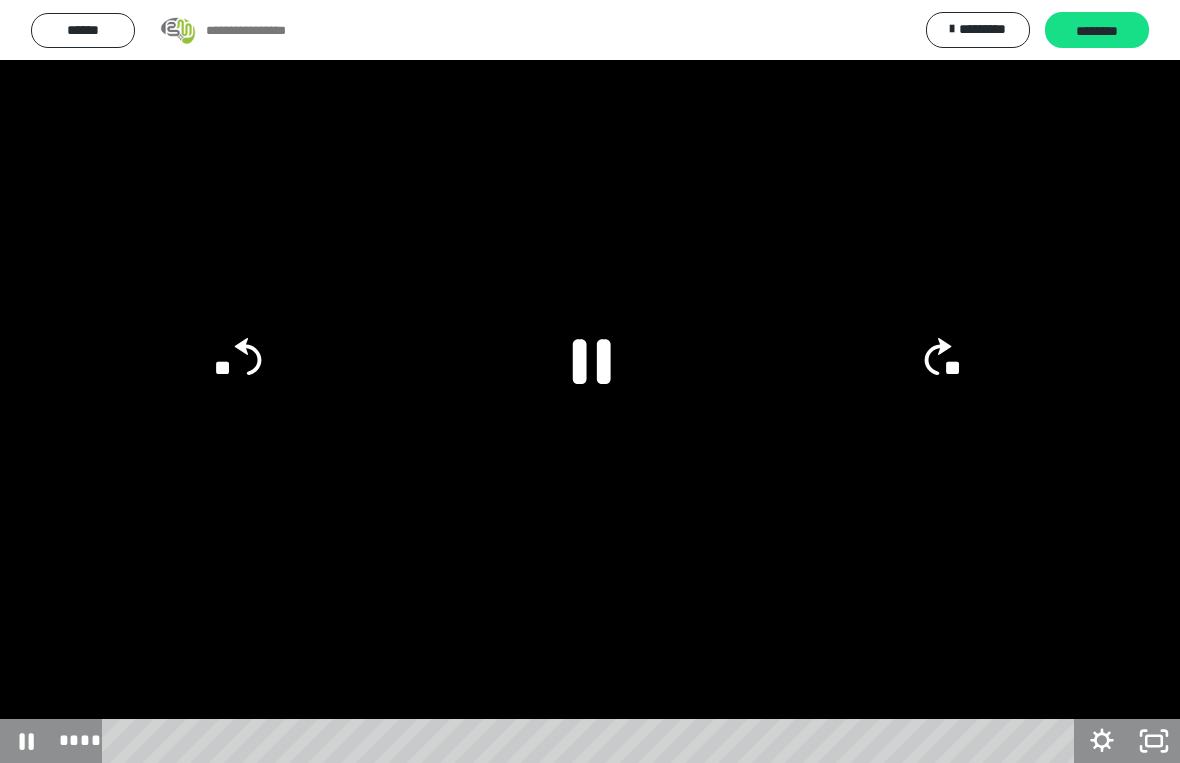 click 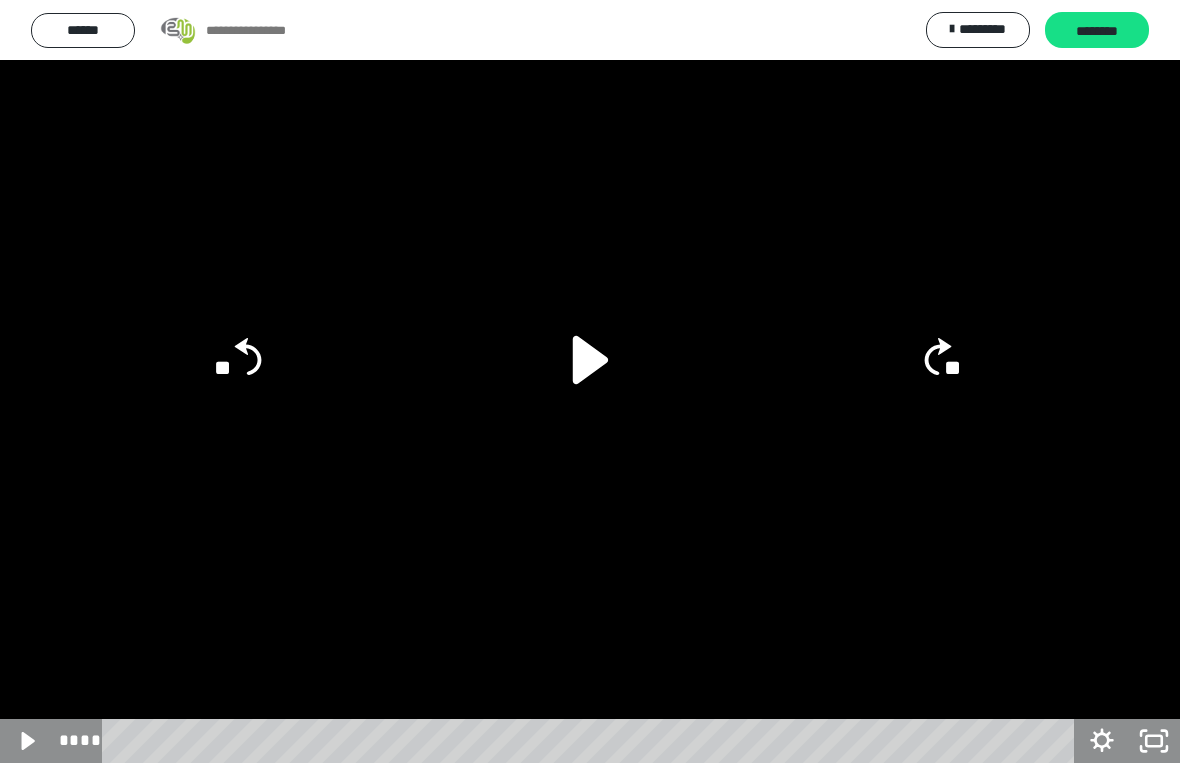 click on "**" 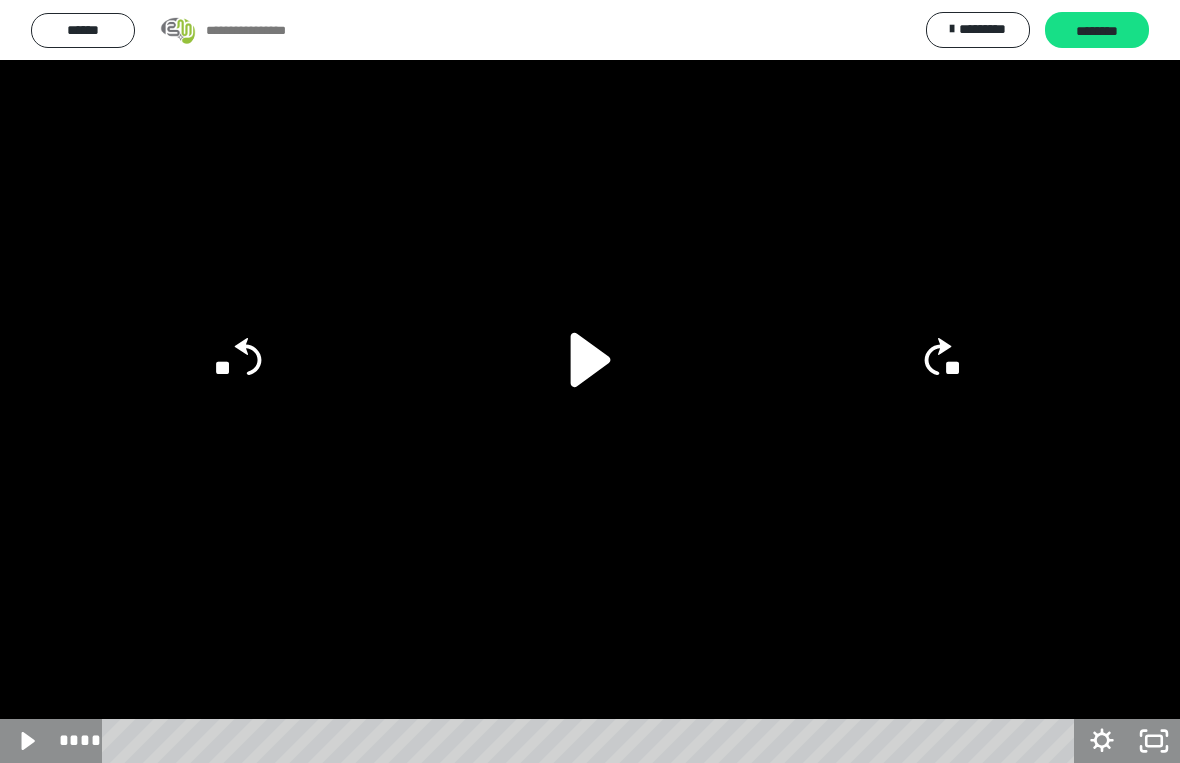 click 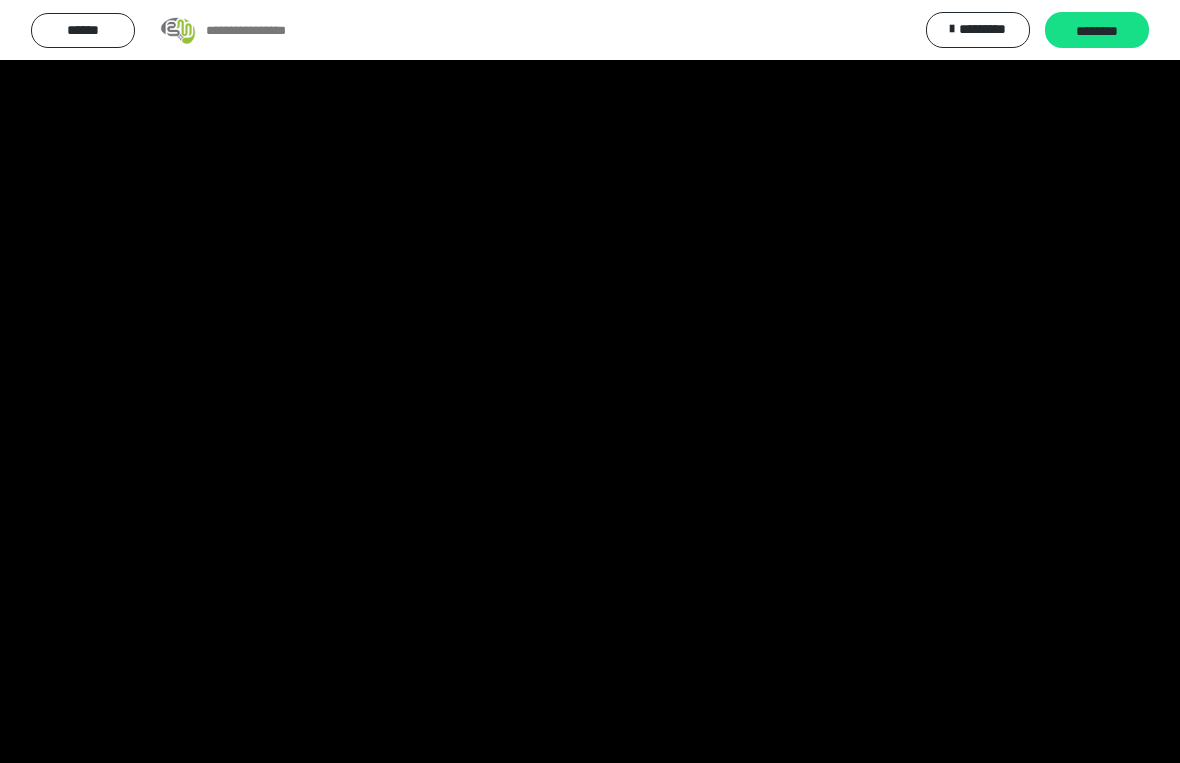 click at bounding box center (590, 381) 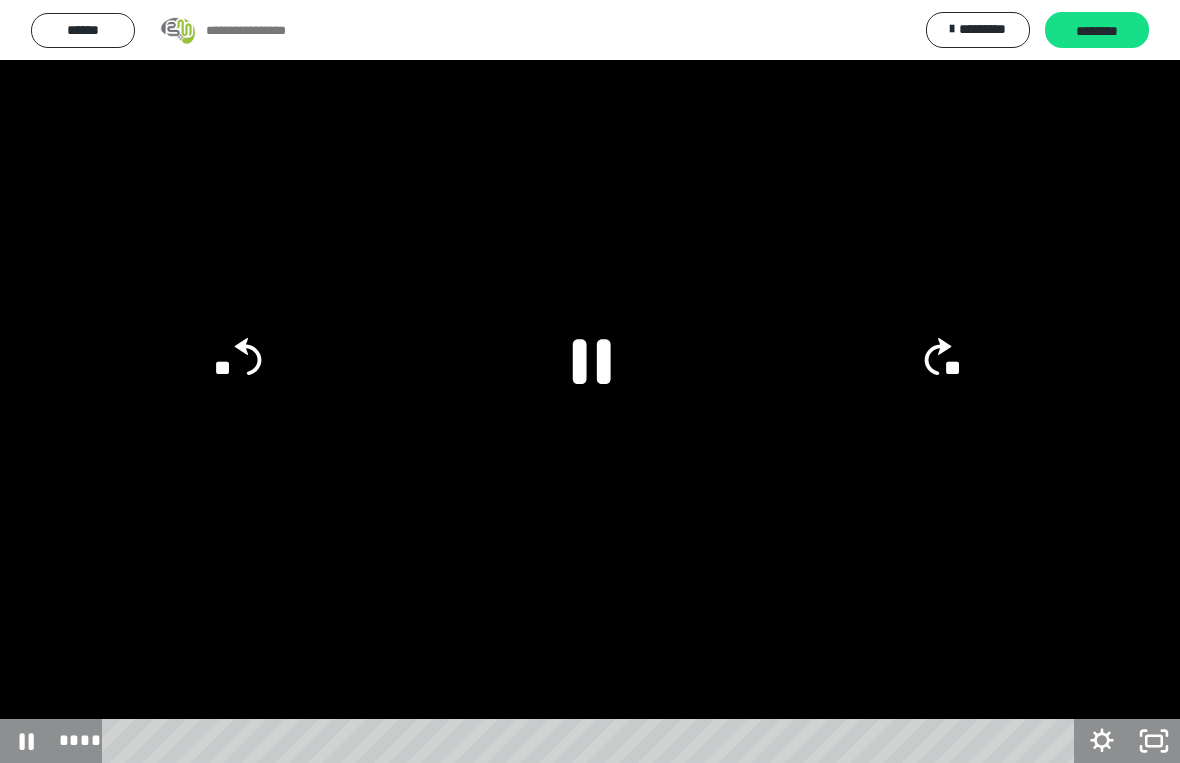 click at bounding box center [590, 381] 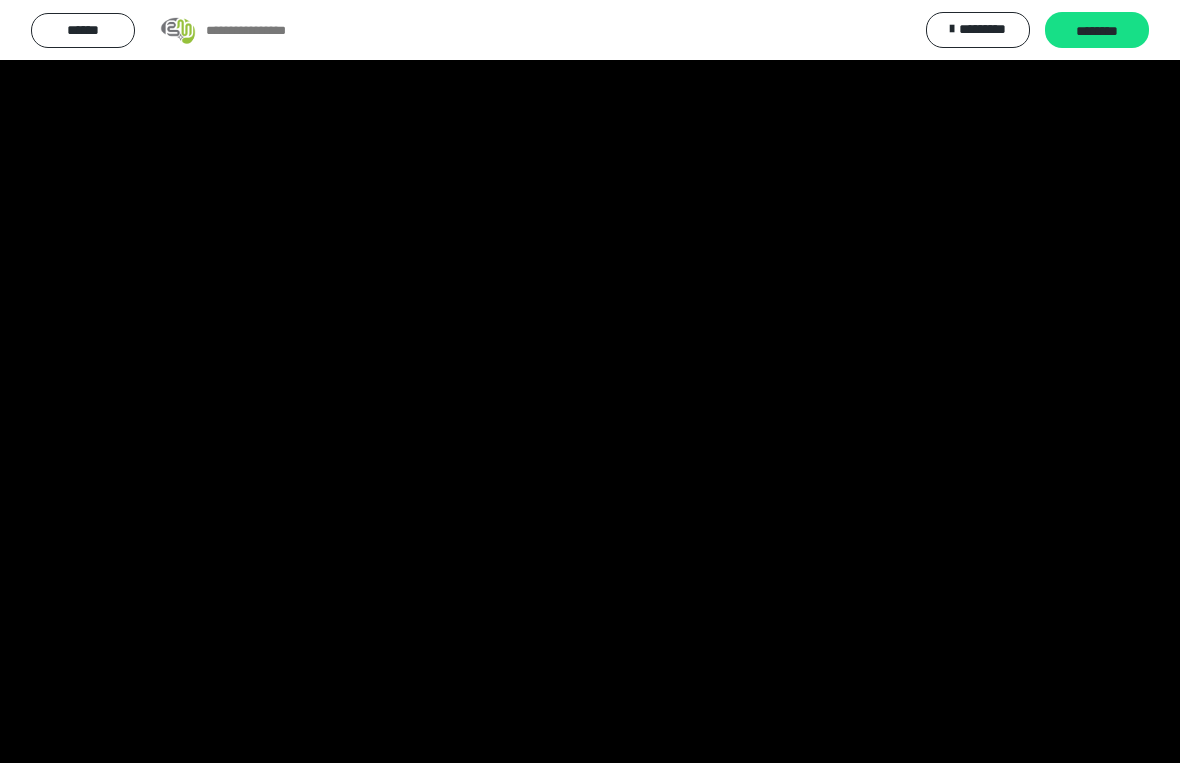 click at bounding box center (590, 381) 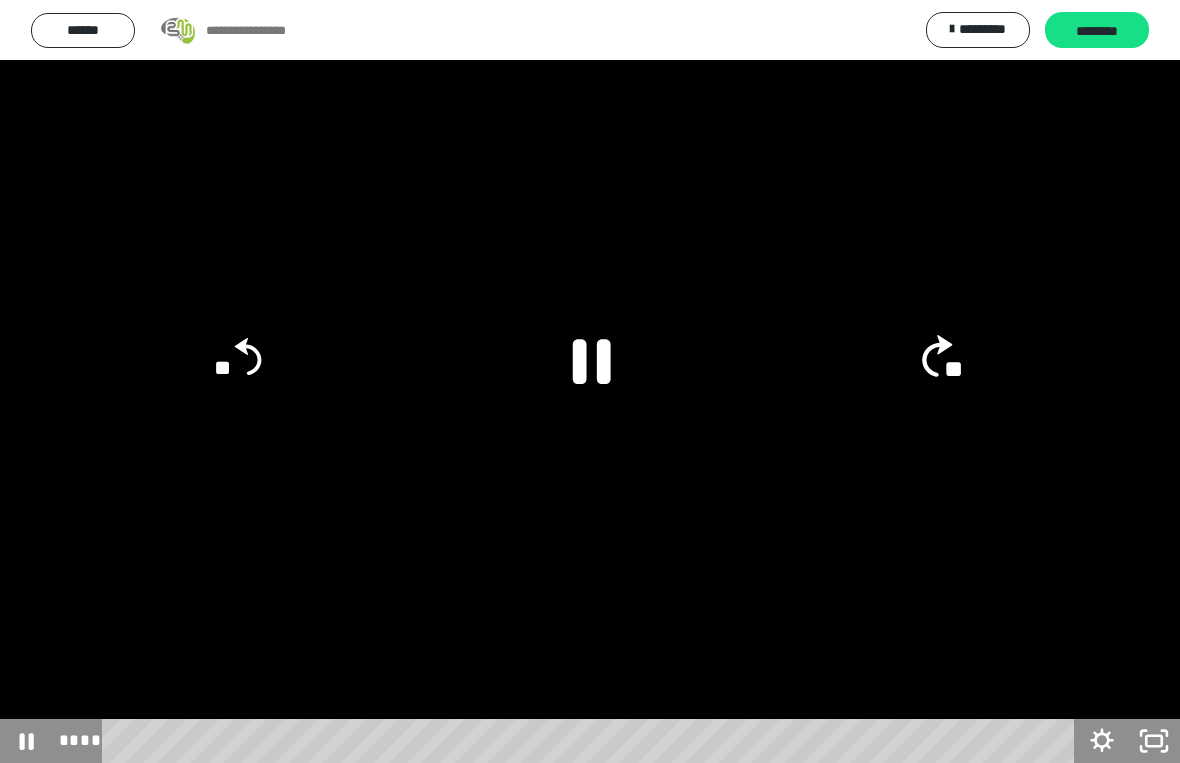 click on "**" 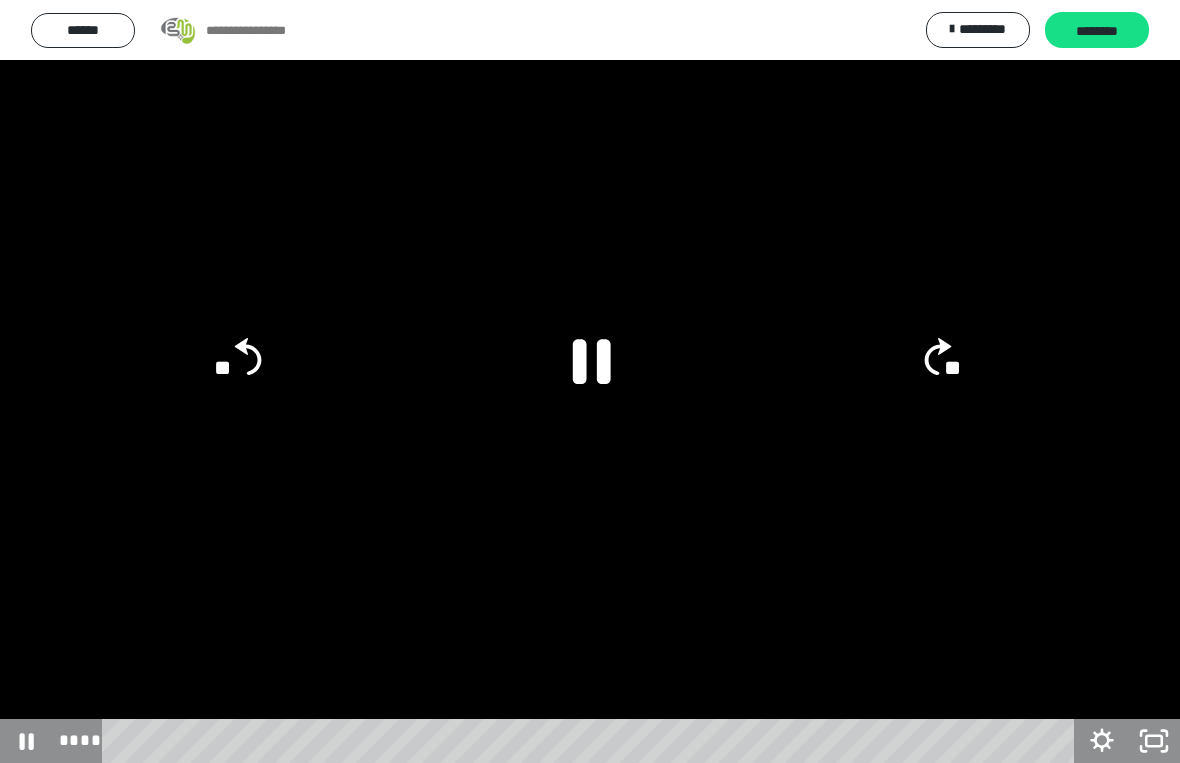 click 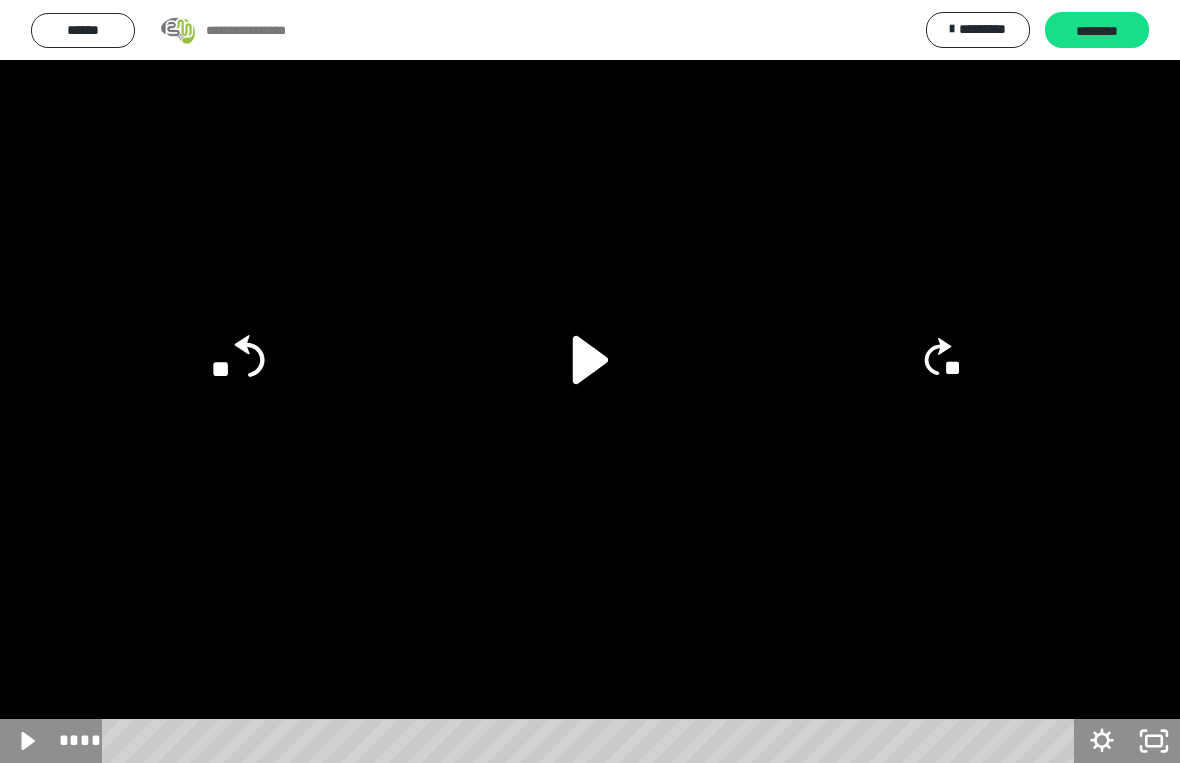 click 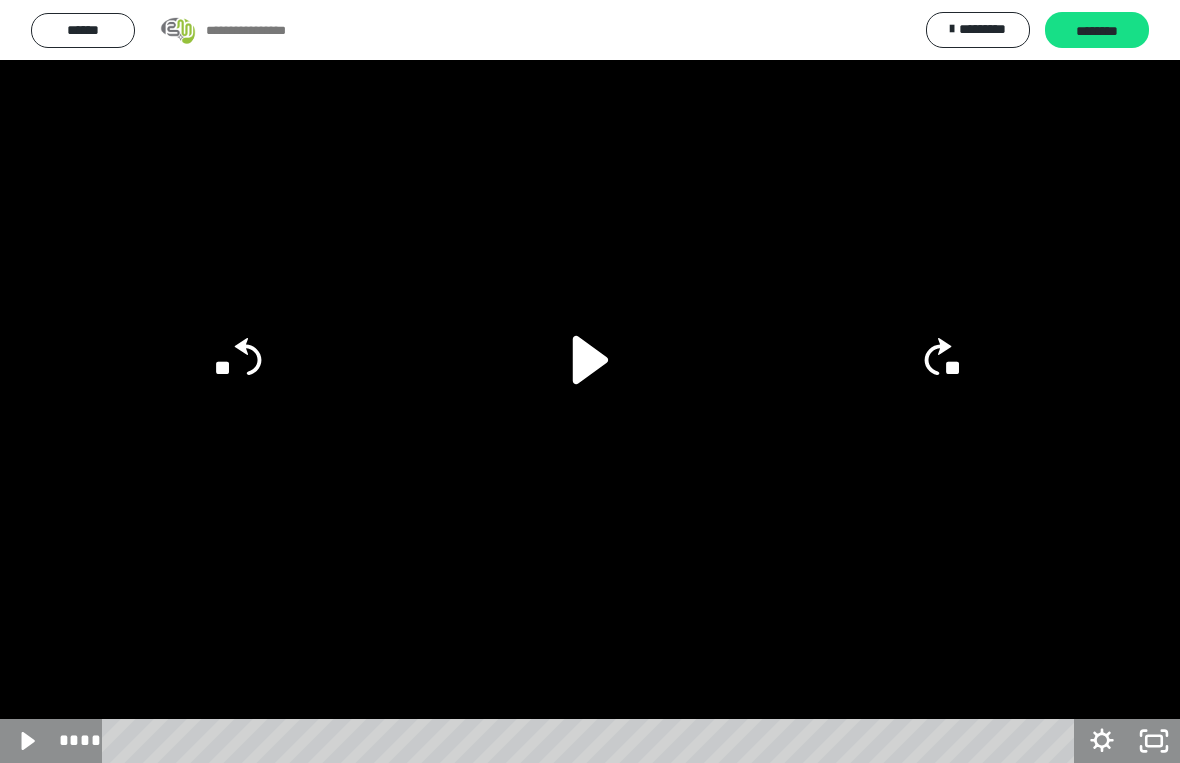 click at bounding box center [590, 381] 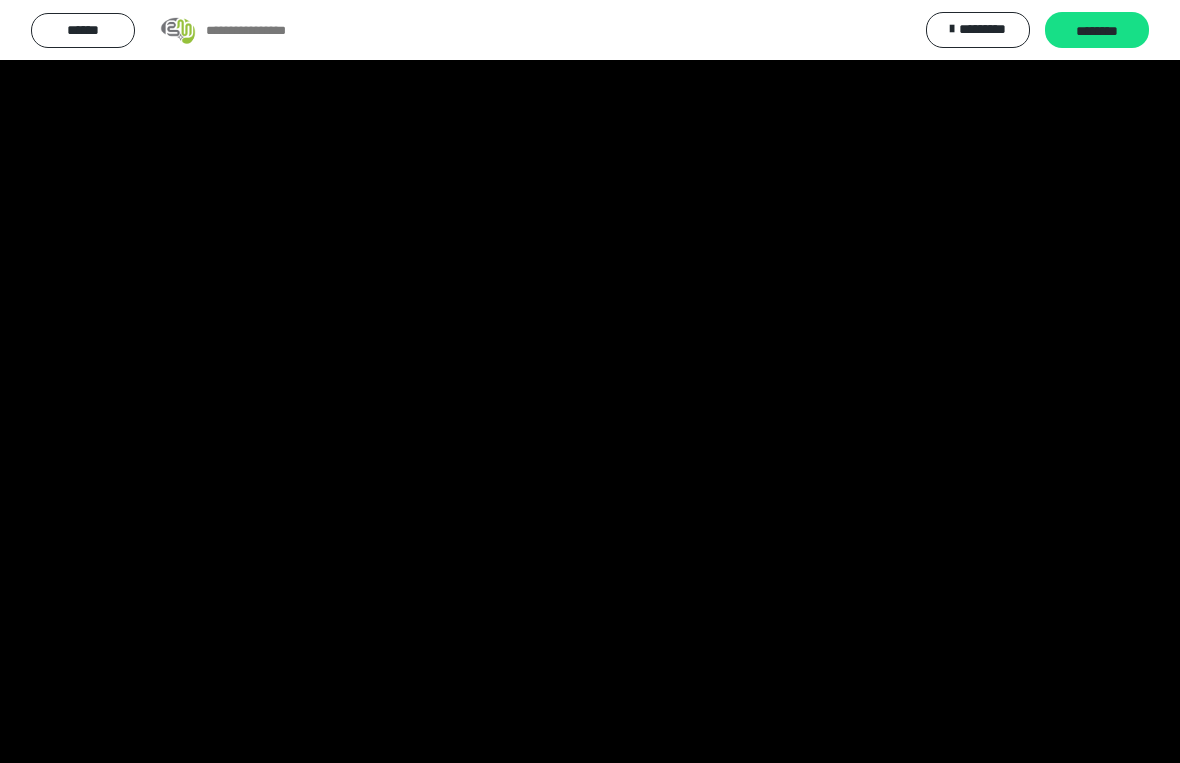 click at bounding box center (590, 381) 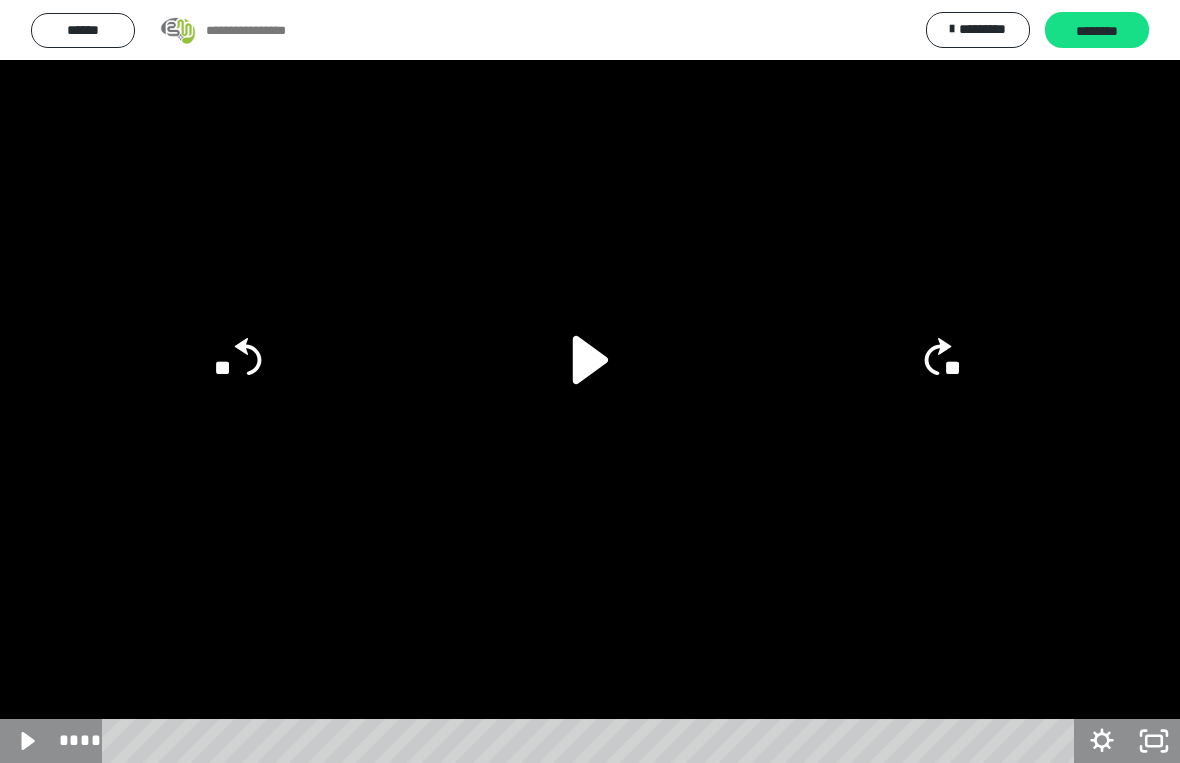 click 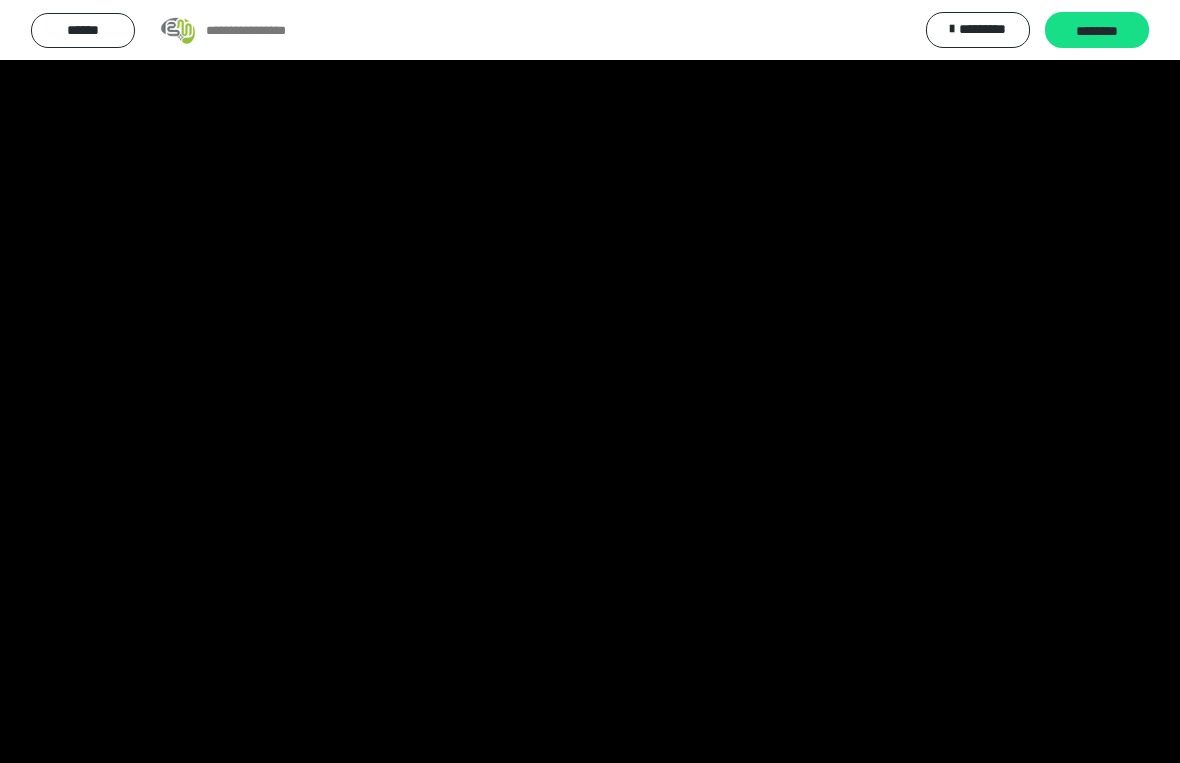 click at bounding box center [590, 381] 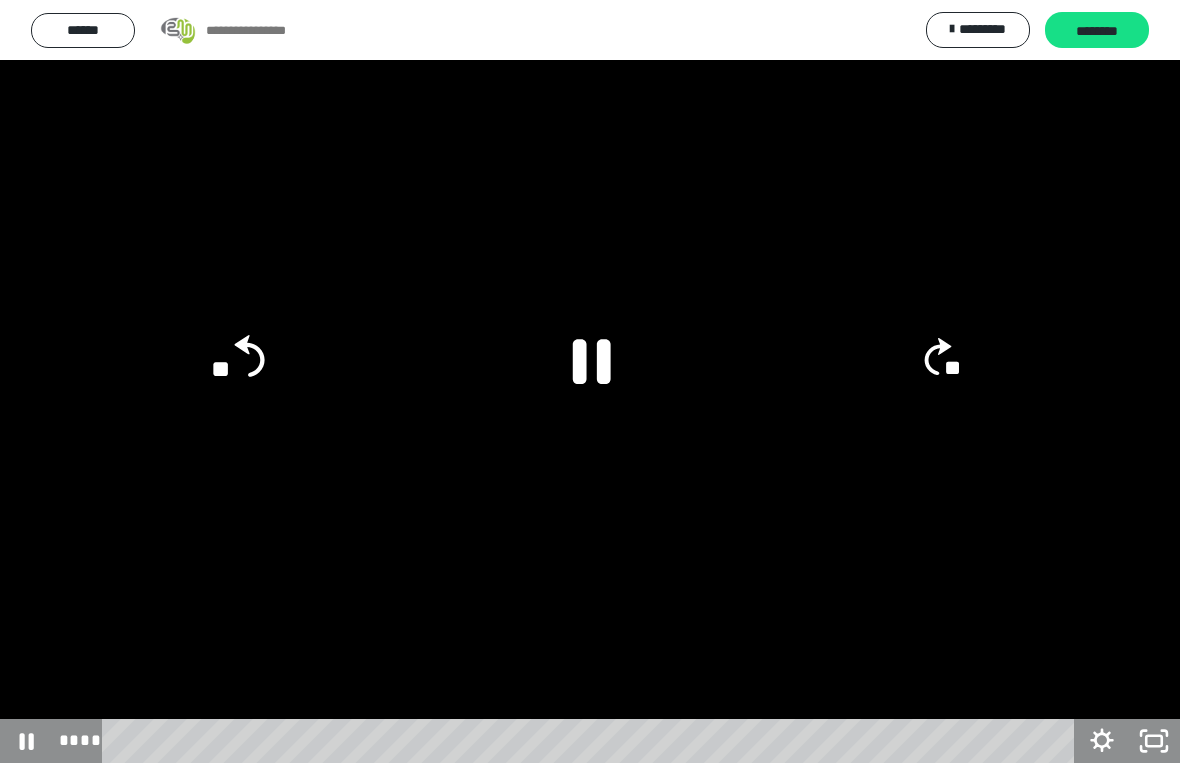 click on "**" 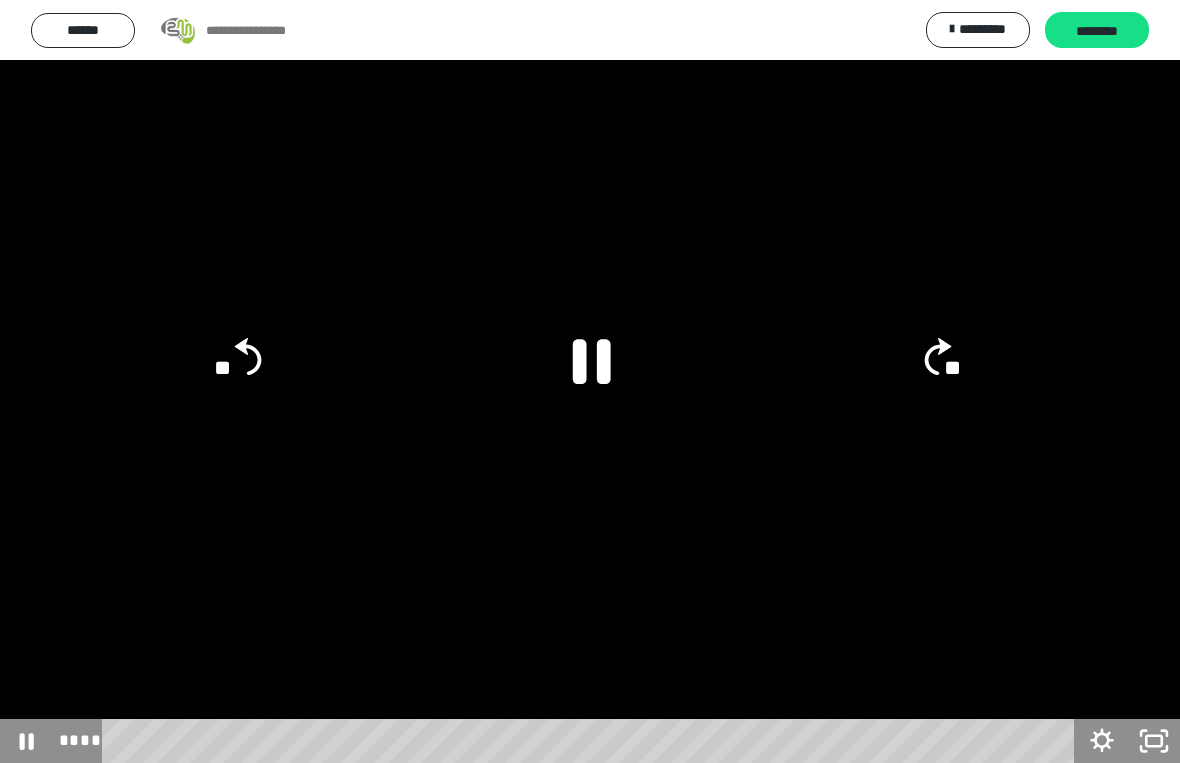 click at bounding box center (590, 381) 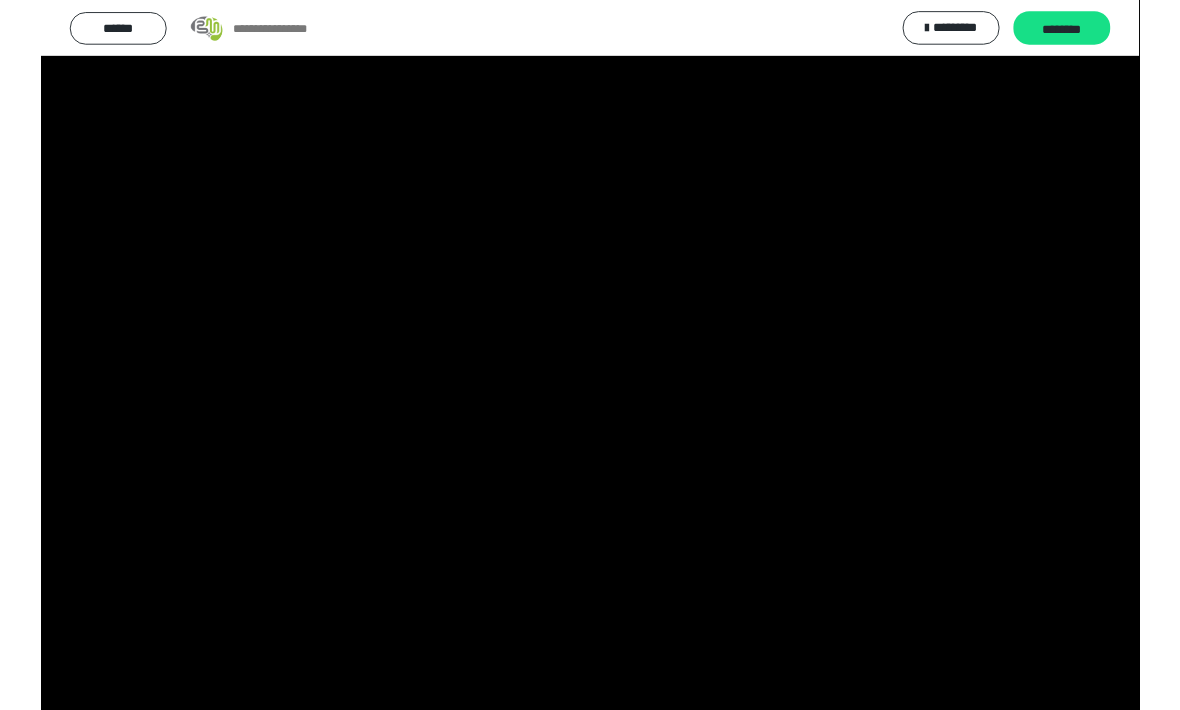 scroll, scrollTop: 4, scrollLeft: 0, axis: vertical 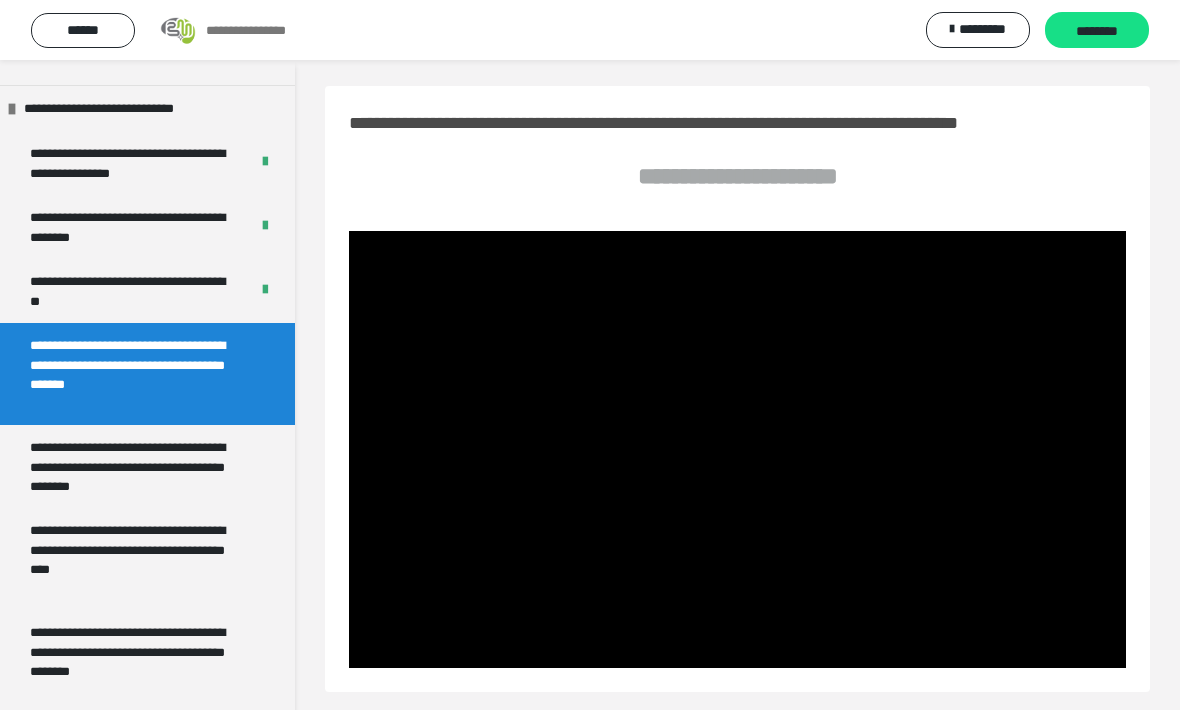 click at bounding box center (737, 449) 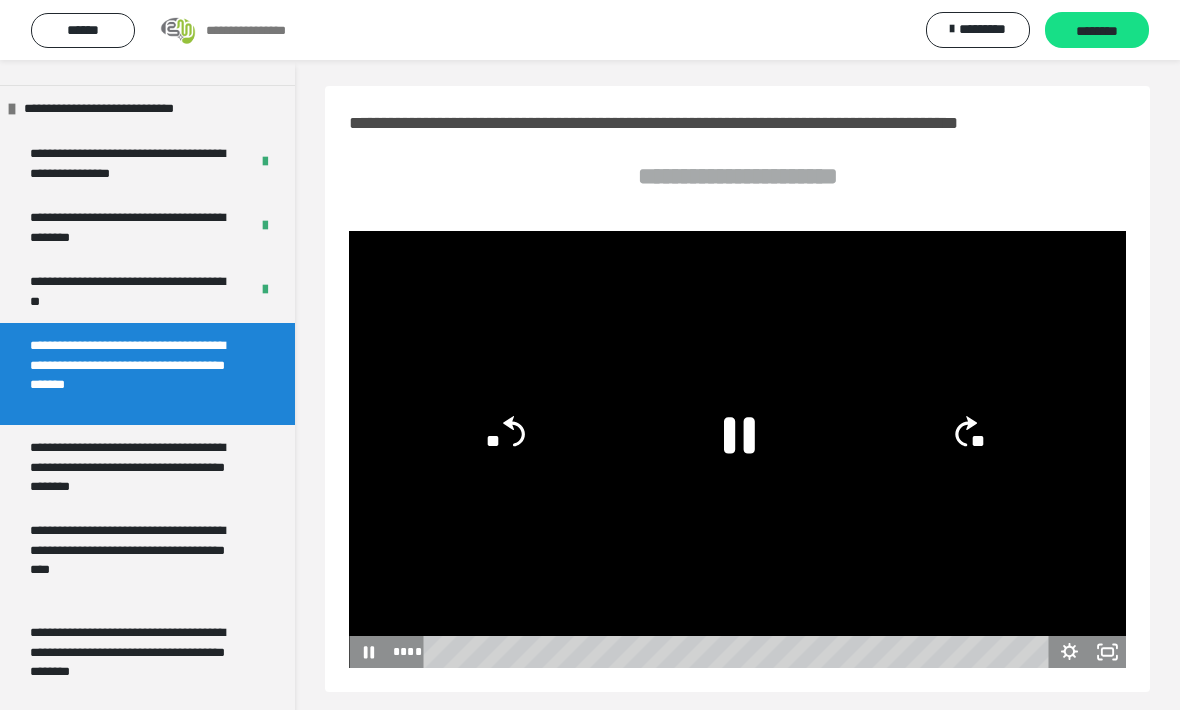 click 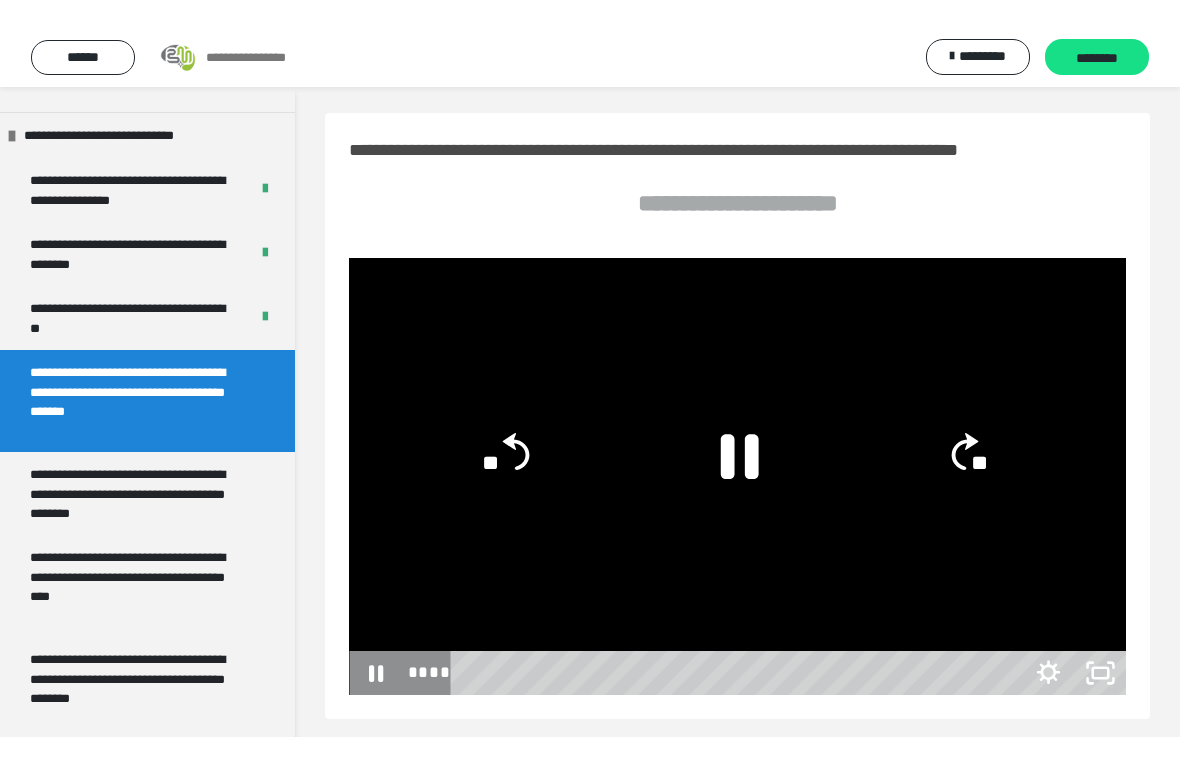 scroll, scrollTop: 24, scrollLeft: 0, axis: vertical 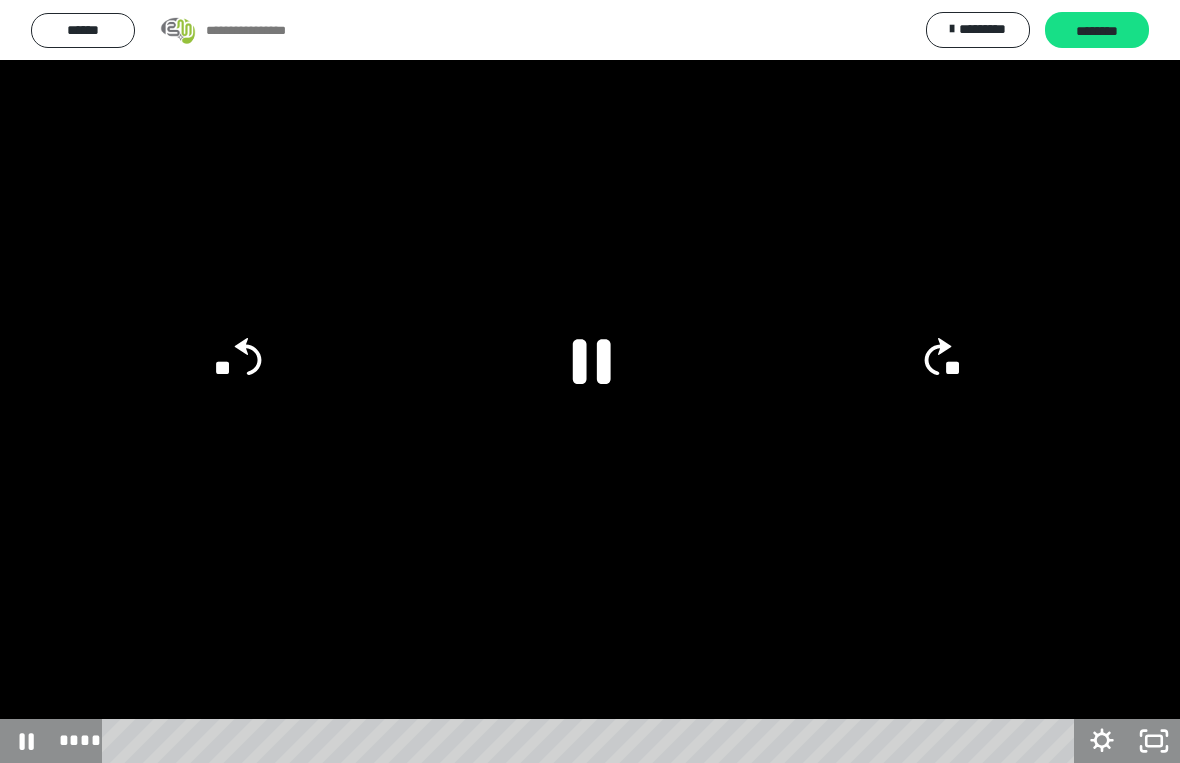 click at bounding box center (590, 381) 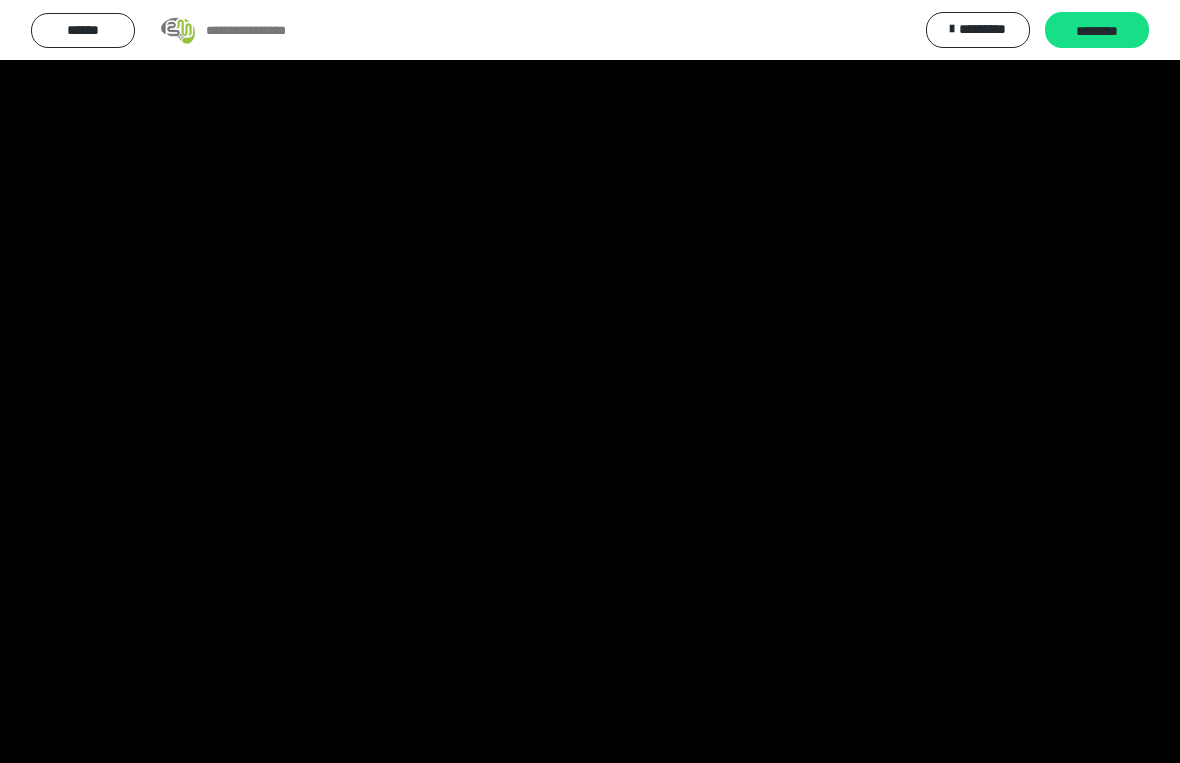 click at bounding box center (590, 381) 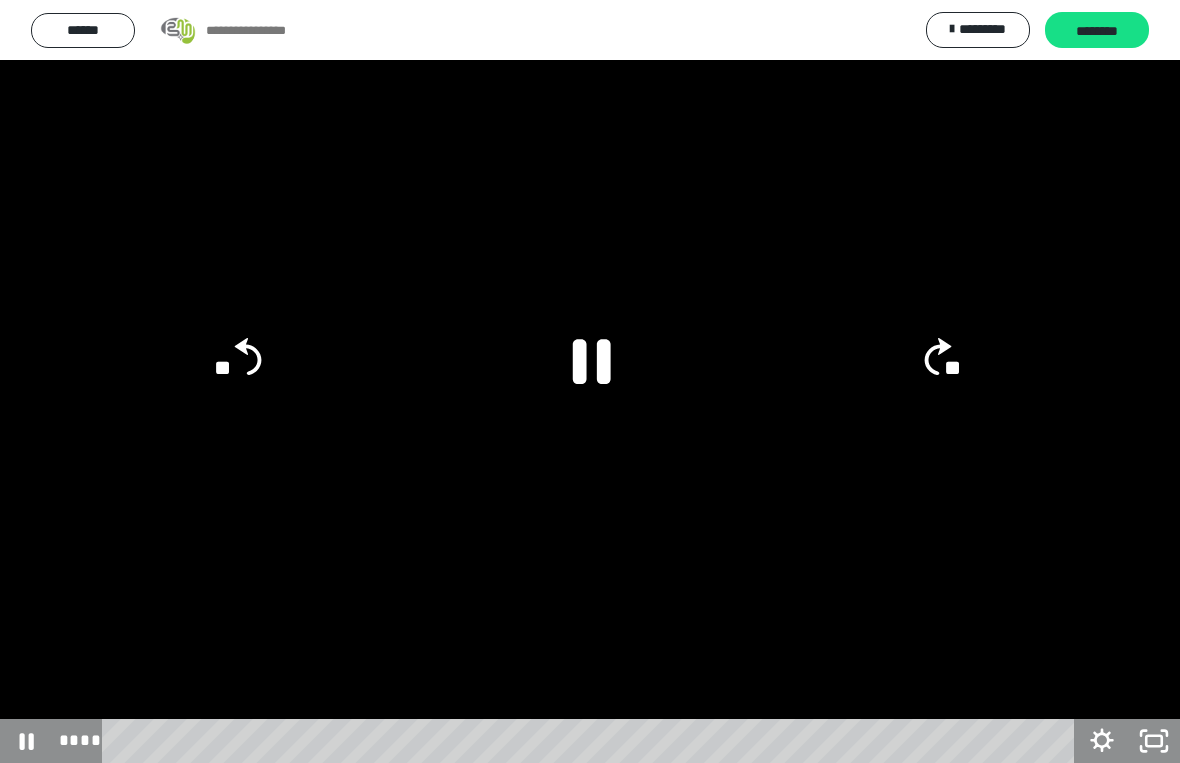 click at bounding box center (590, 381) 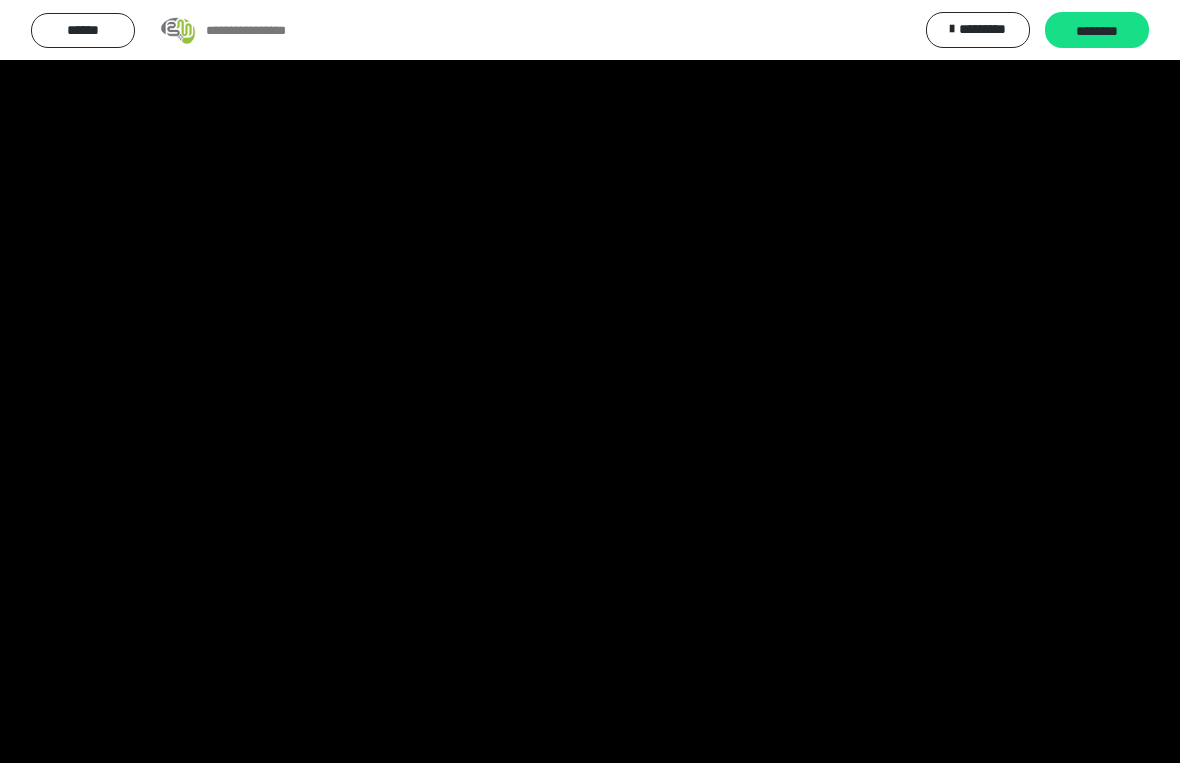 click at bounding box center [590, 381] 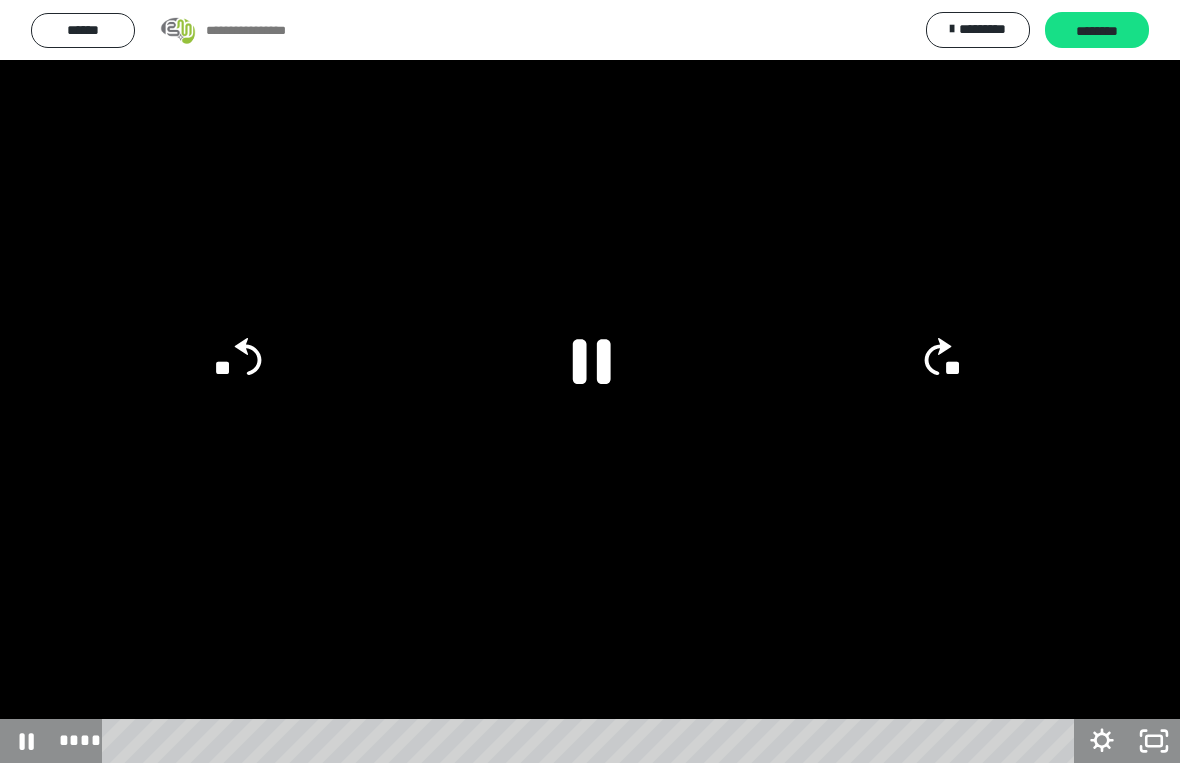 click at bounding box center [590, 381] 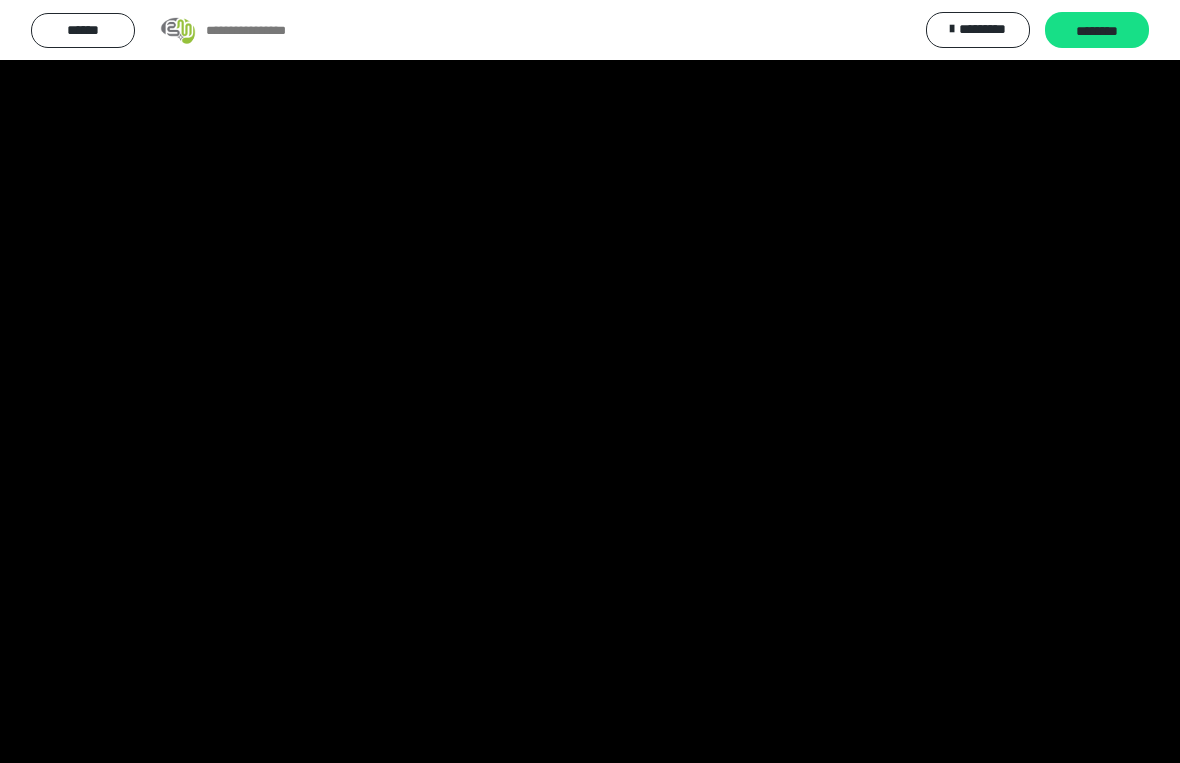click at bounding box center [590, 381] 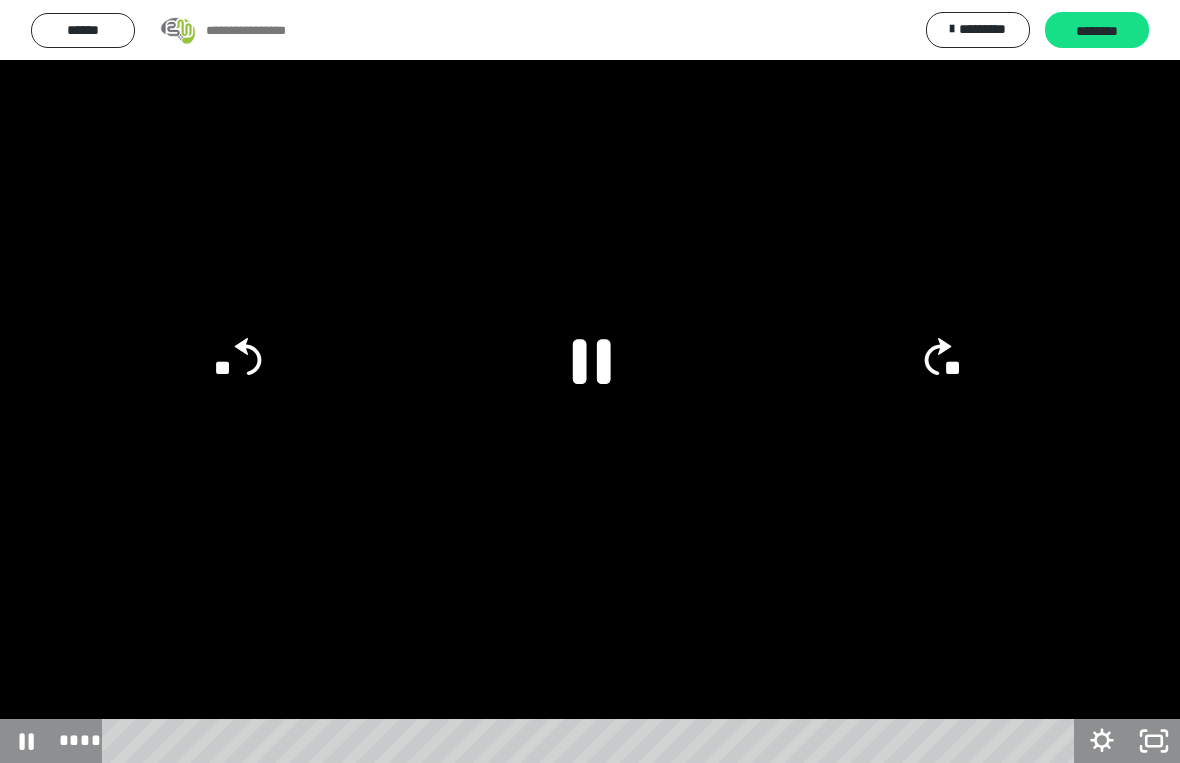 click at bounding box center [590, 381] 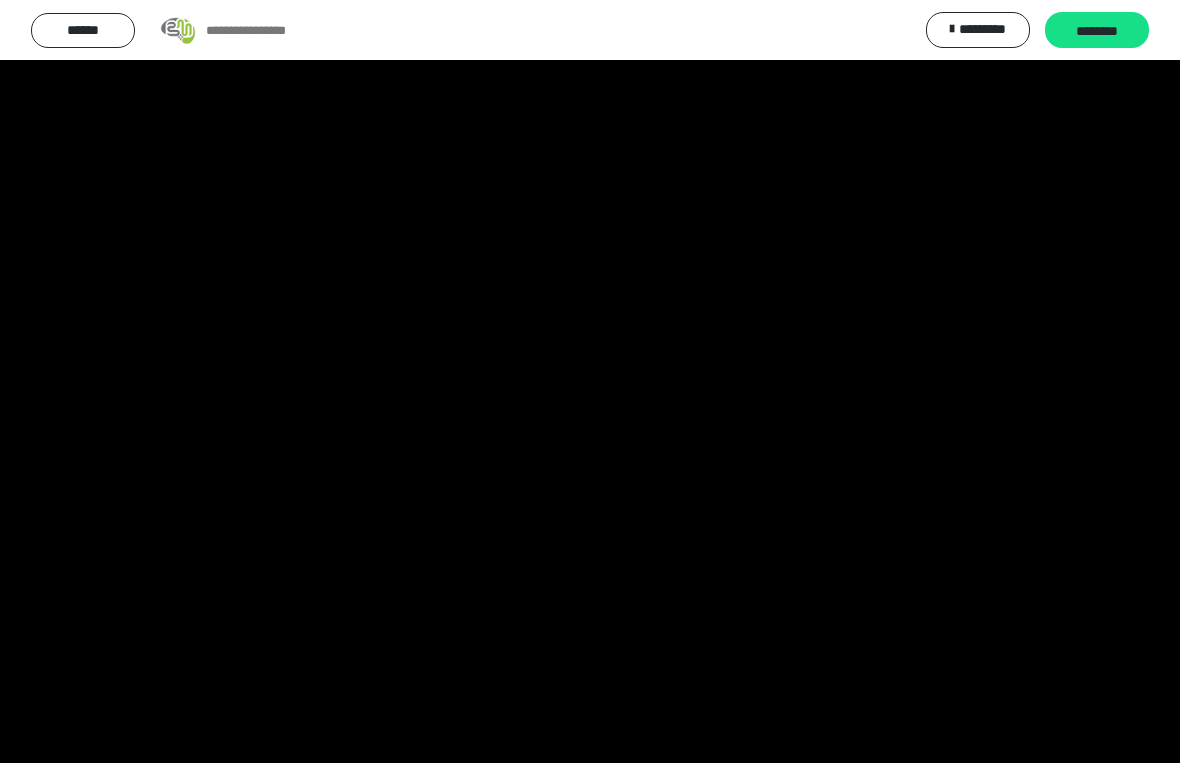 click at bounding box center (590, 381) 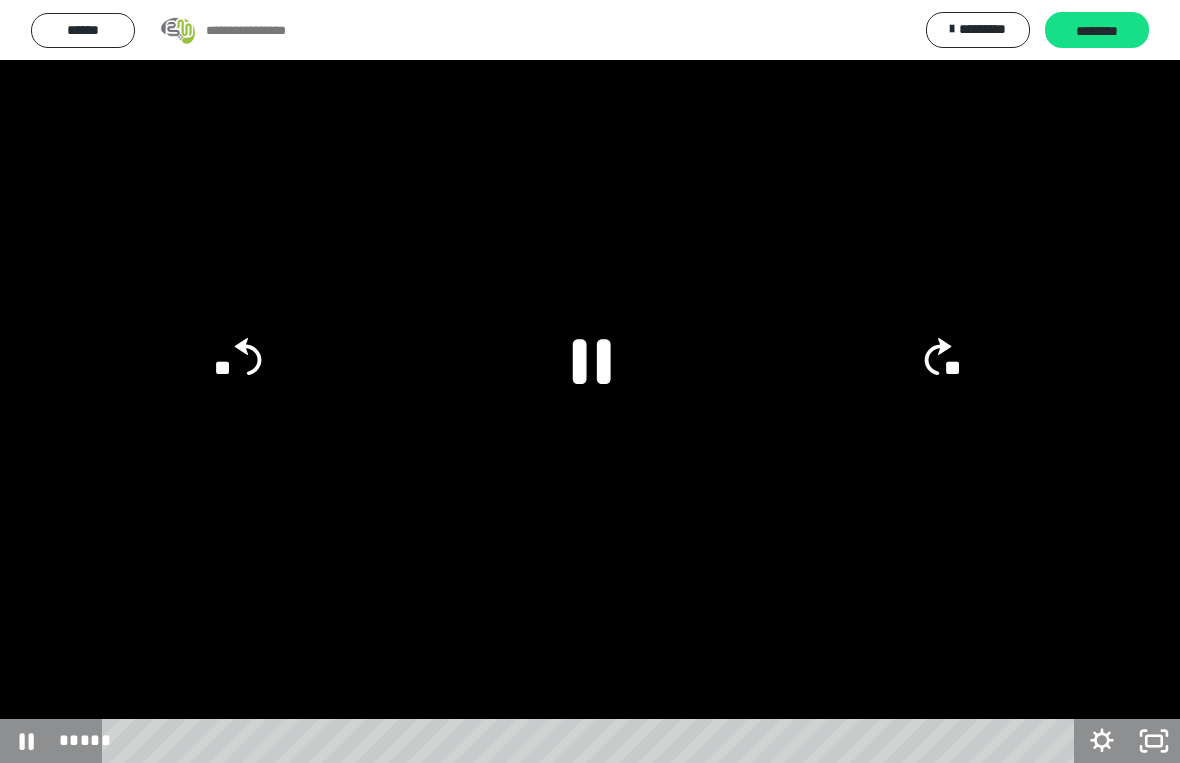 click at bounding box center [590, 381] 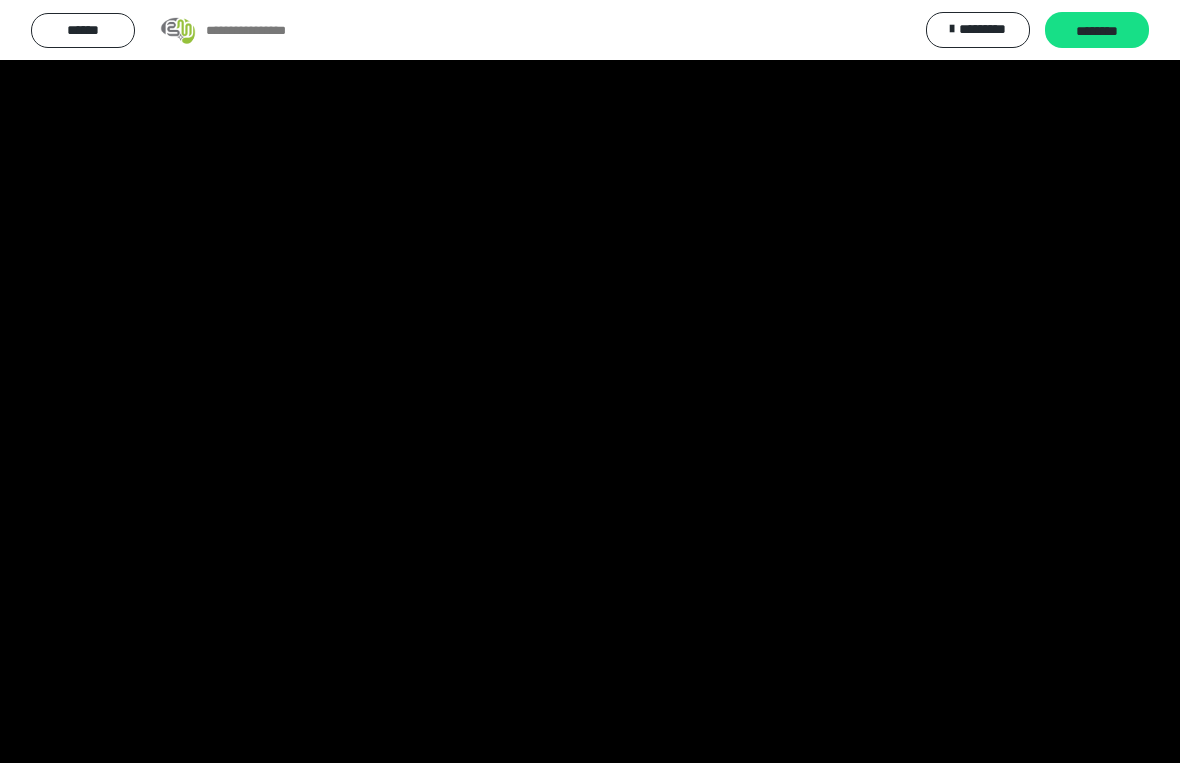 click at bounding box center (590, 381) 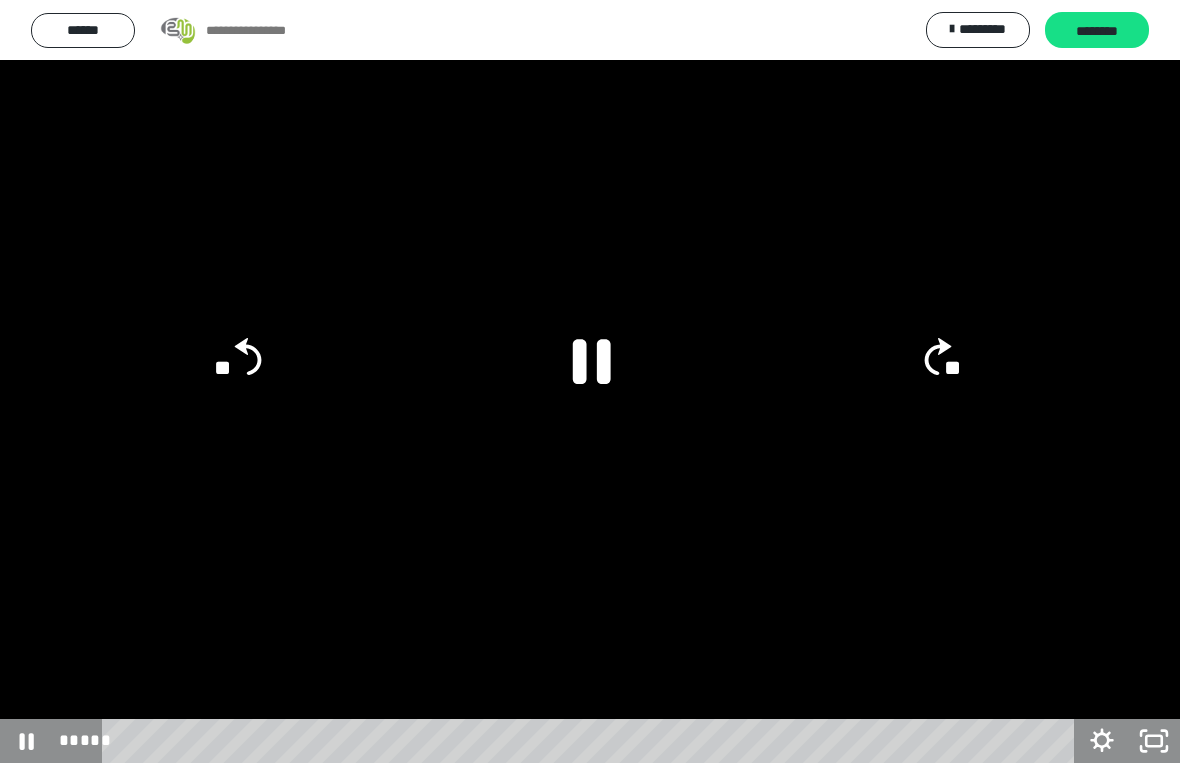 click at bounding box center [590, 381] 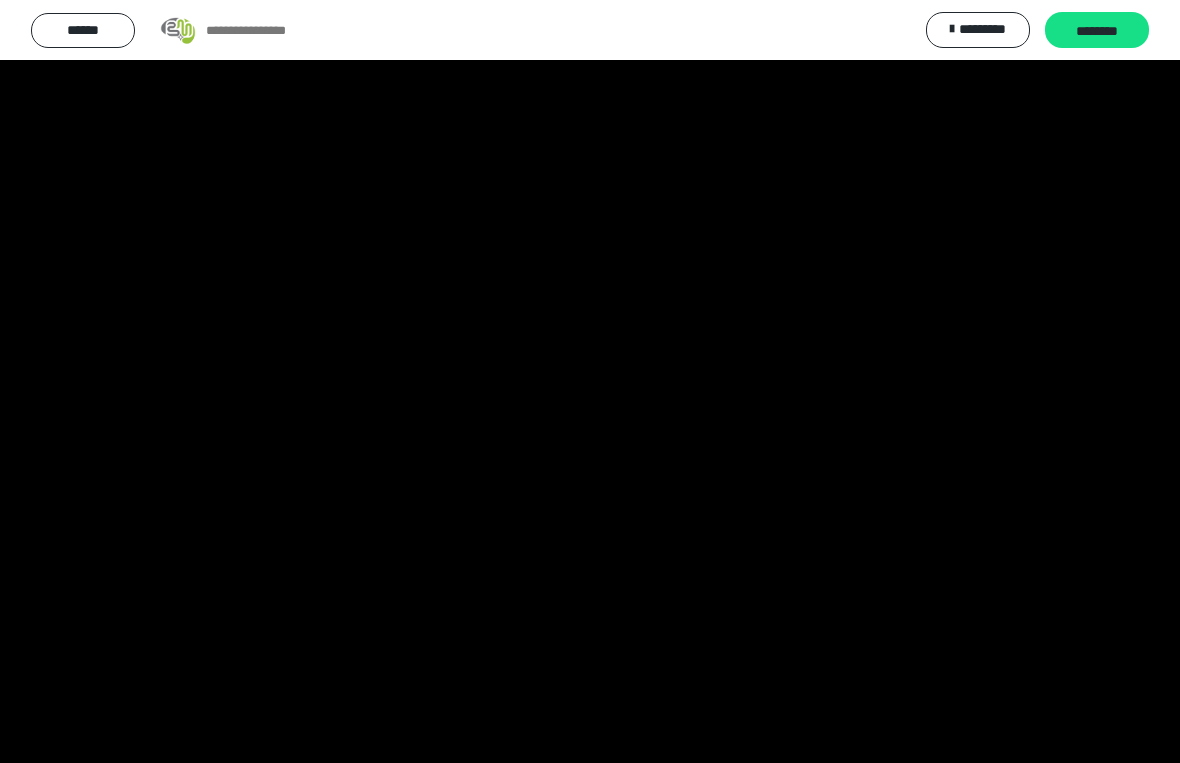 click at bounding box center [590, 381] 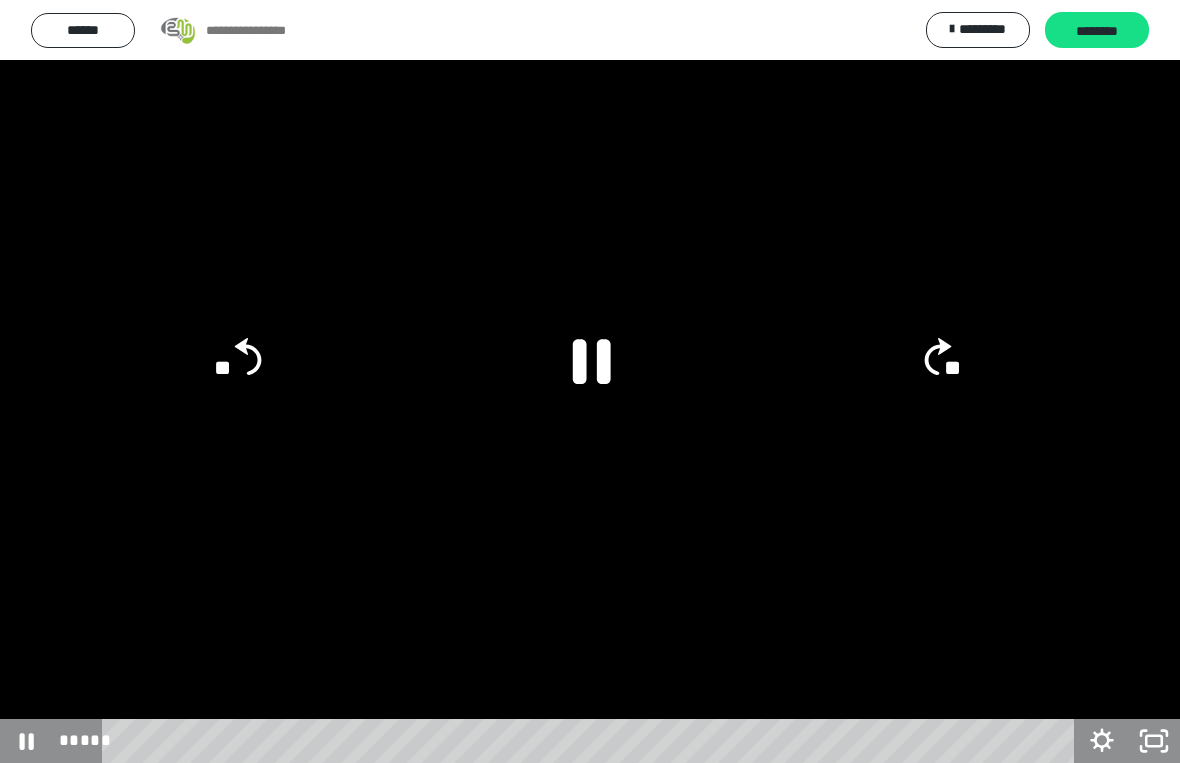 click at bounding box center [590, 381] 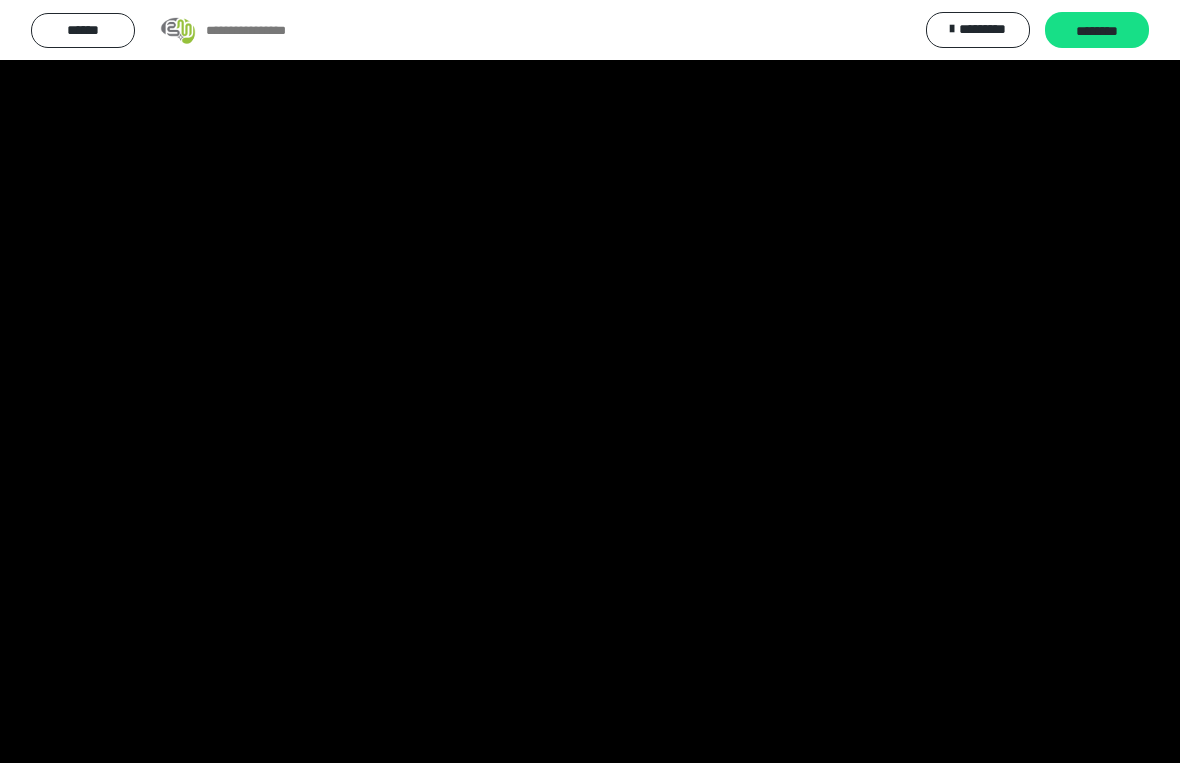 click at bounding box center (590, 381) 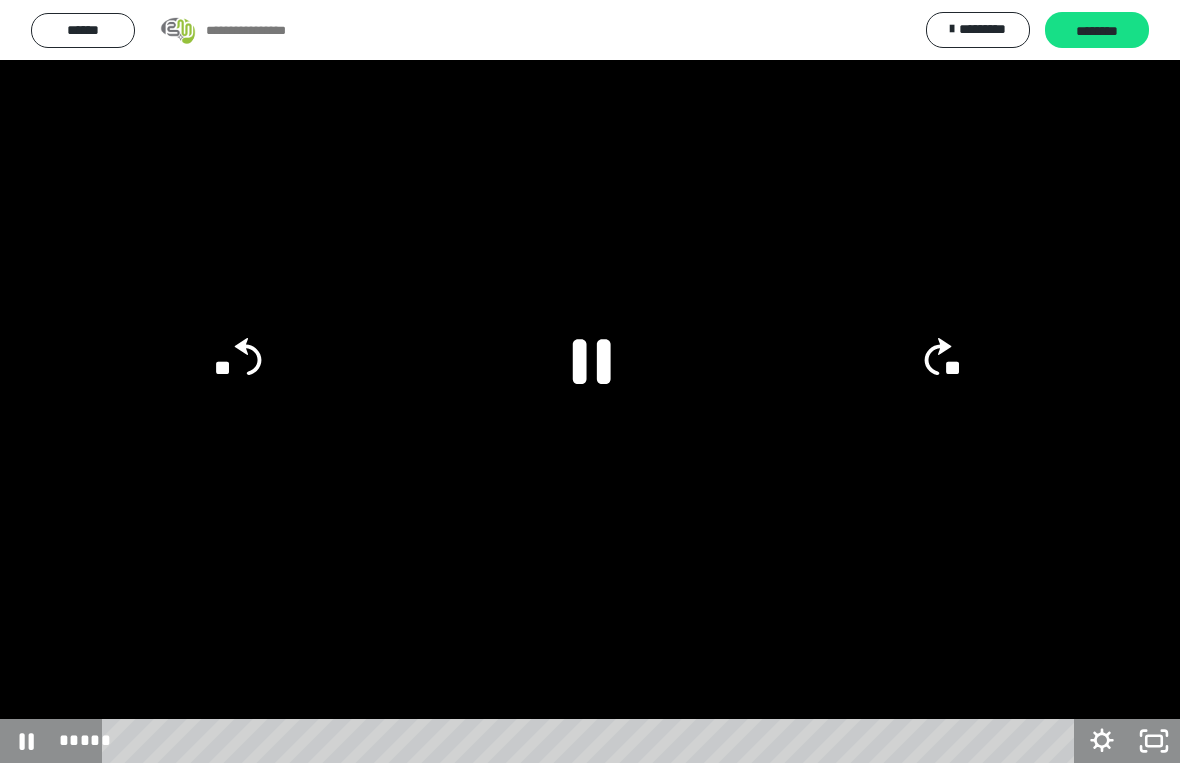 click at bounding box center (590, 381) 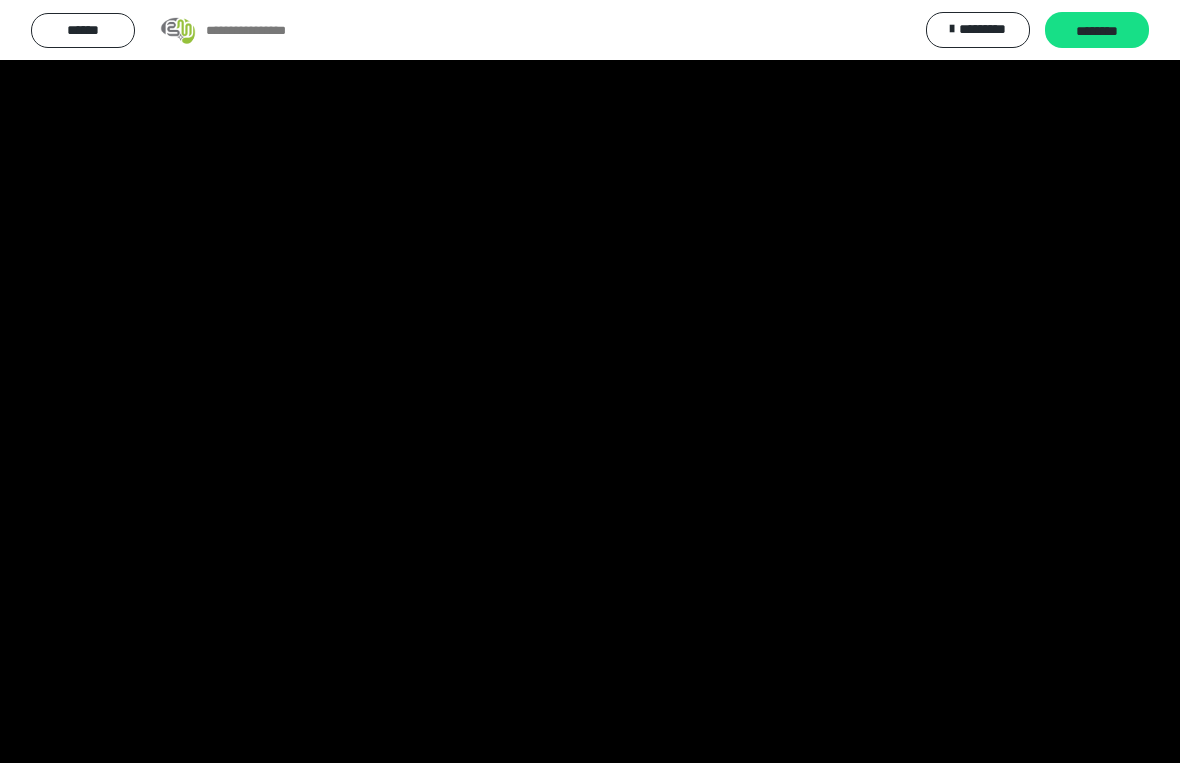 click at bounding box center (590, 381) 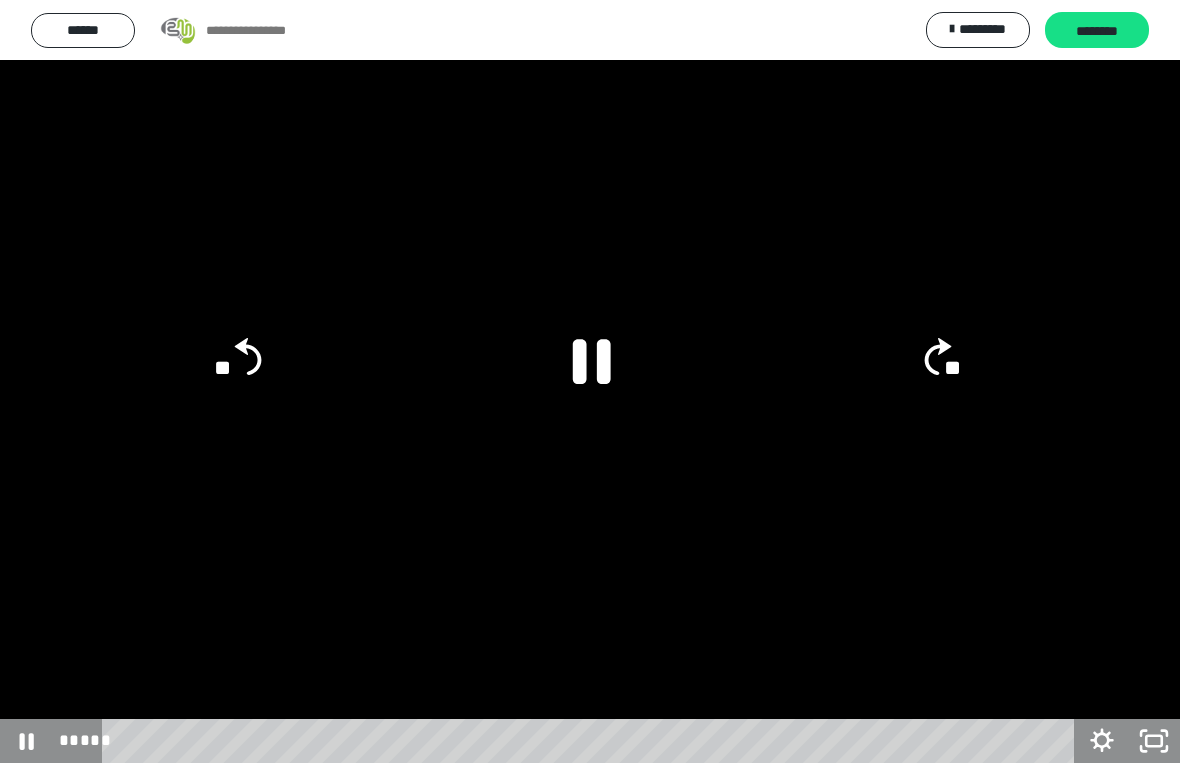 click 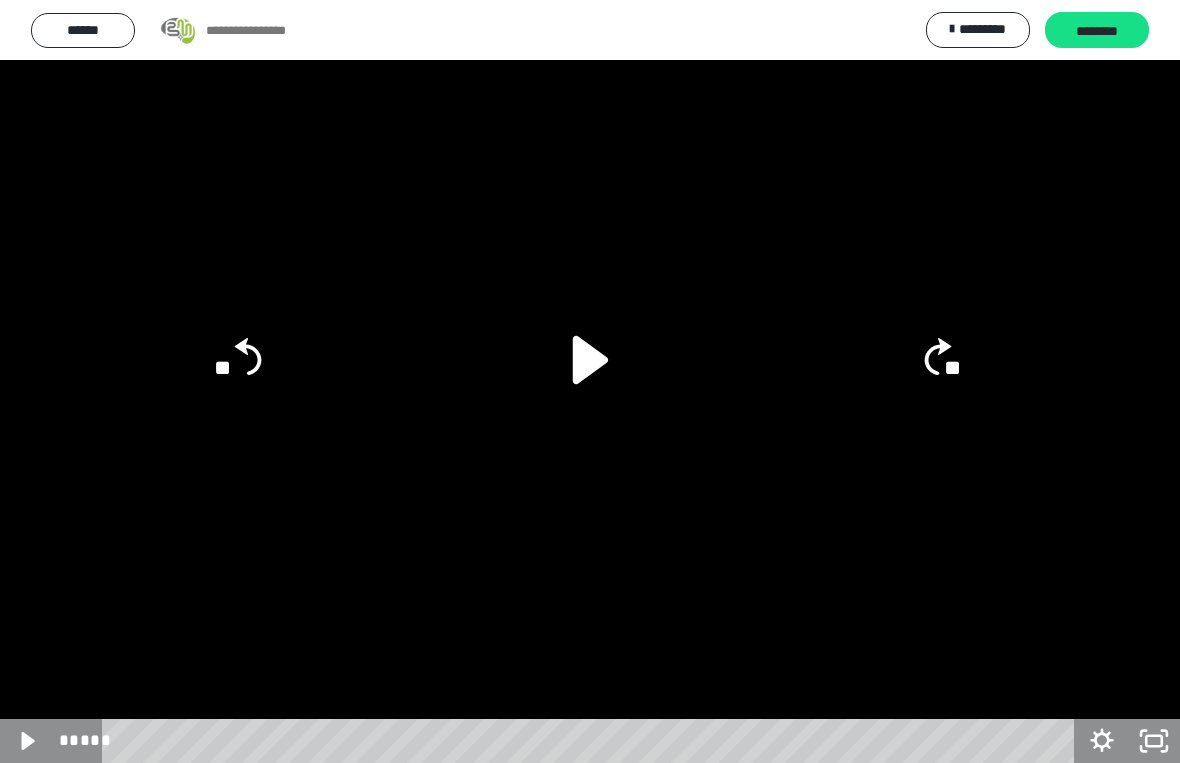 click 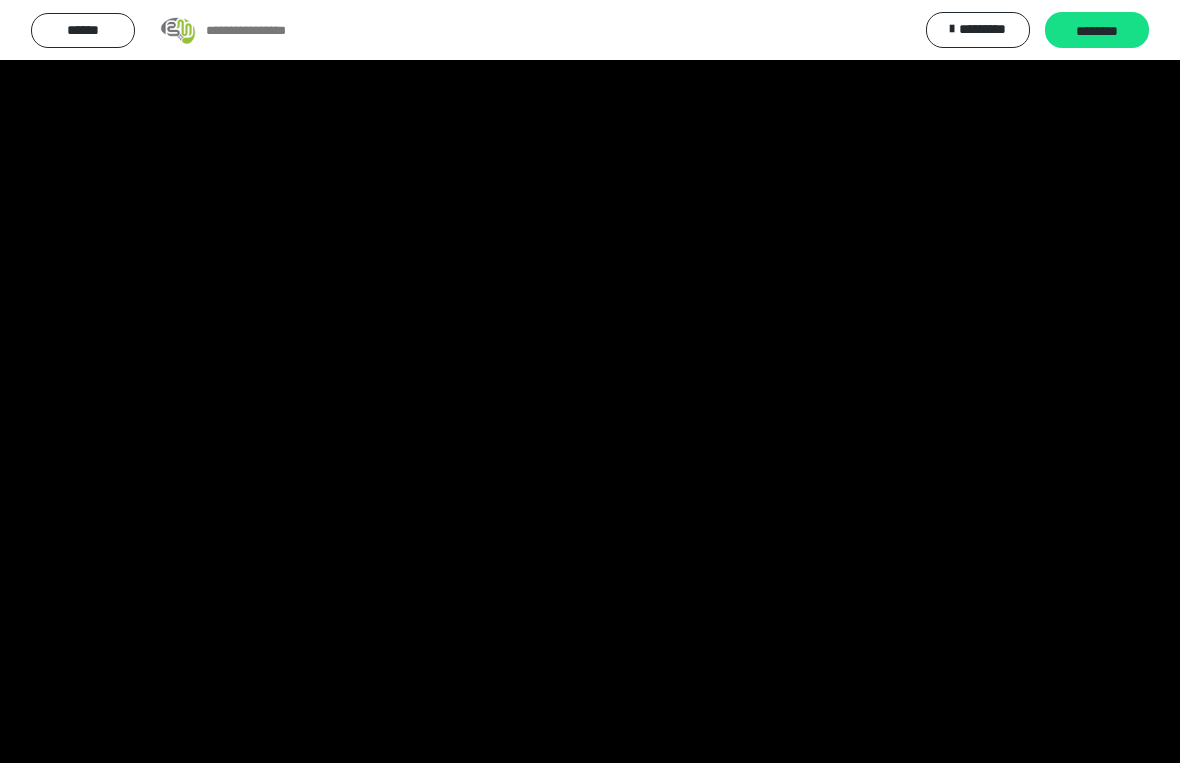 click at bounding box center [590, 381] 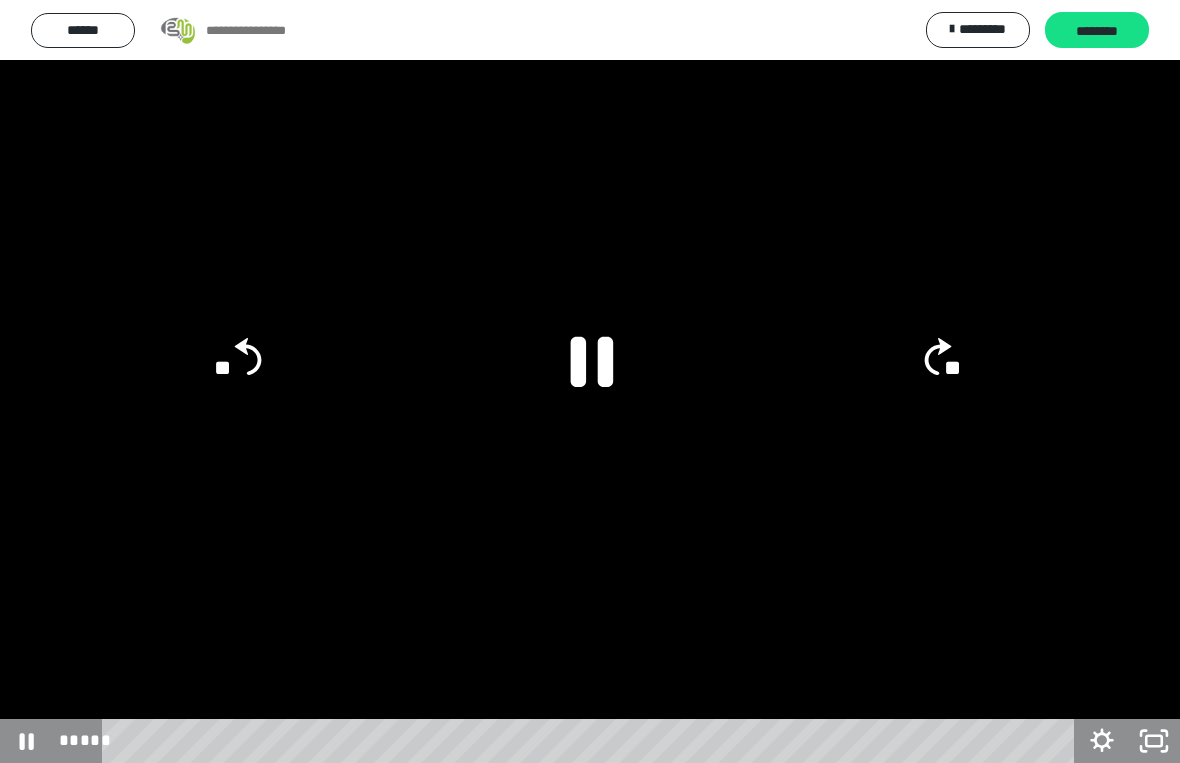 click 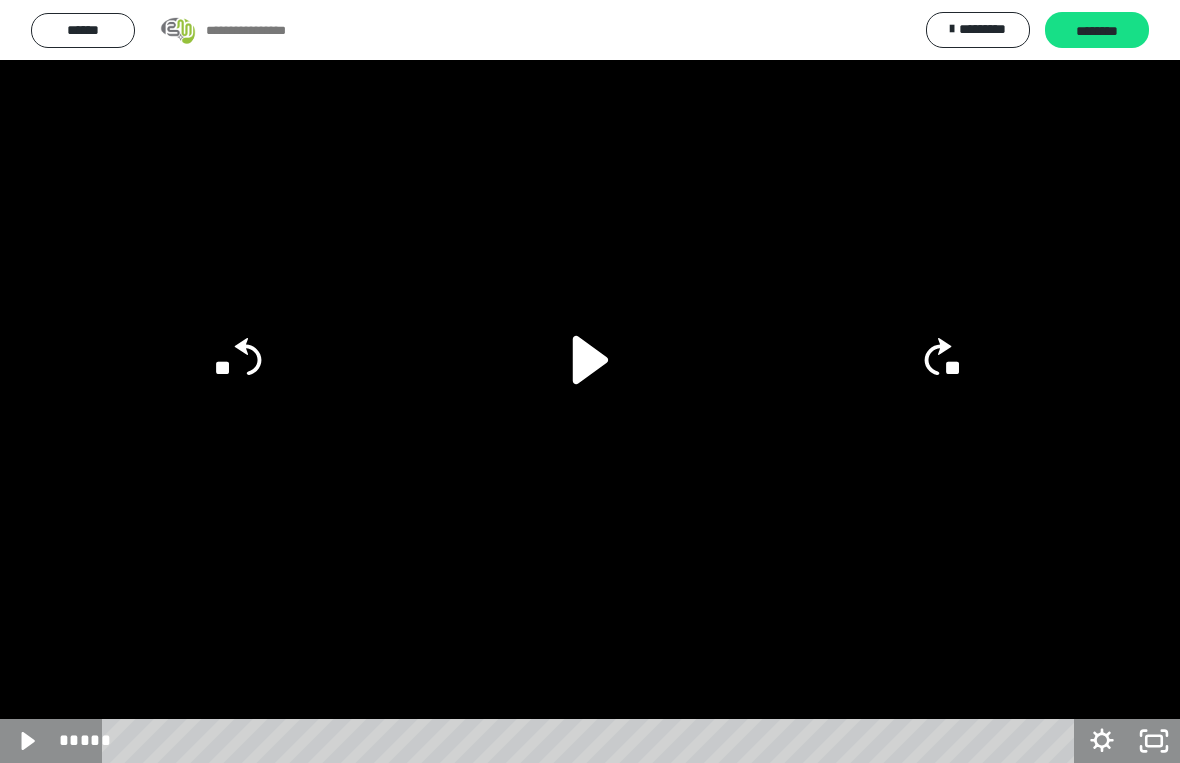 click 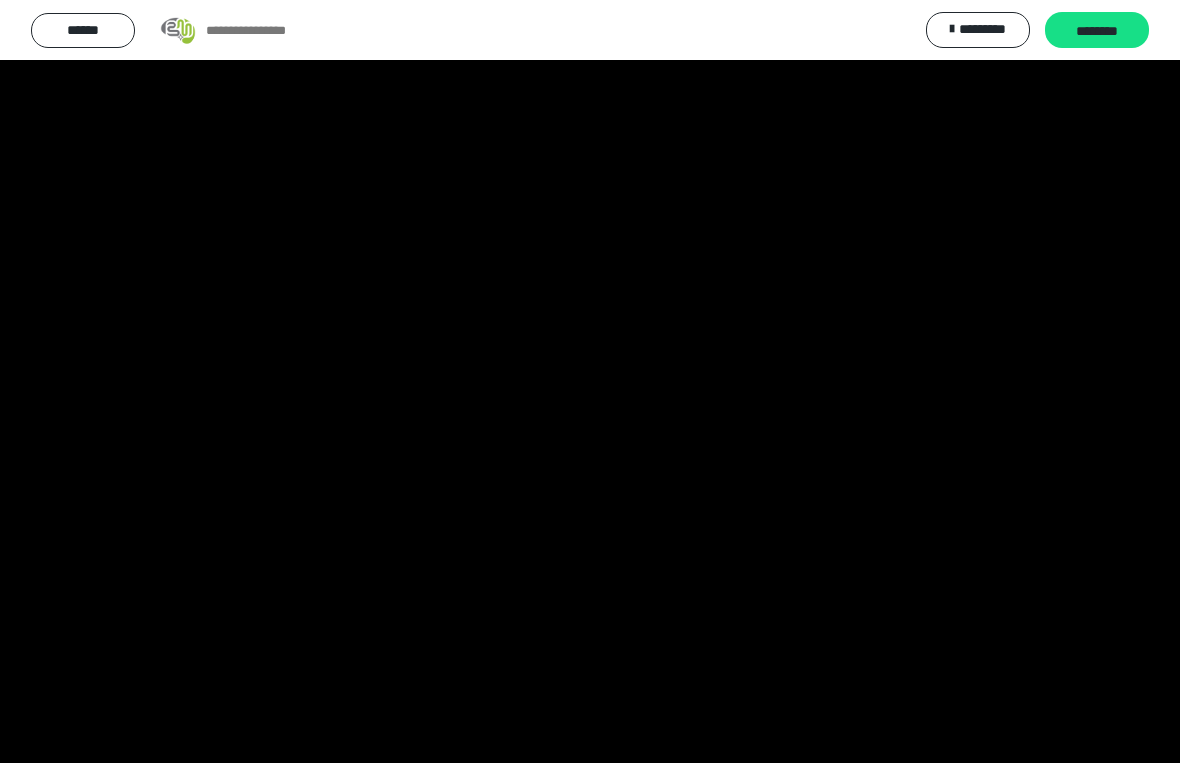 click at bounding box center (590, 381) 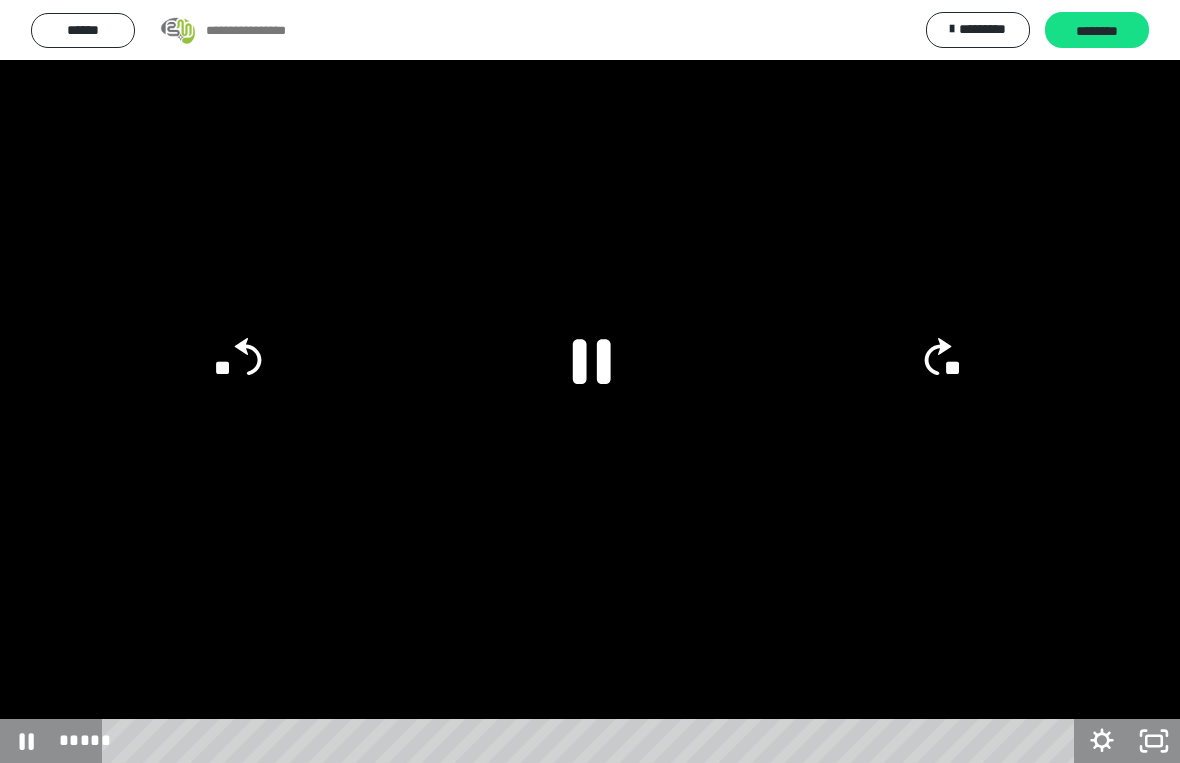 click at bounding box center (590, 381) 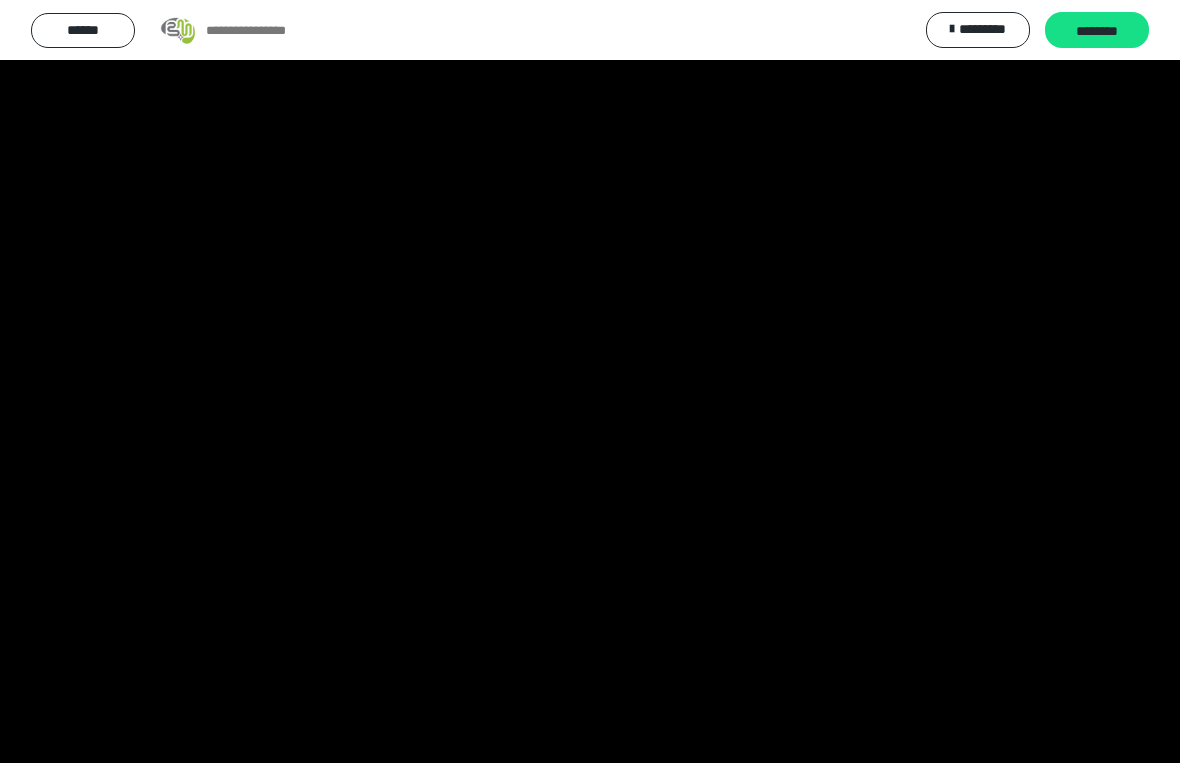 click at bounding box center [590, 381] 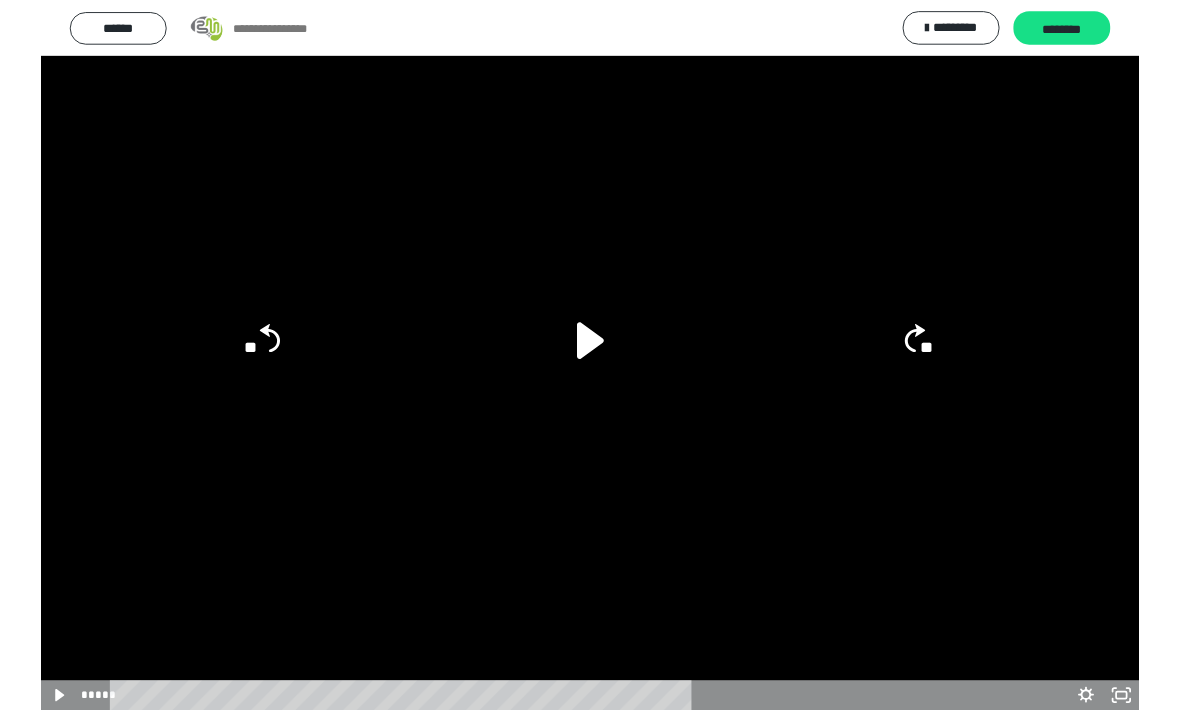 scroll, scrollTop: 4, scrollLeft: 0, axis: vertical 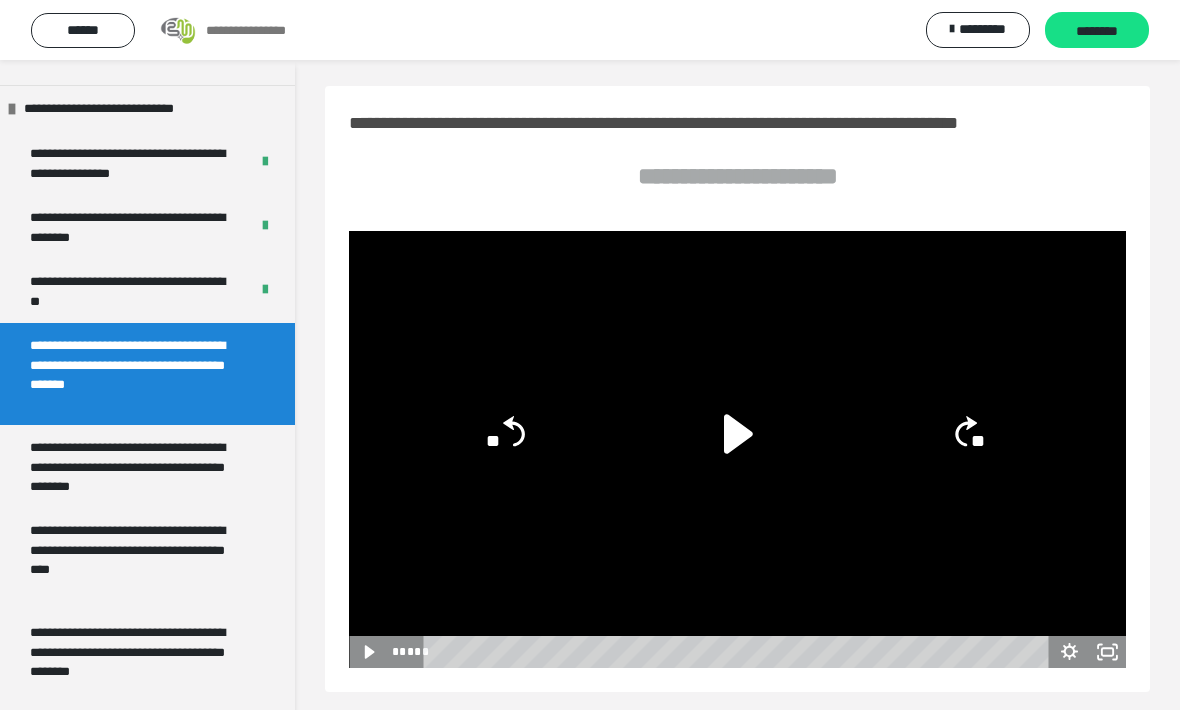 click on "********" at bounding box center [1097, 31] 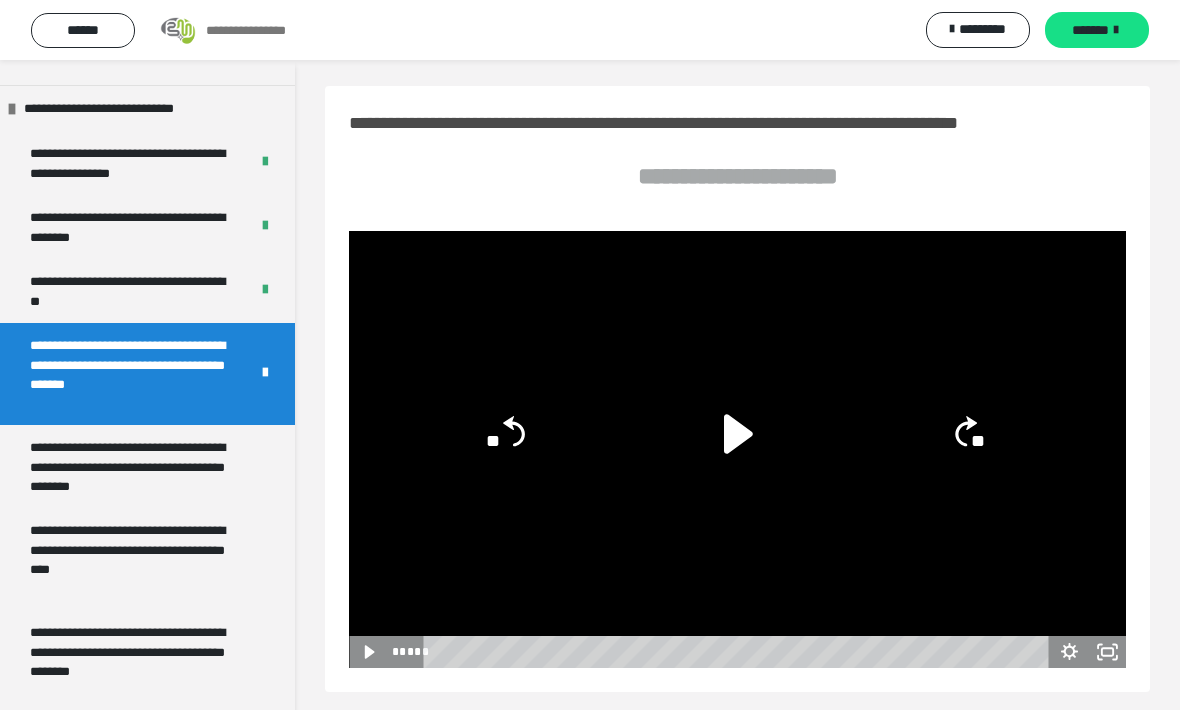 click on "**********" at bounding box center [139, 466] 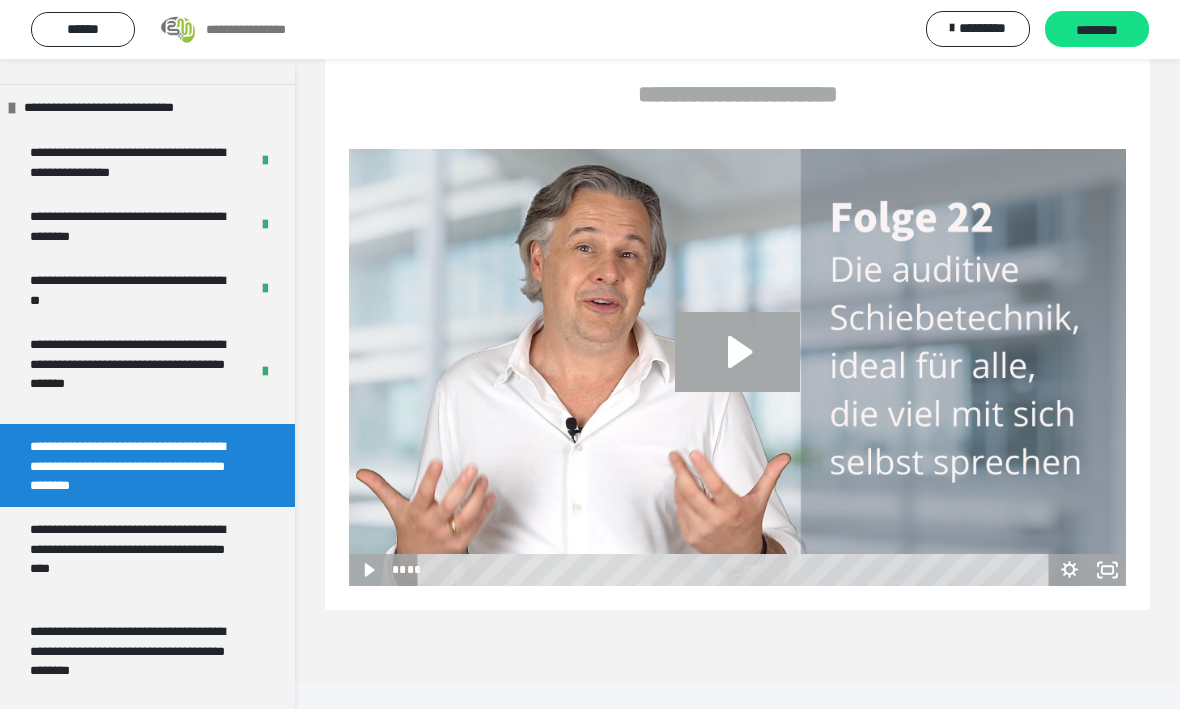 scroll, scrollTop: 85, scrollLeft: 0, axis: vertical 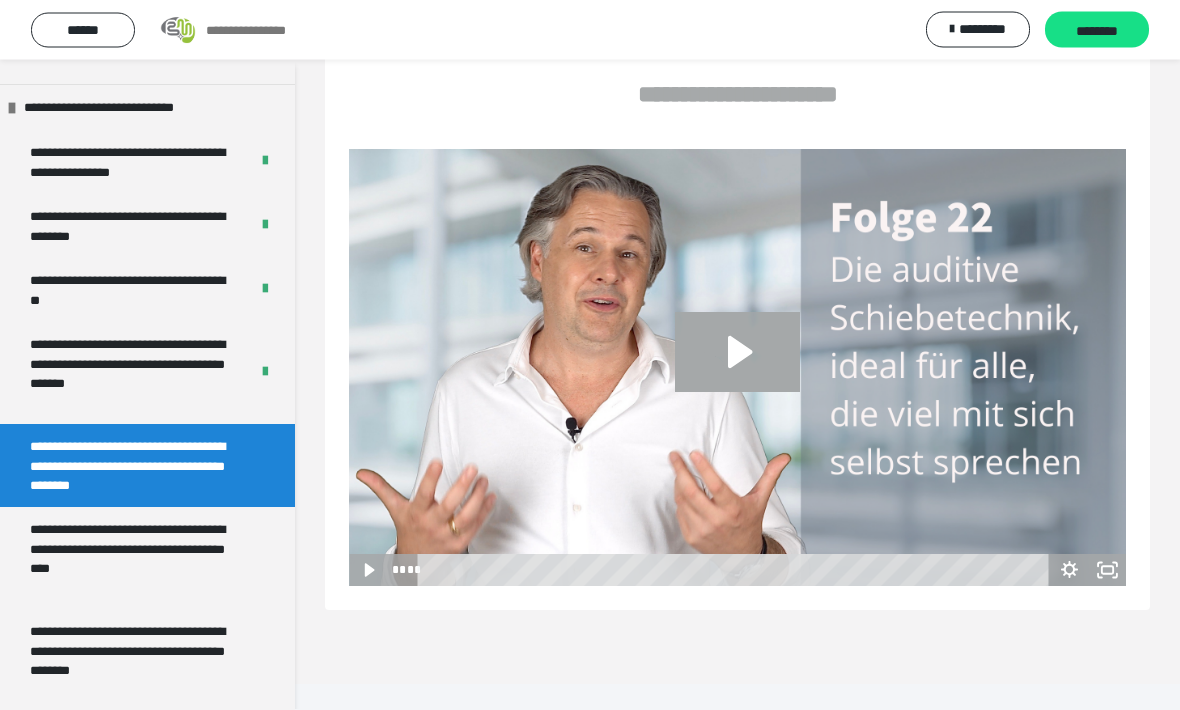 click on "********" at bounding box center (1097, 30) 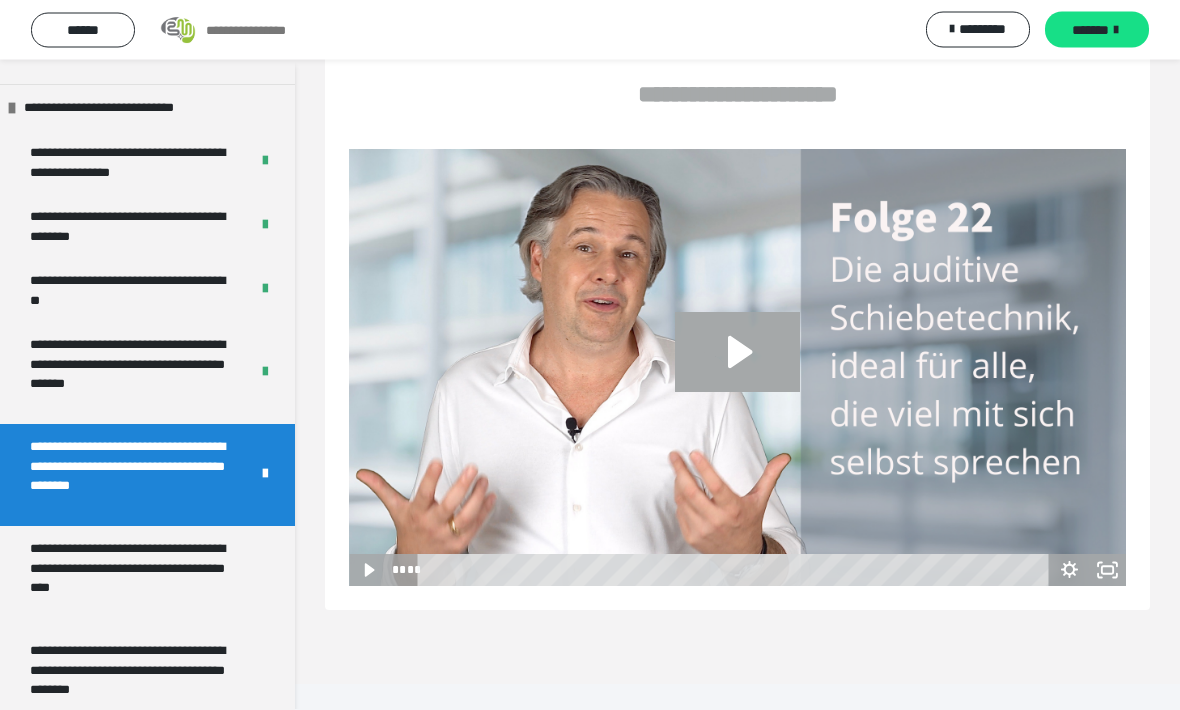 scroll, scrollTop: 85, scrollLeft: 0, axis: vertical 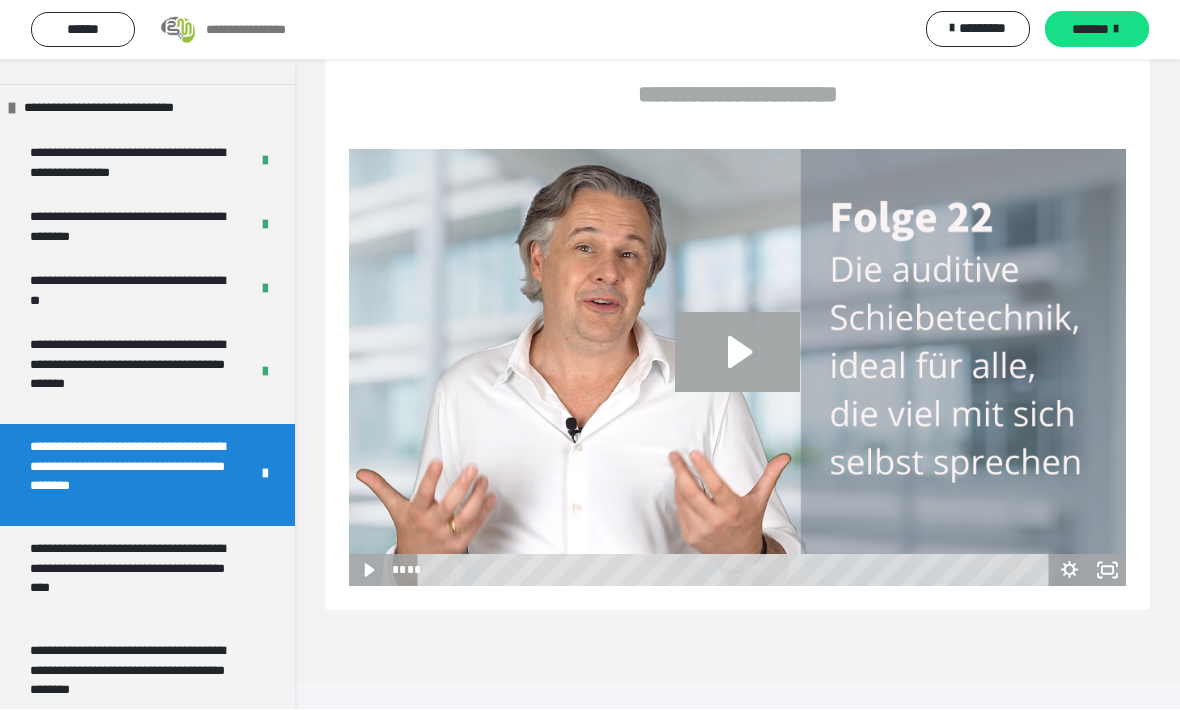click on "**********" at bounding box center [139, 578] 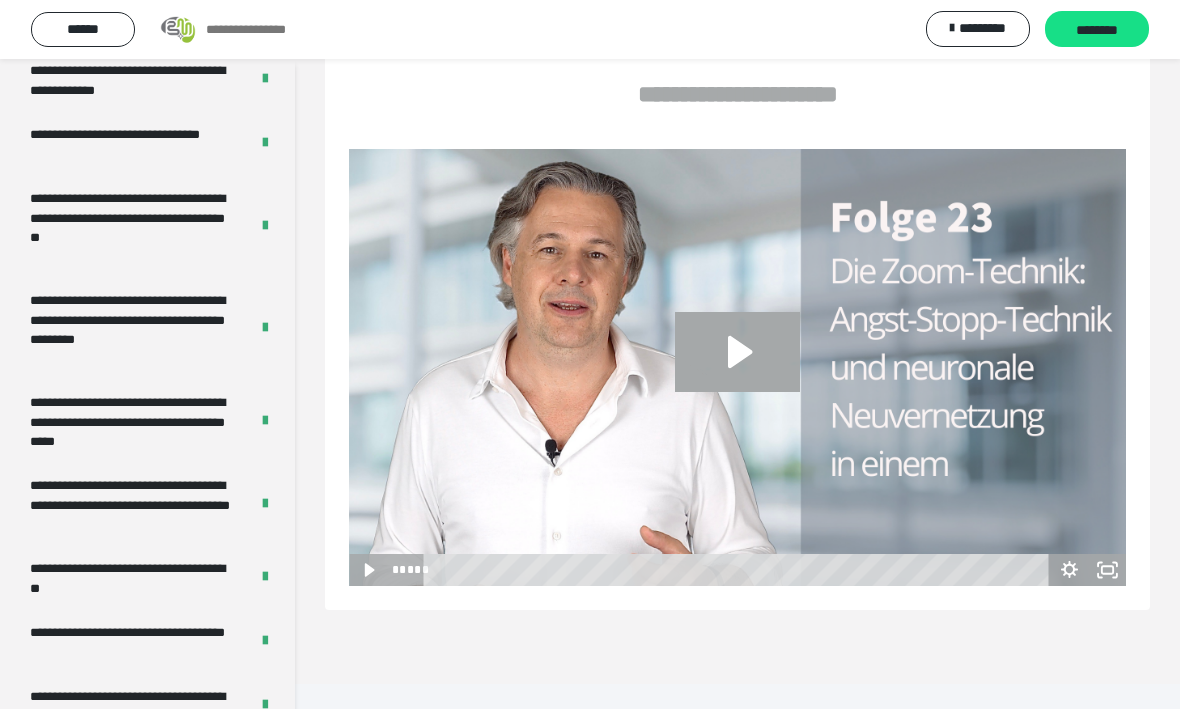 scroll, scrollTop: 690, scrollLeft: 0, axis: vertical 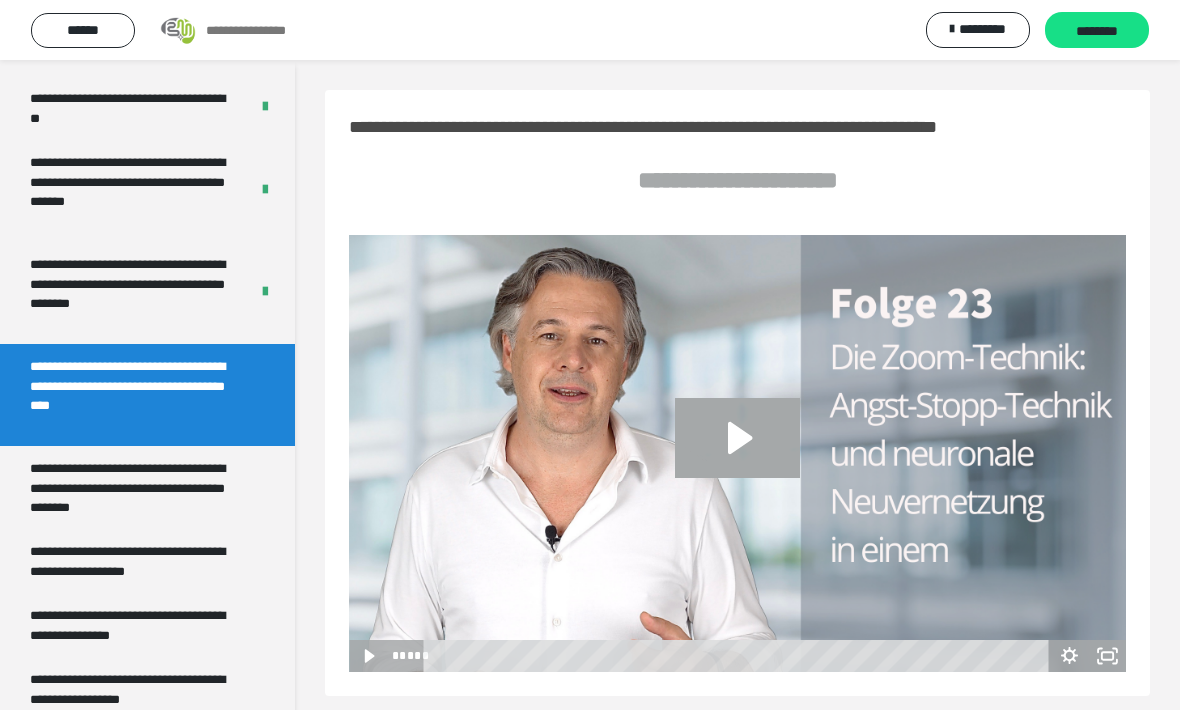 click 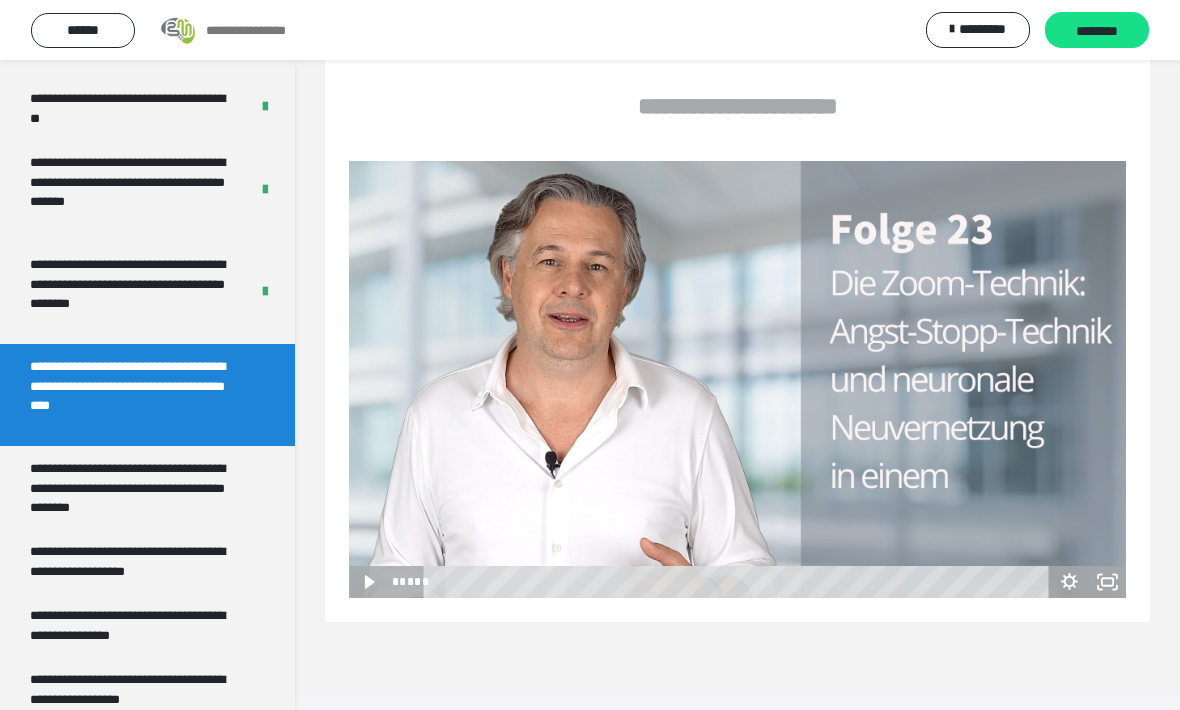 scroll, scrollTop: 85, scrollLeft: 0, axis: vertical 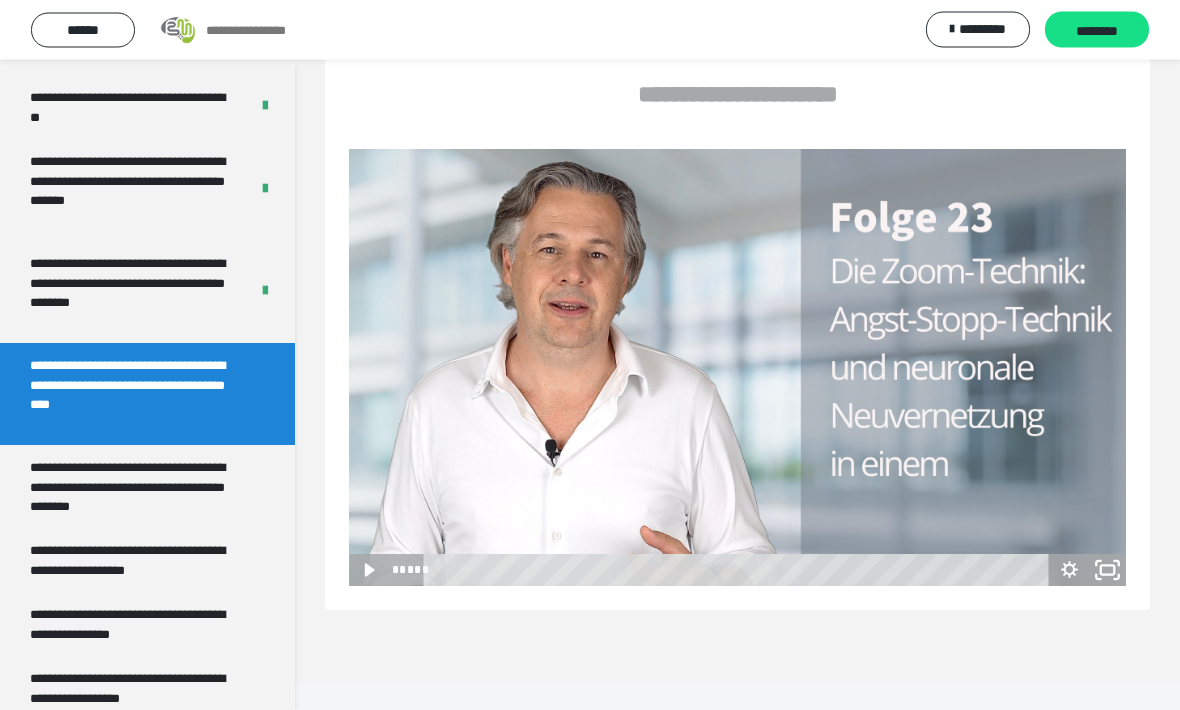 click 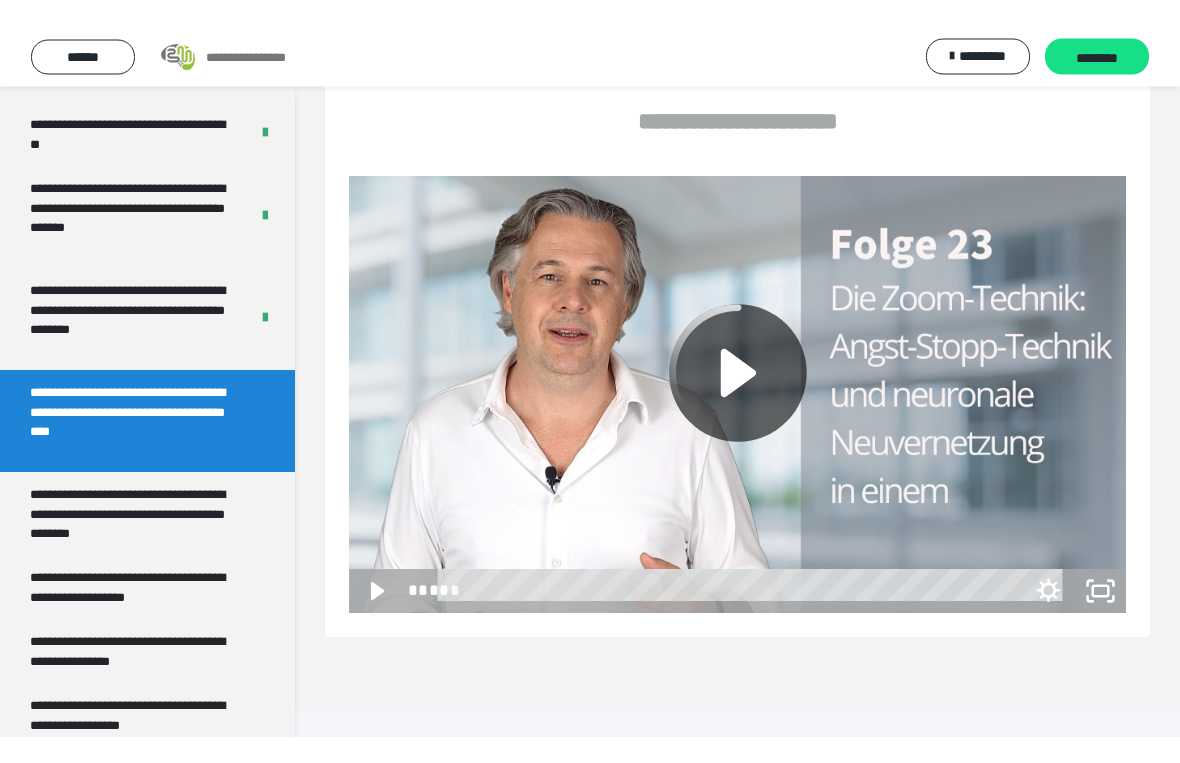 scroll, scrollTop: 60, scrollLeft: 0, axis: vertical 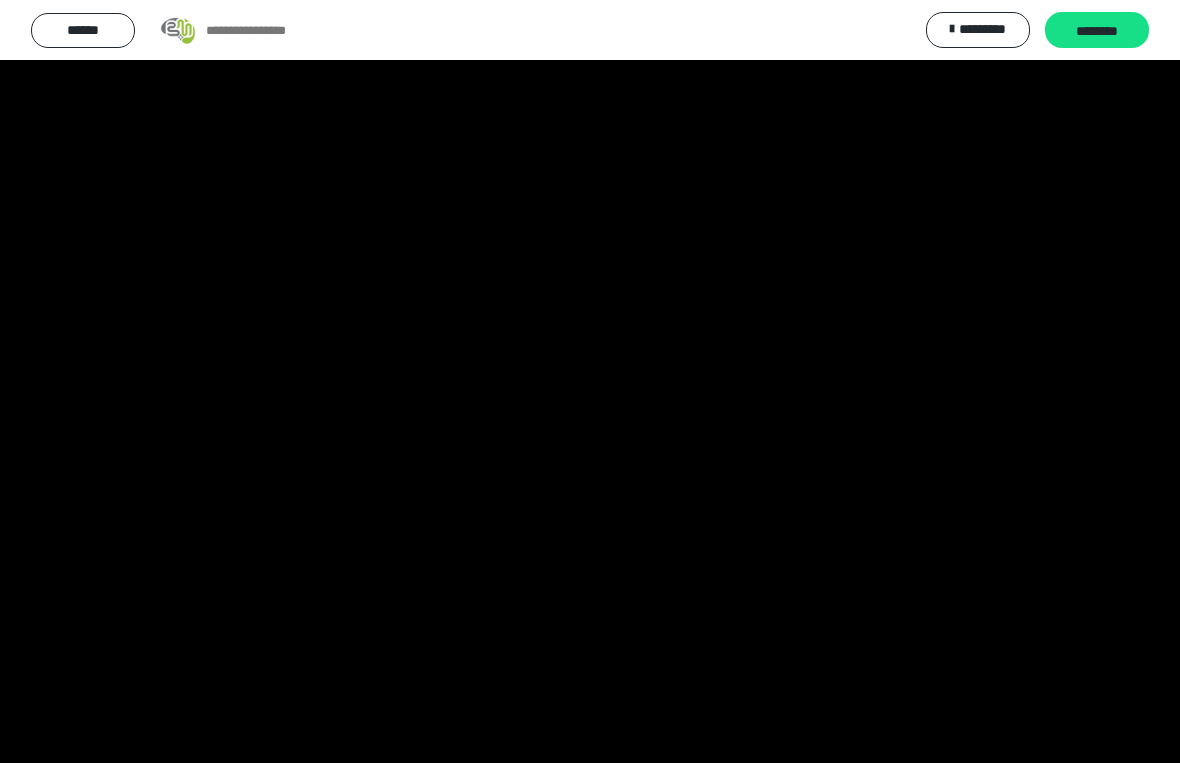 click at bounding box center (590, 381) 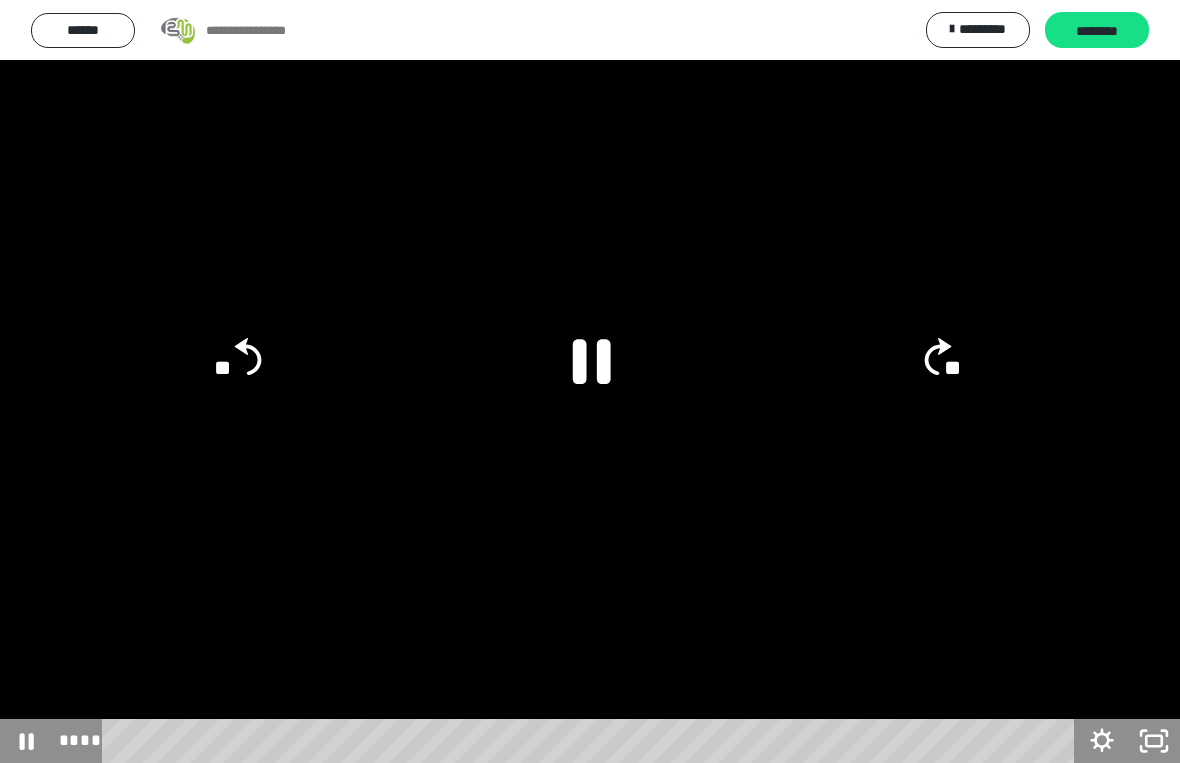 click at bounding box center (590, 381) 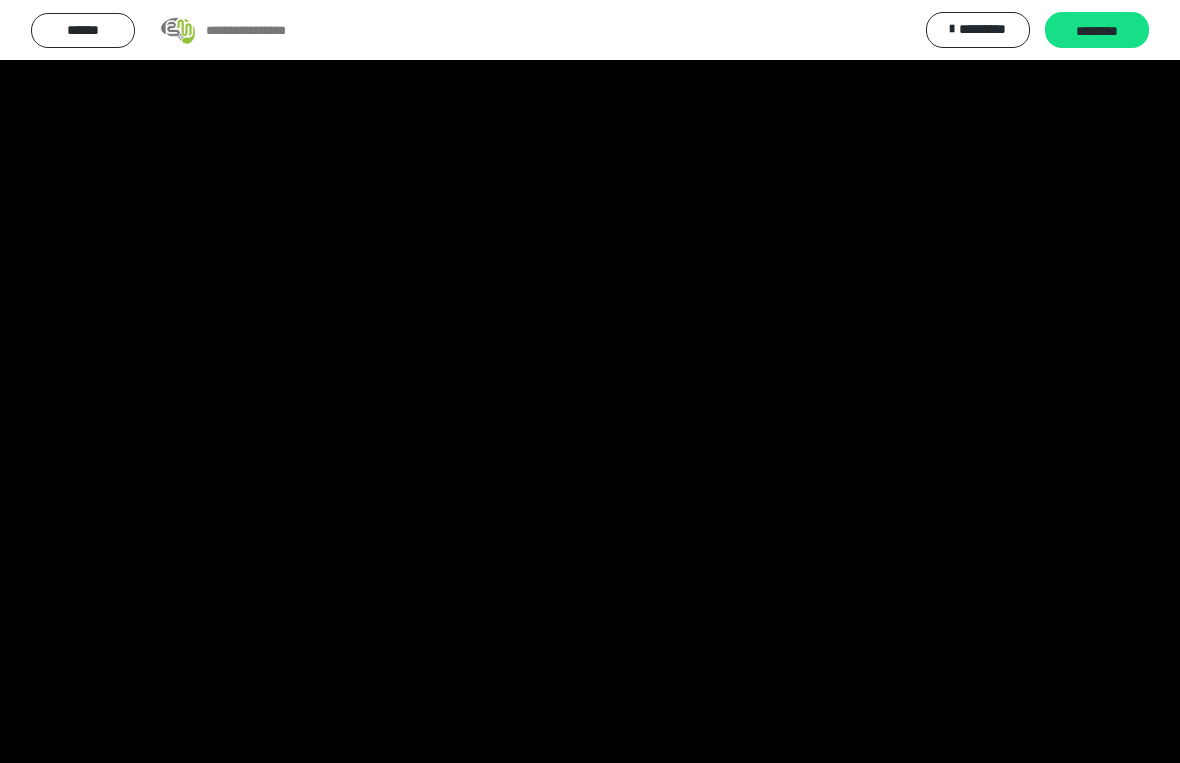 click at bounding box center (590, 381) 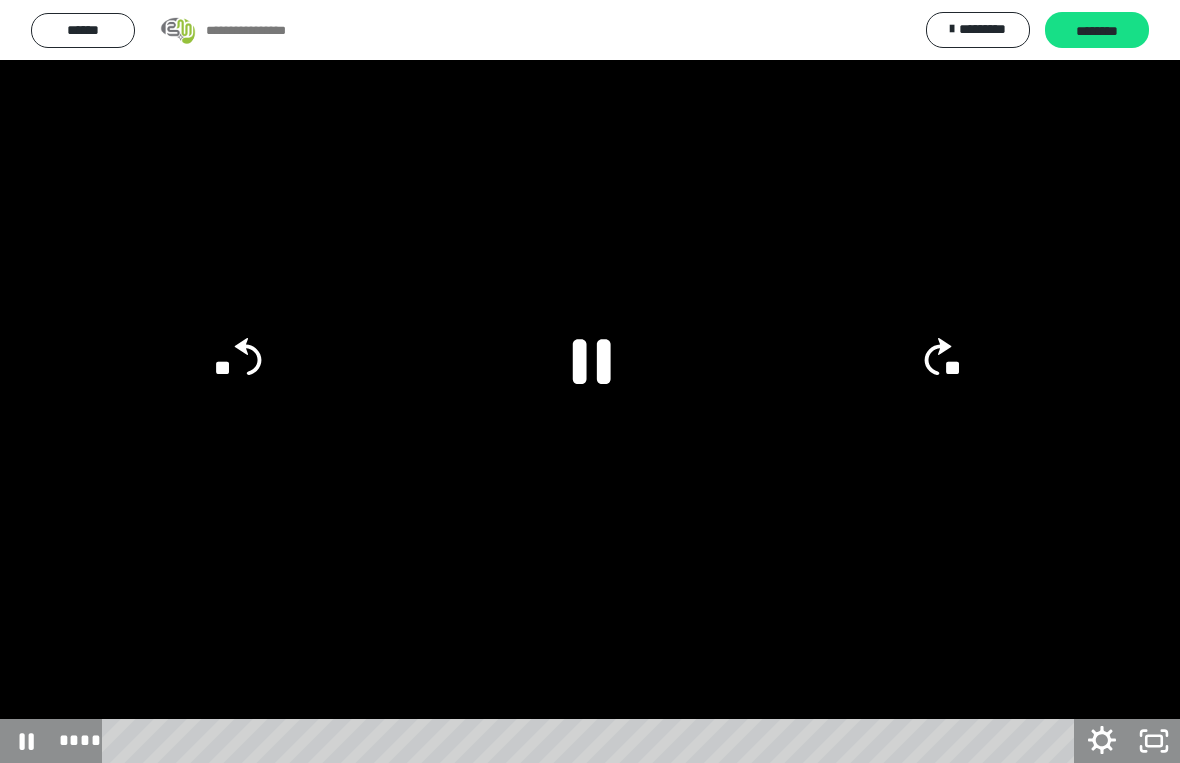 click 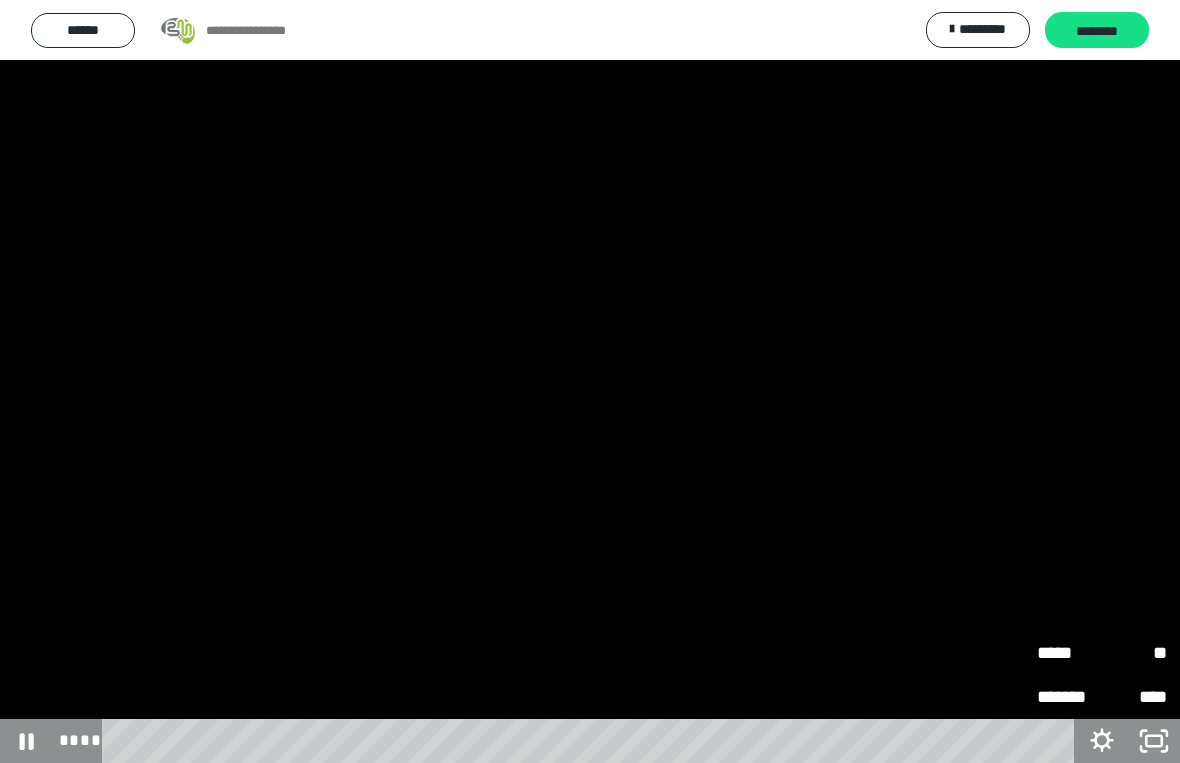 click on "*****" at bounding box center (1069, 653) 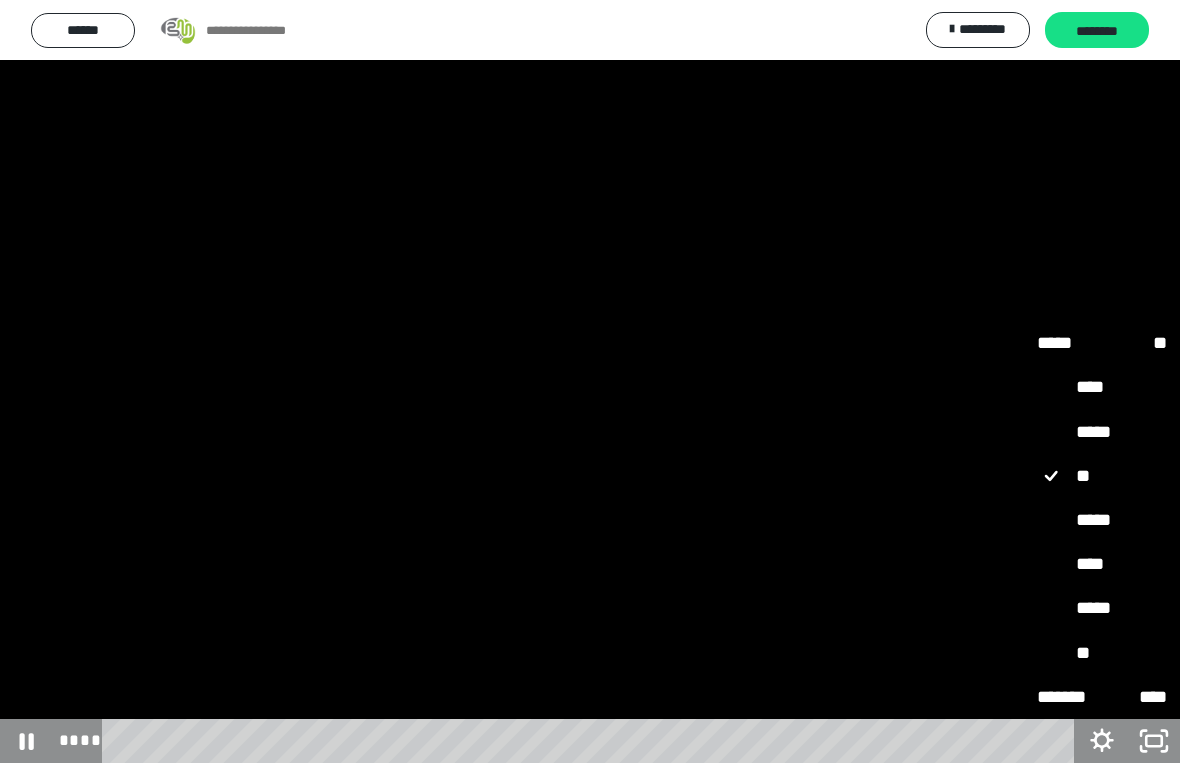 click on "*****" at bounding box center [1102, 520] 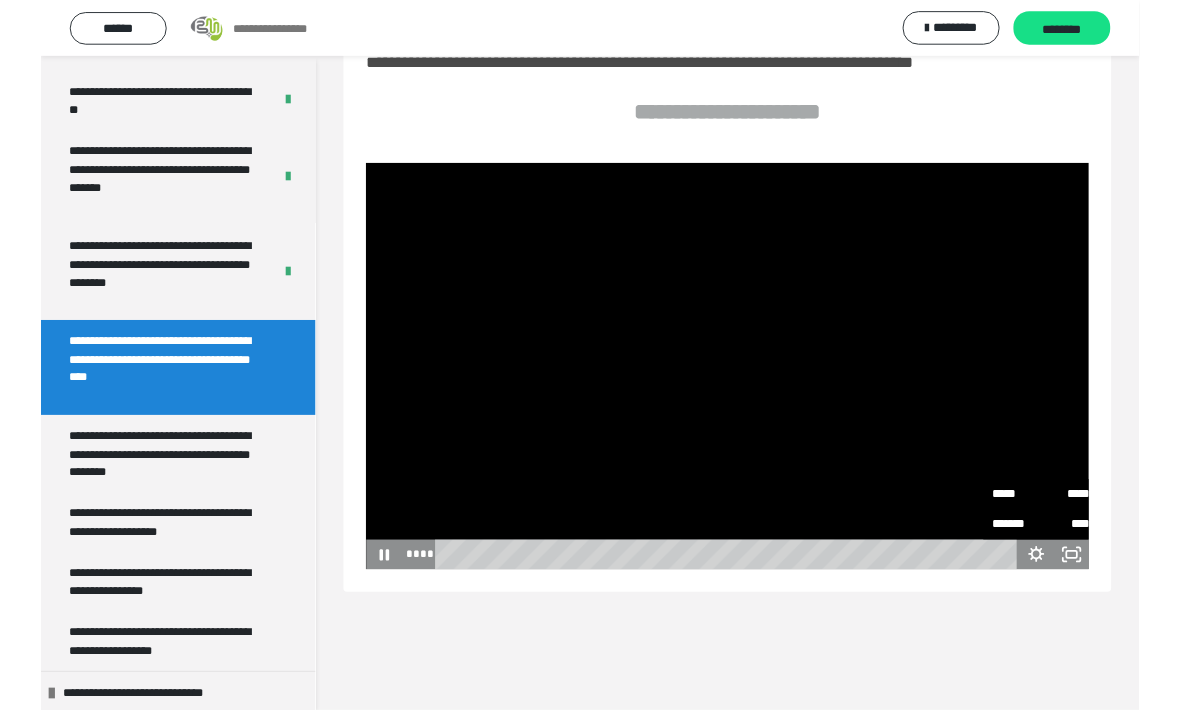 scroll, scrollTop: 86, scrollLeft: 0, axis: vertical 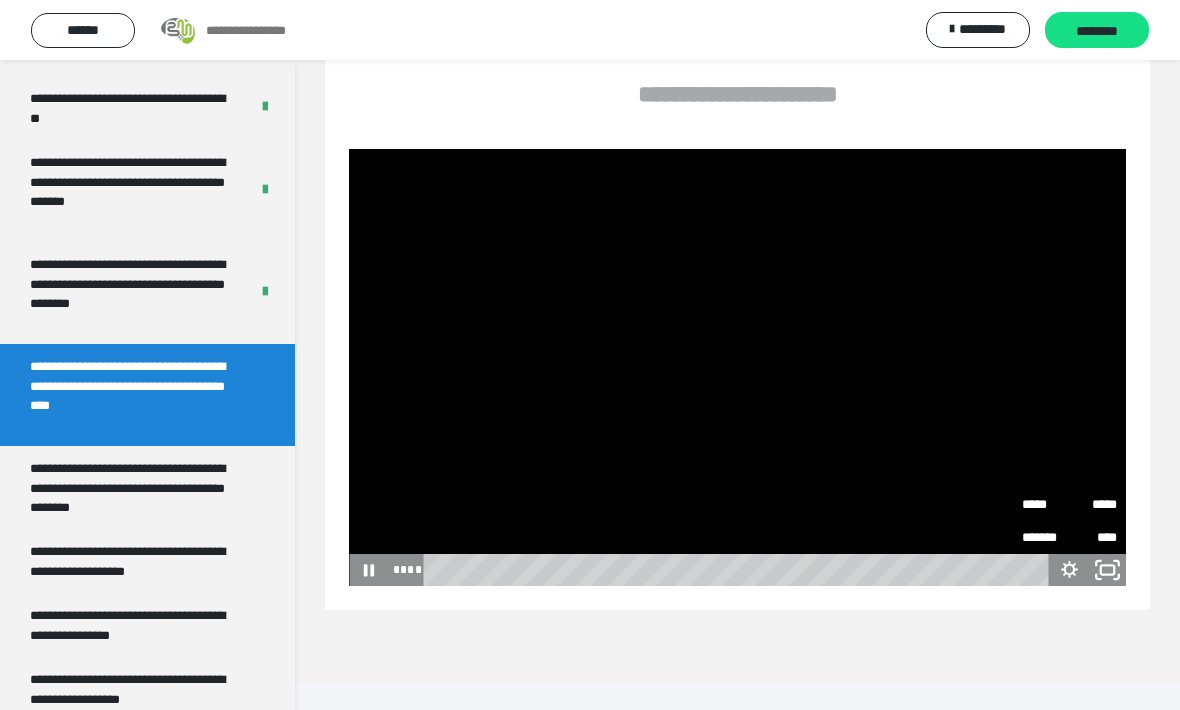 click 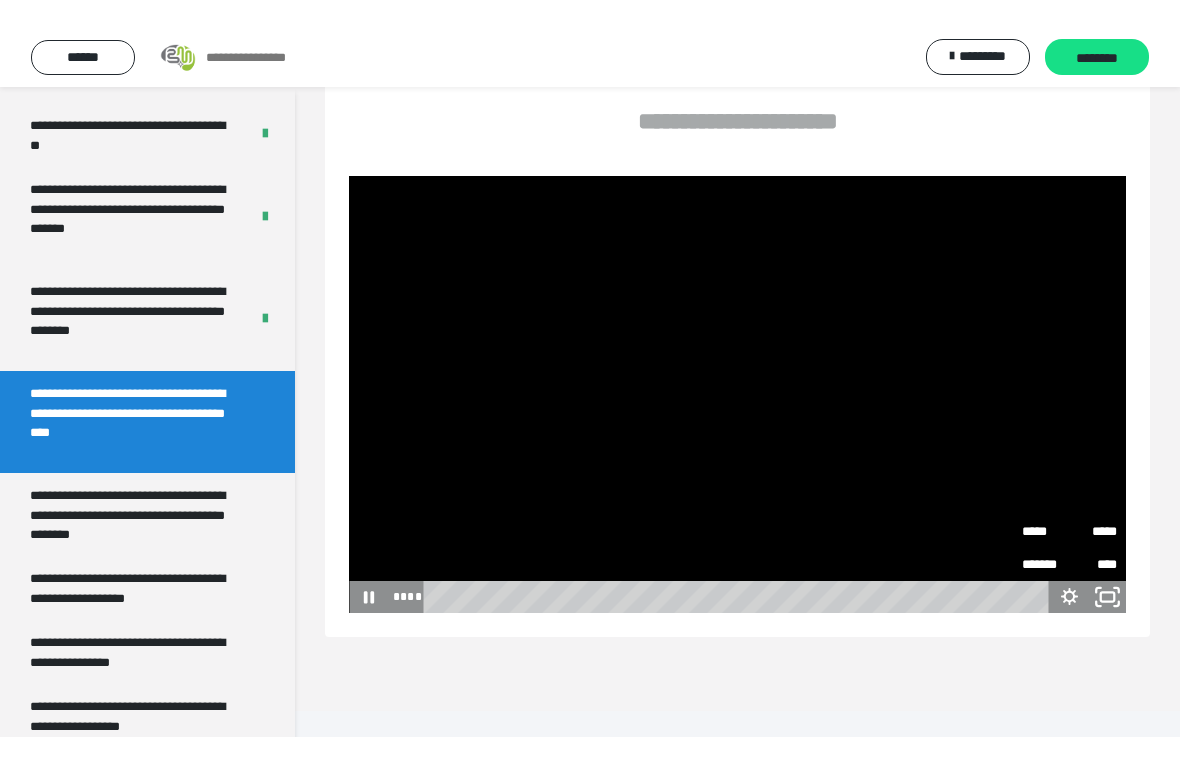 scroll, scrollTop: 24, scrollLeft: 0, axis: vertical 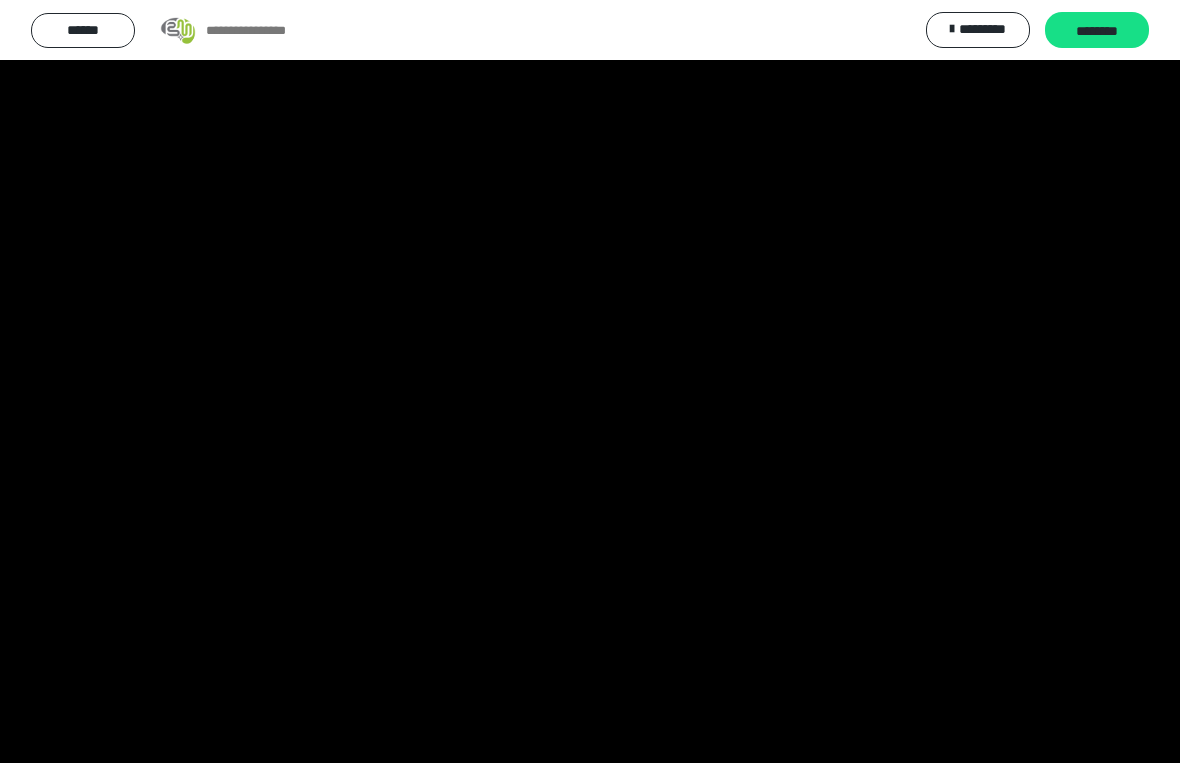 click at bounding box center [590, 381] 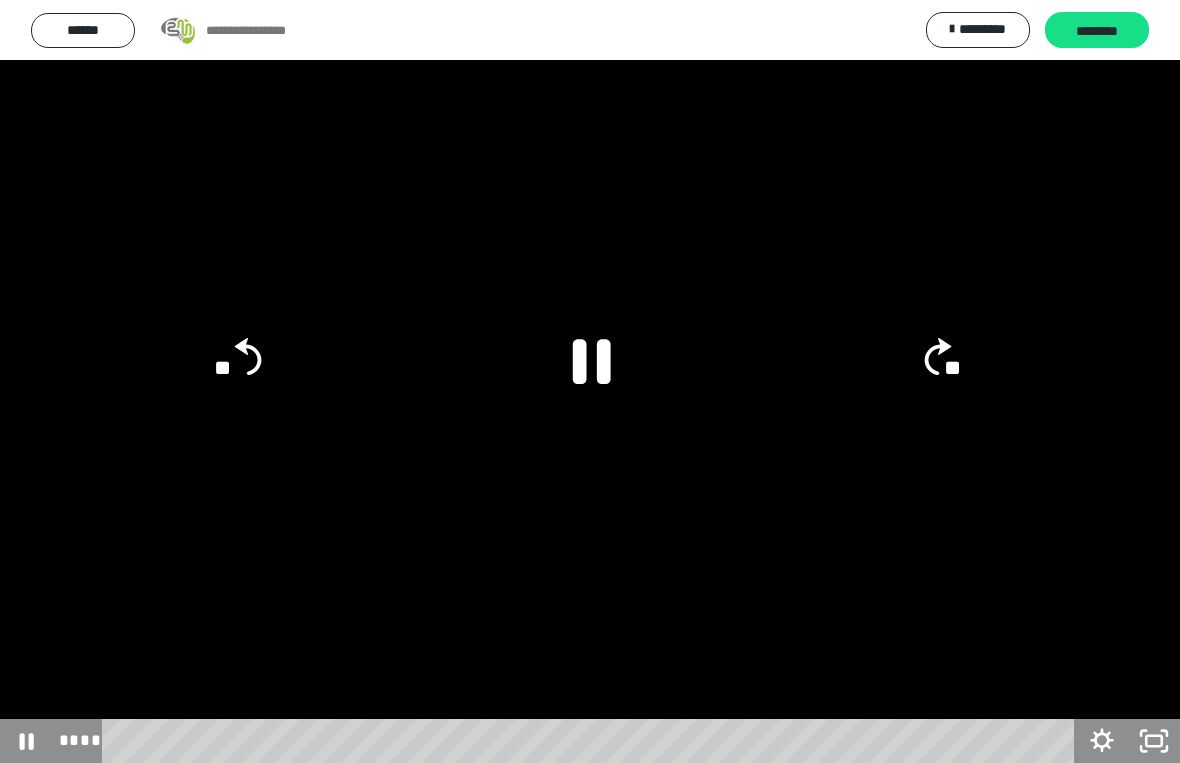 click 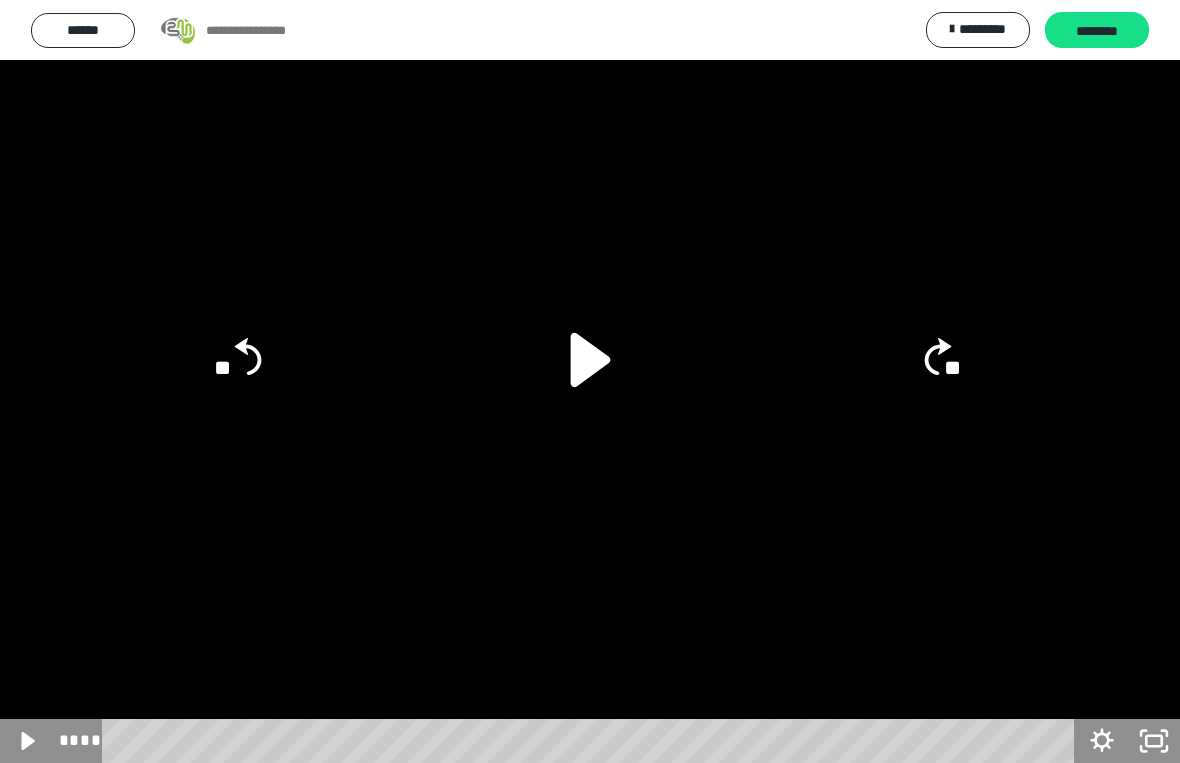 click 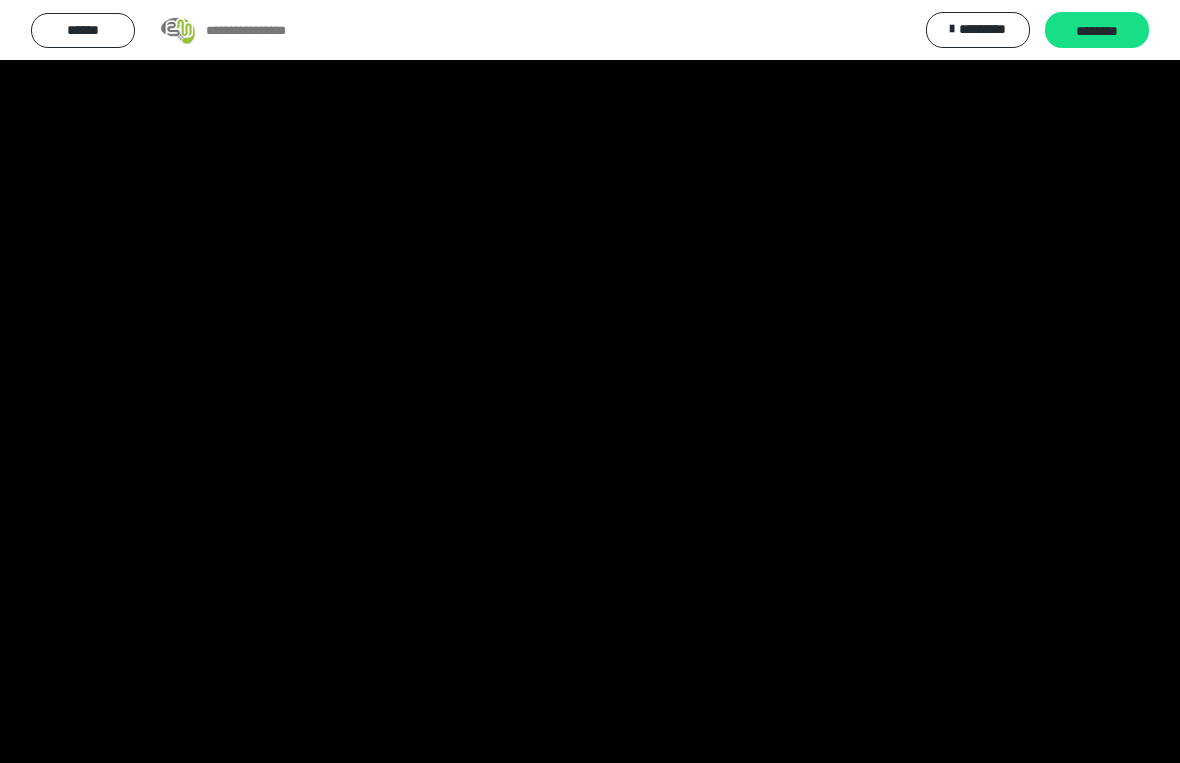 click at bounding box center (590, 381) 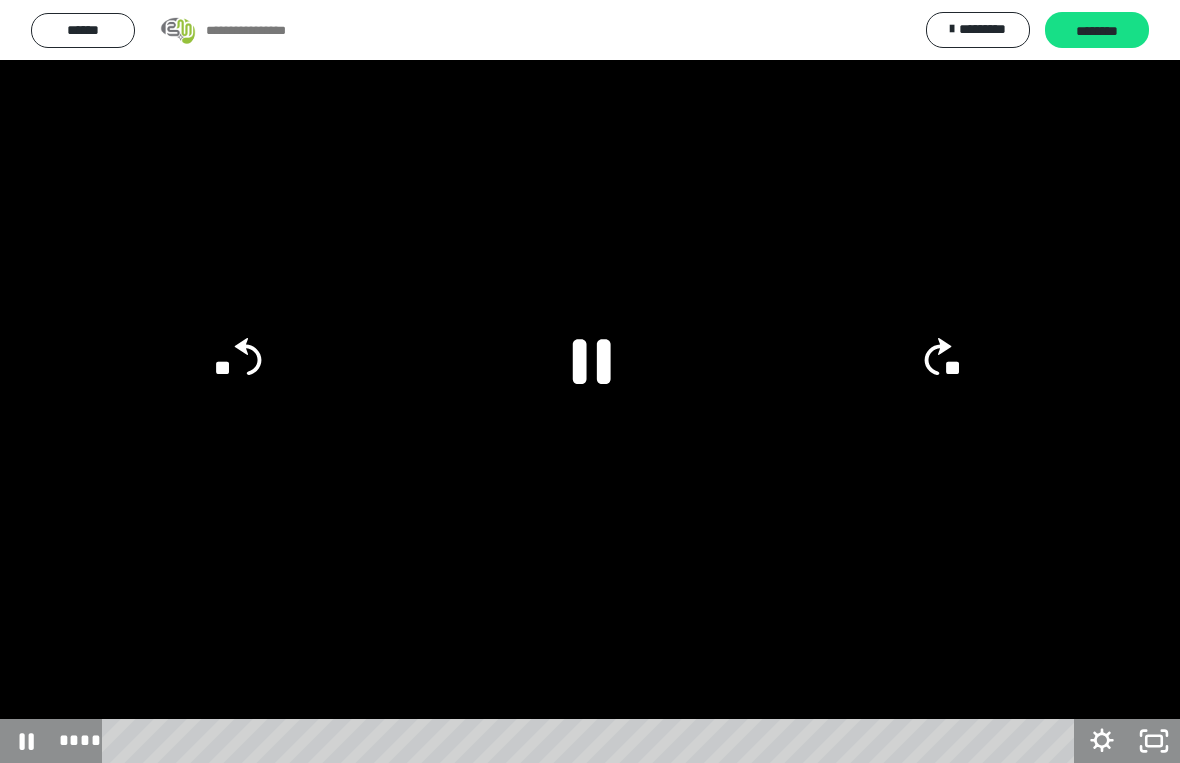 click at bounding box center [590, 381] 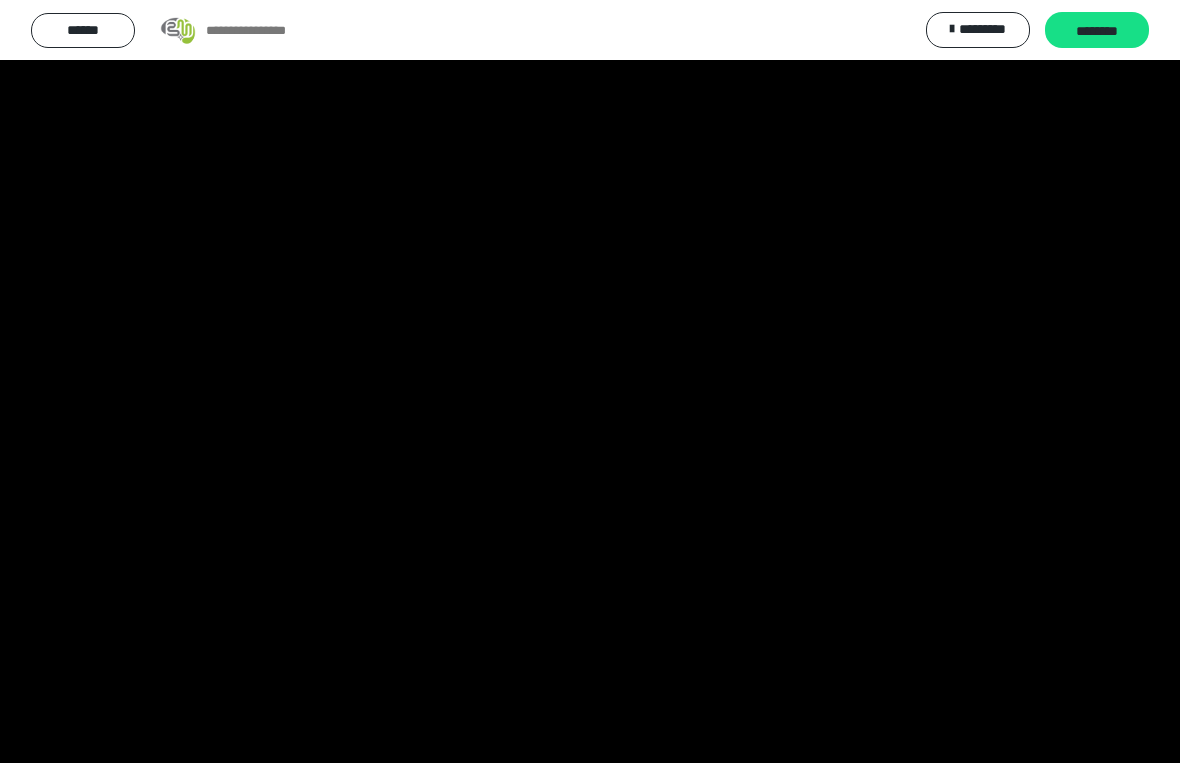 click at bounding box center [590, 381] 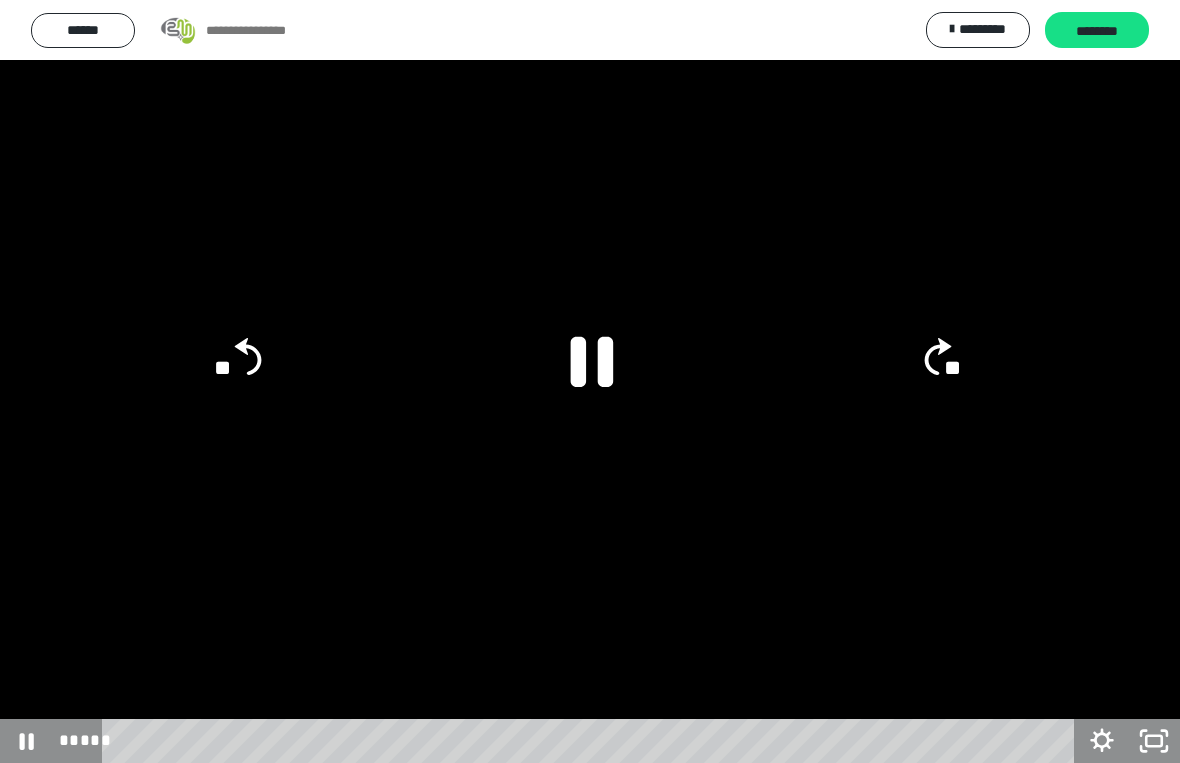 click 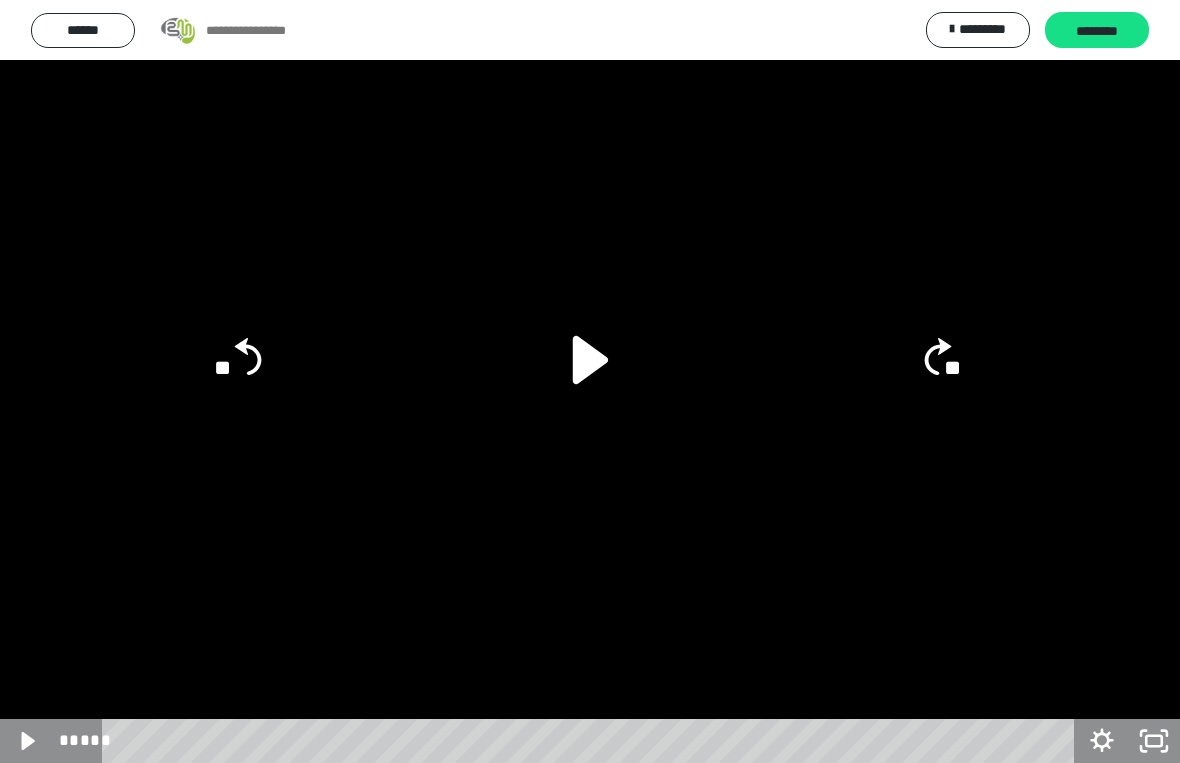 click at bounding box center (590, 381) 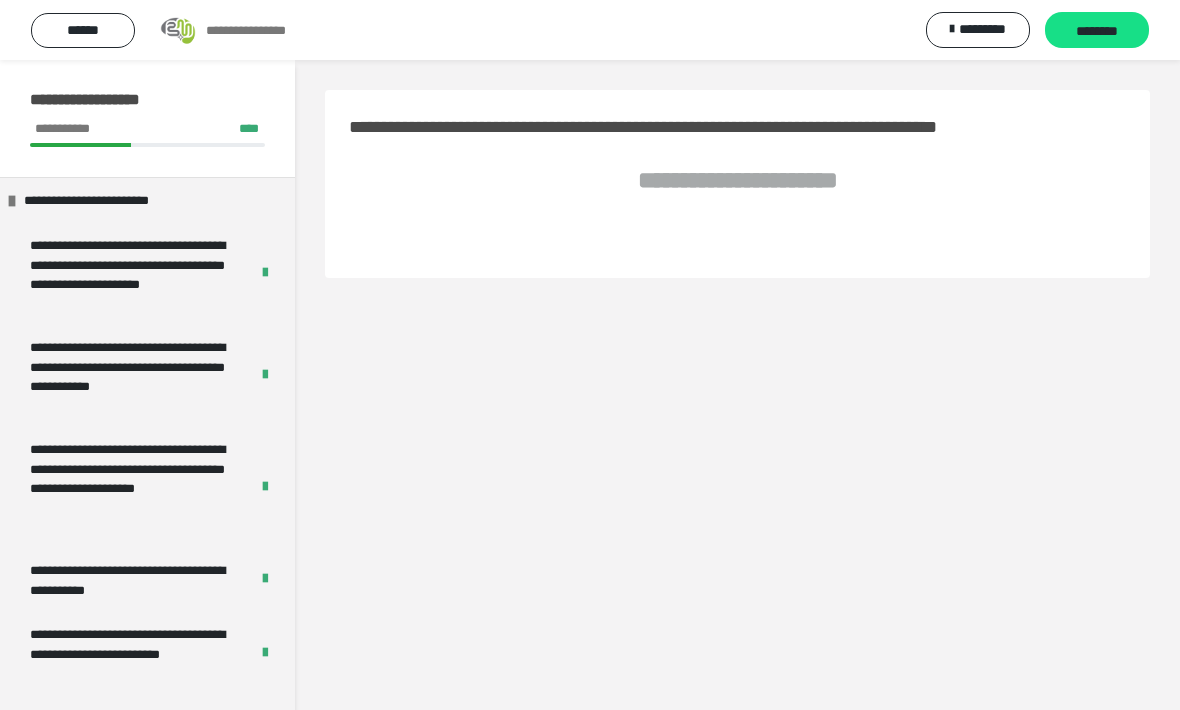 scroll, scrollTop: 0, scrollLeft: 0, axis: both 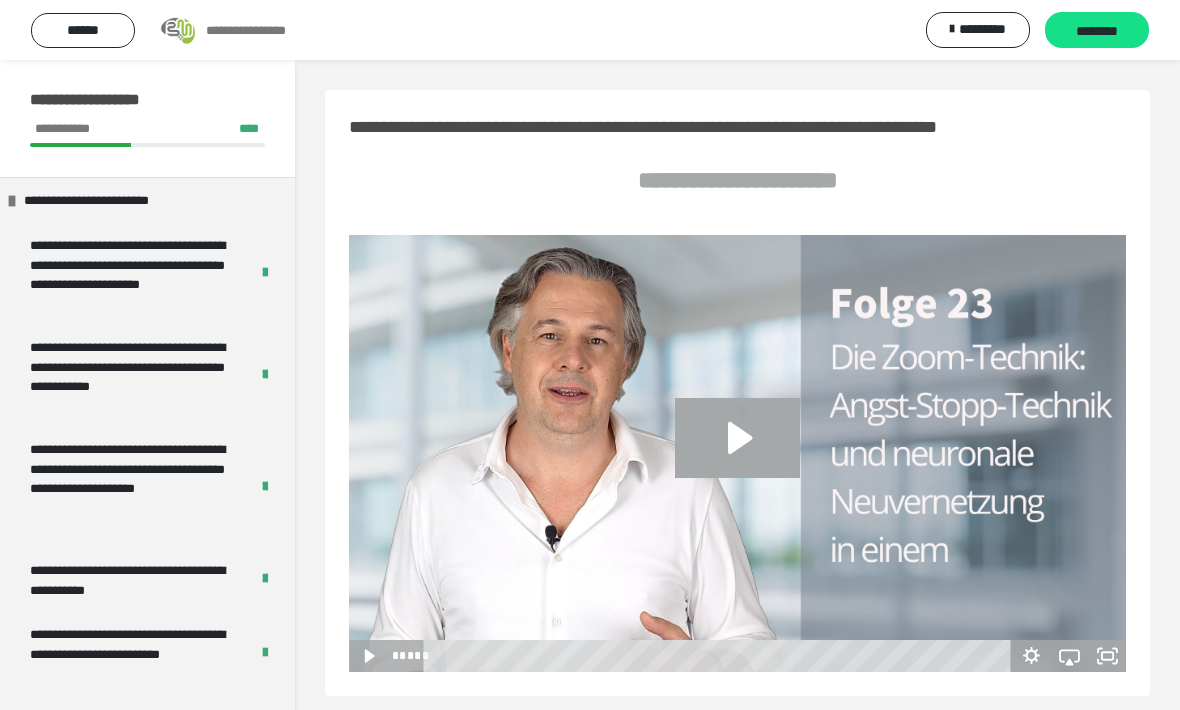 click 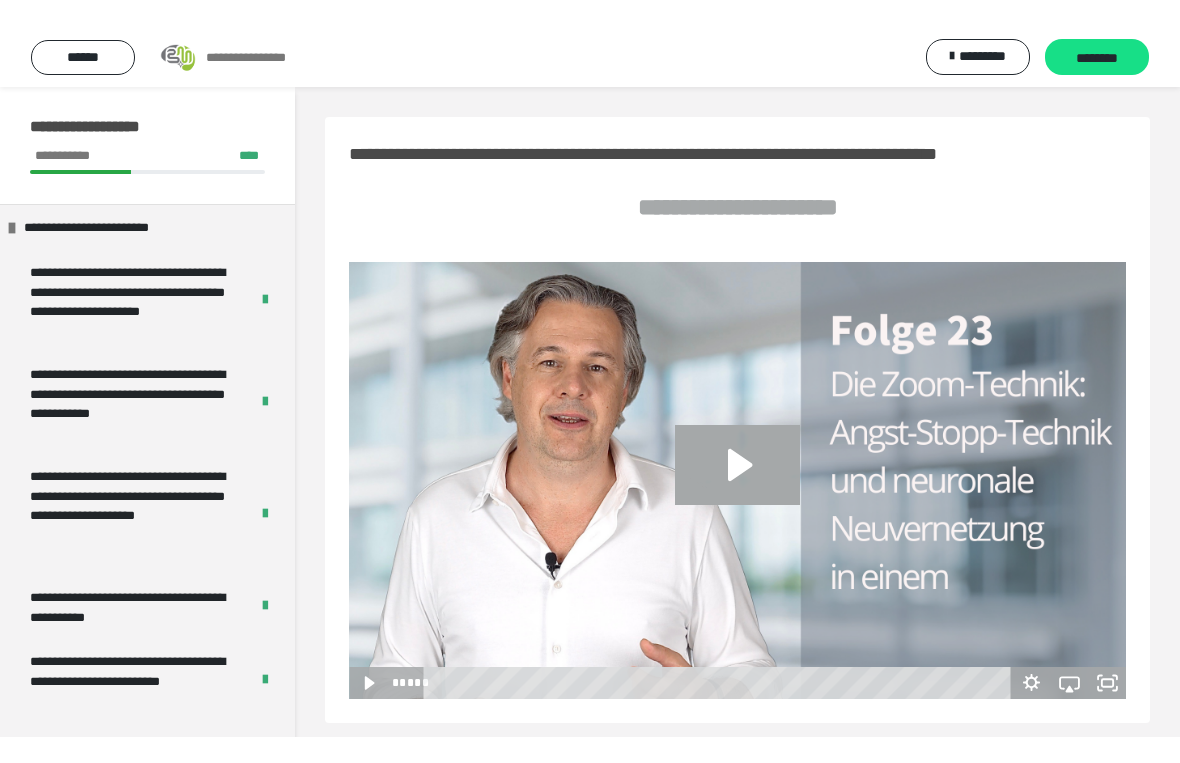 scroll, scrollTop: 24, scrollLeft: 0, axis: vertical 